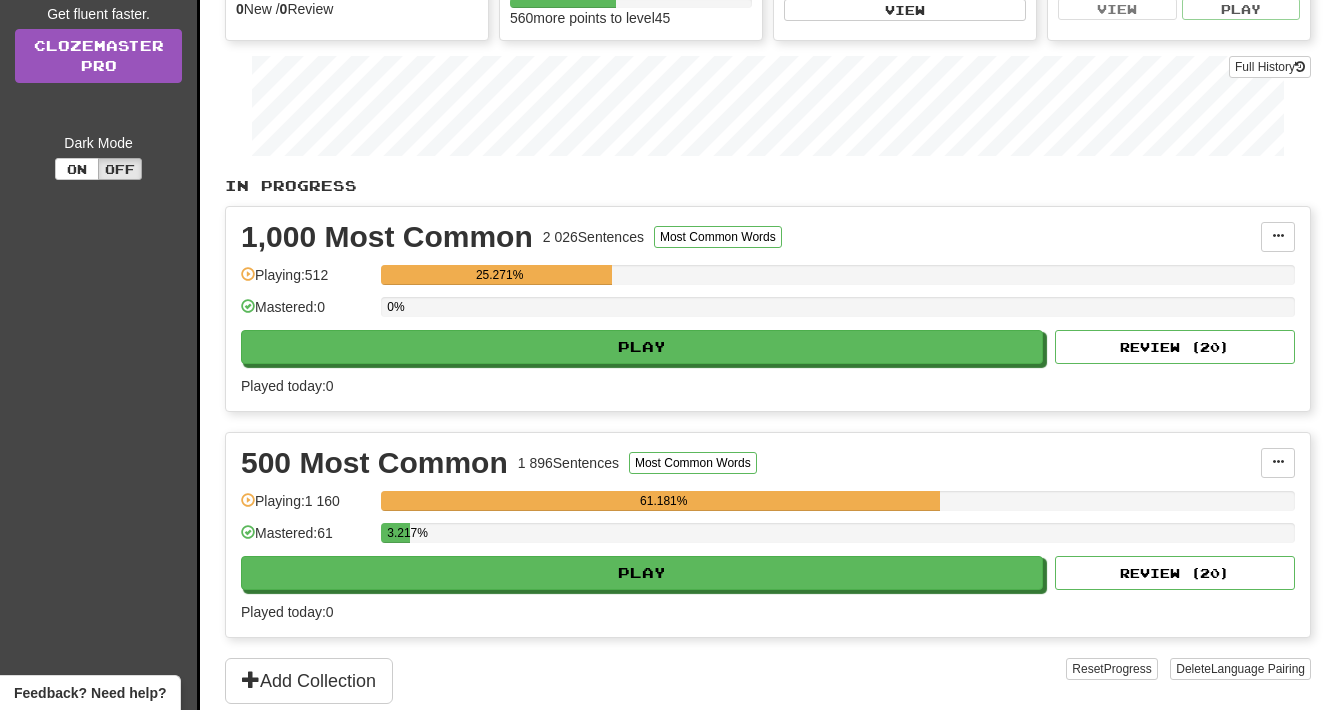scroll, scrollTop: 0, scrollLeft: 0, axis: both 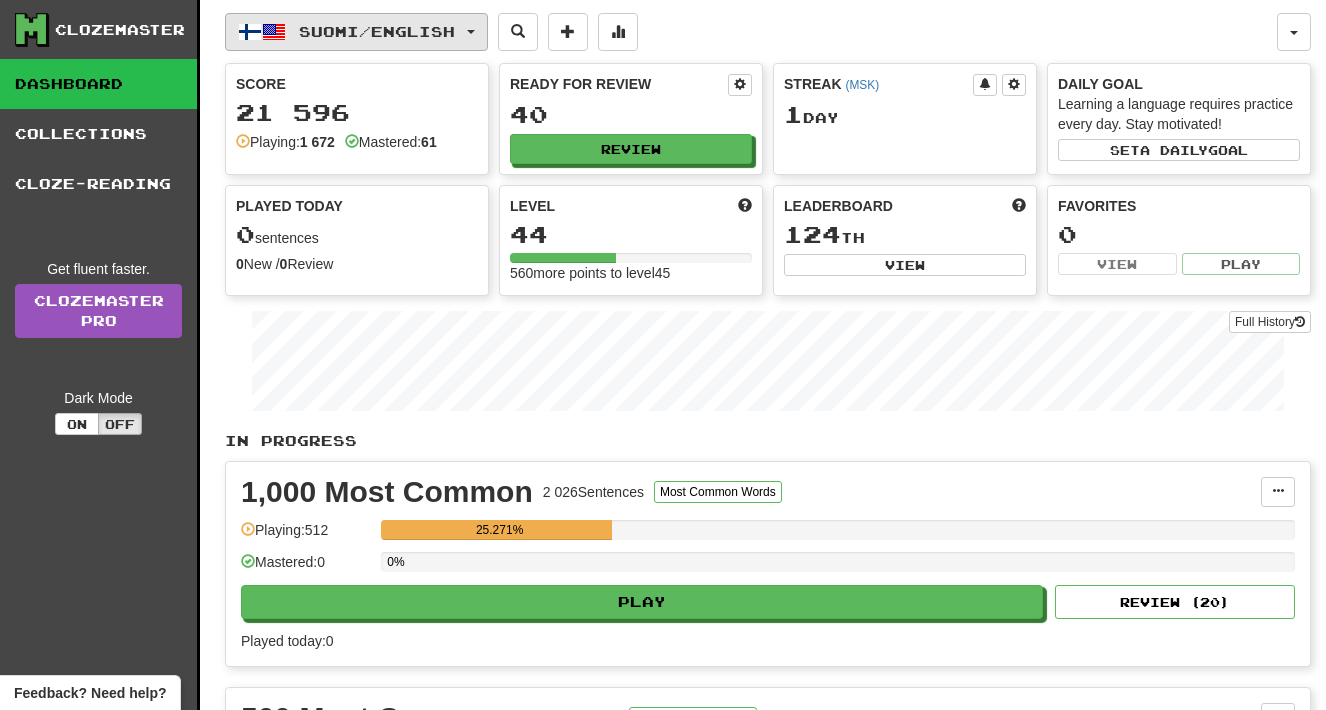 click on "Suomi  /  English" at bounding box center (377, 31) 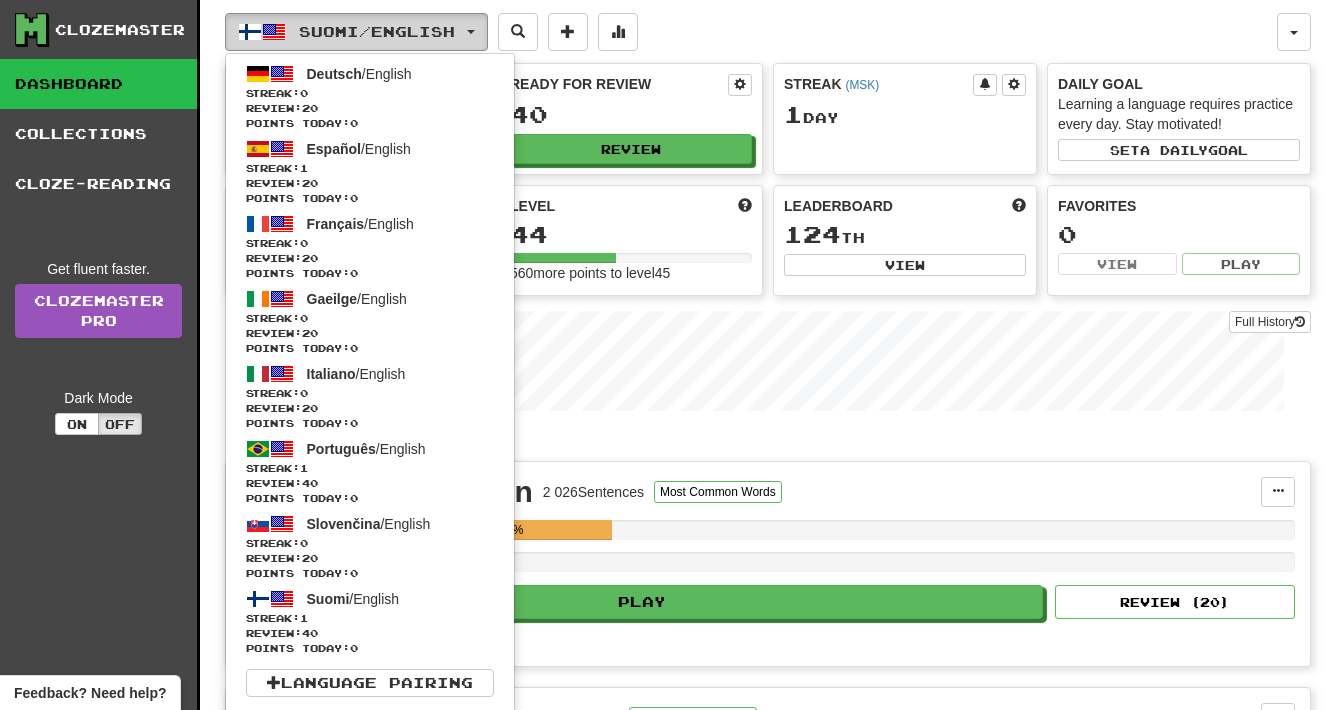 click on "Suomi  /  English" at bounding box center (377, 31) 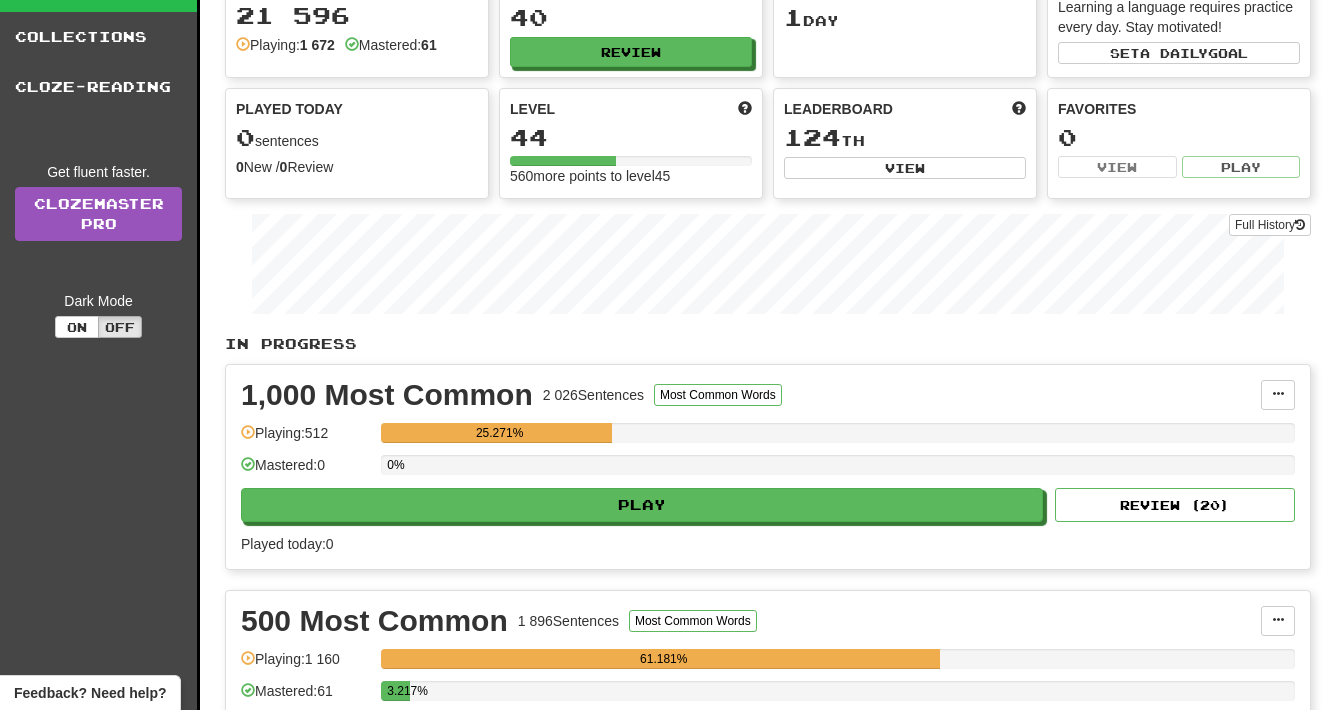 scroll, scrollTop: 0, scrollLeft: 0, axis: both 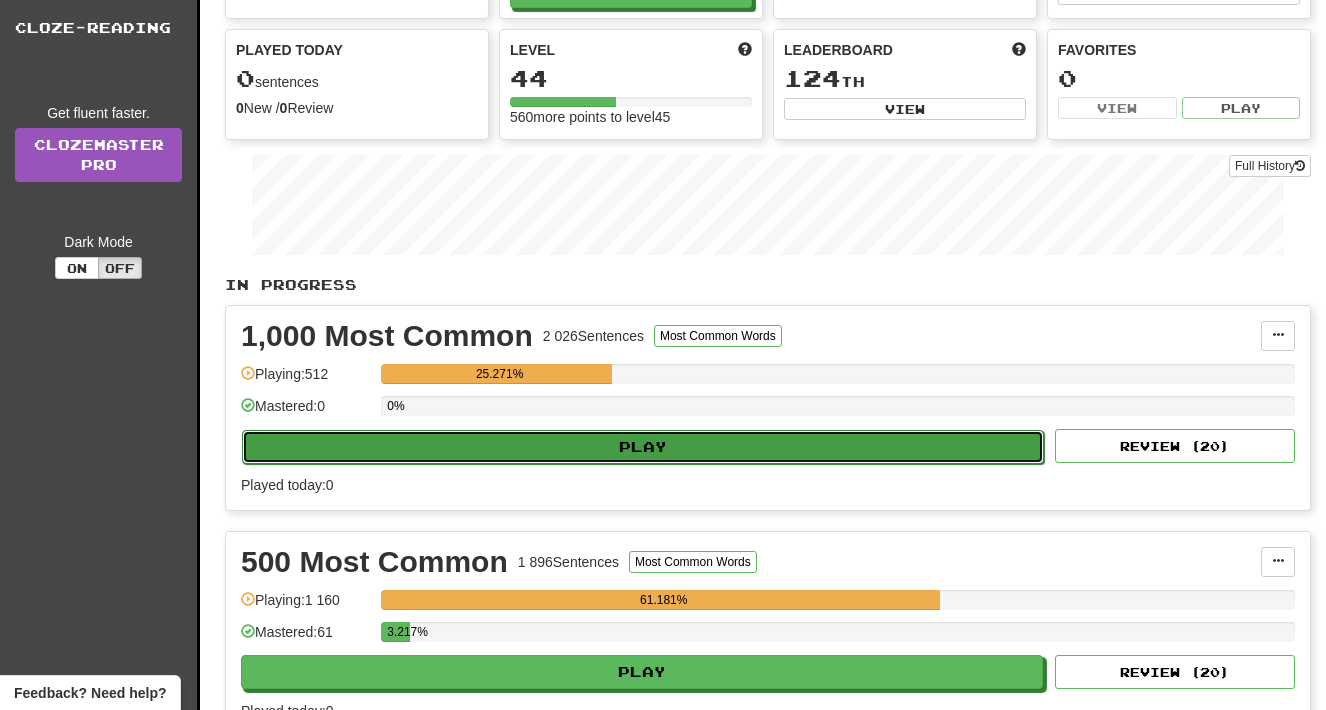 click on "Play" at bounding box center [643, 447] 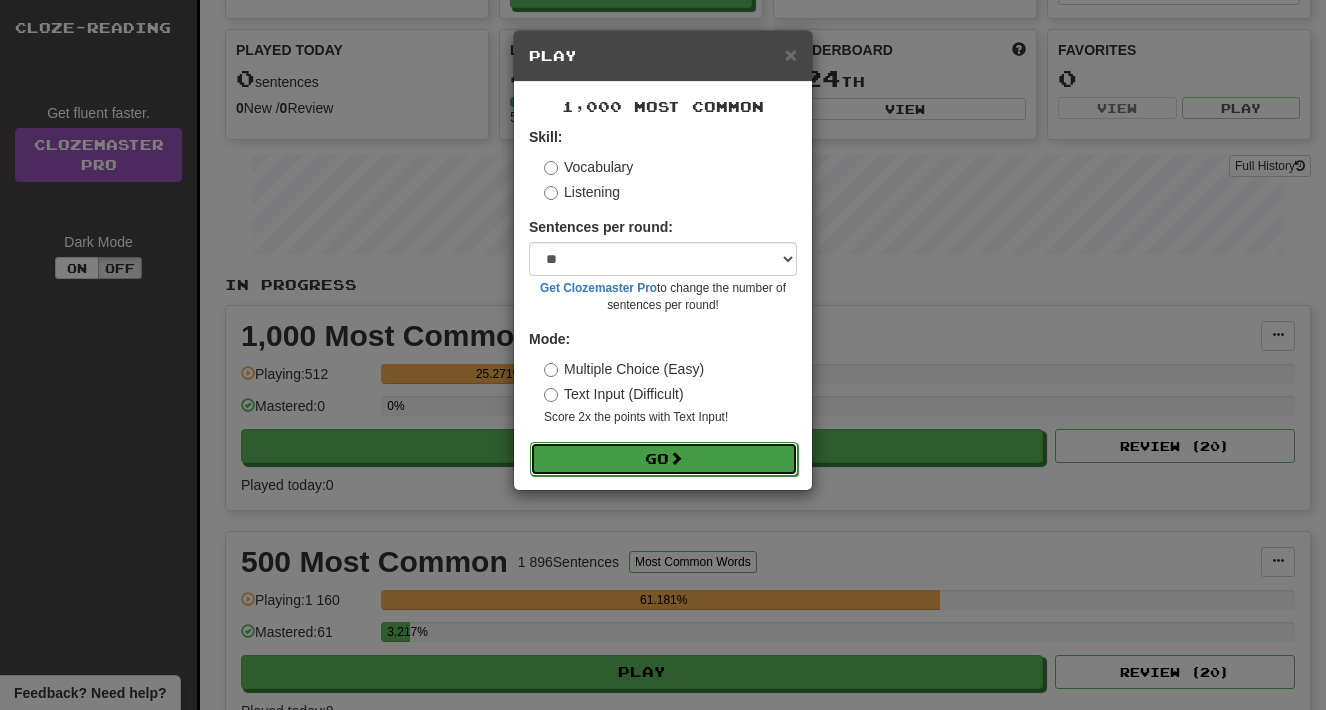 click on "Go" at bounding box center [664, 459] 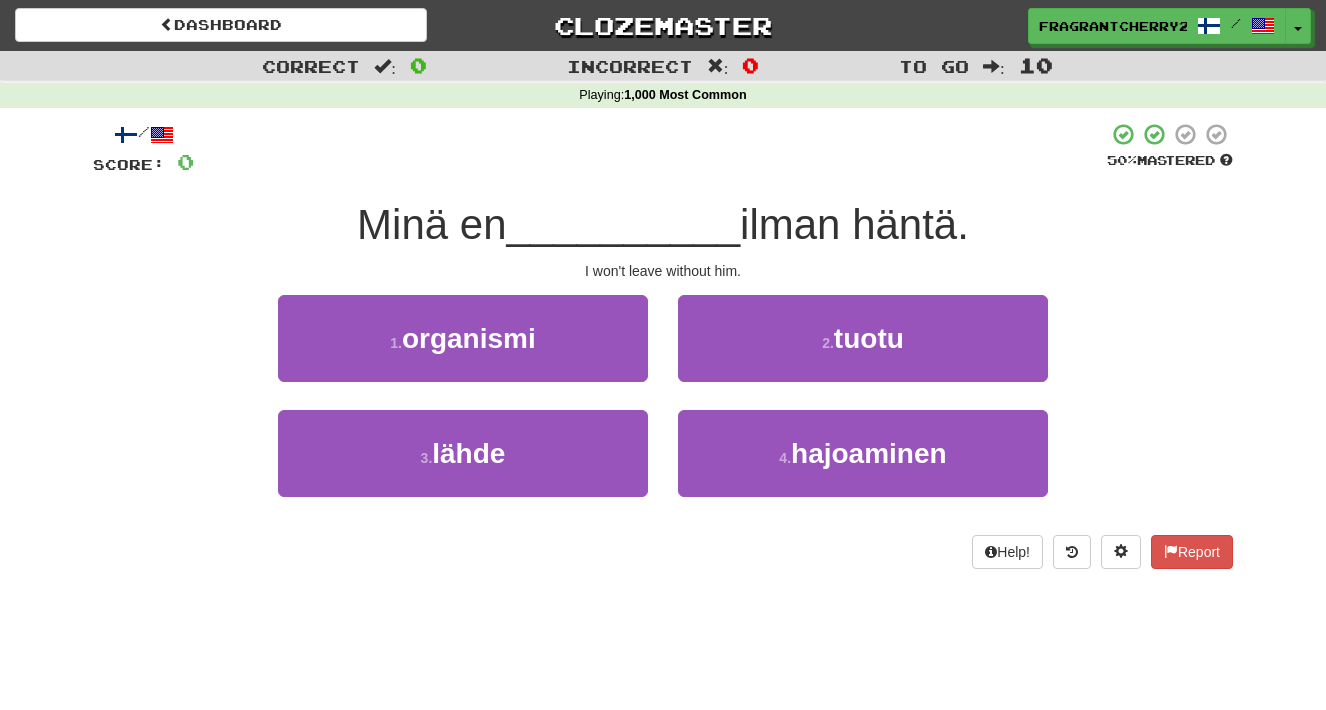 scroll, scrollTop: 0, scrollLeft: 0, axis: both 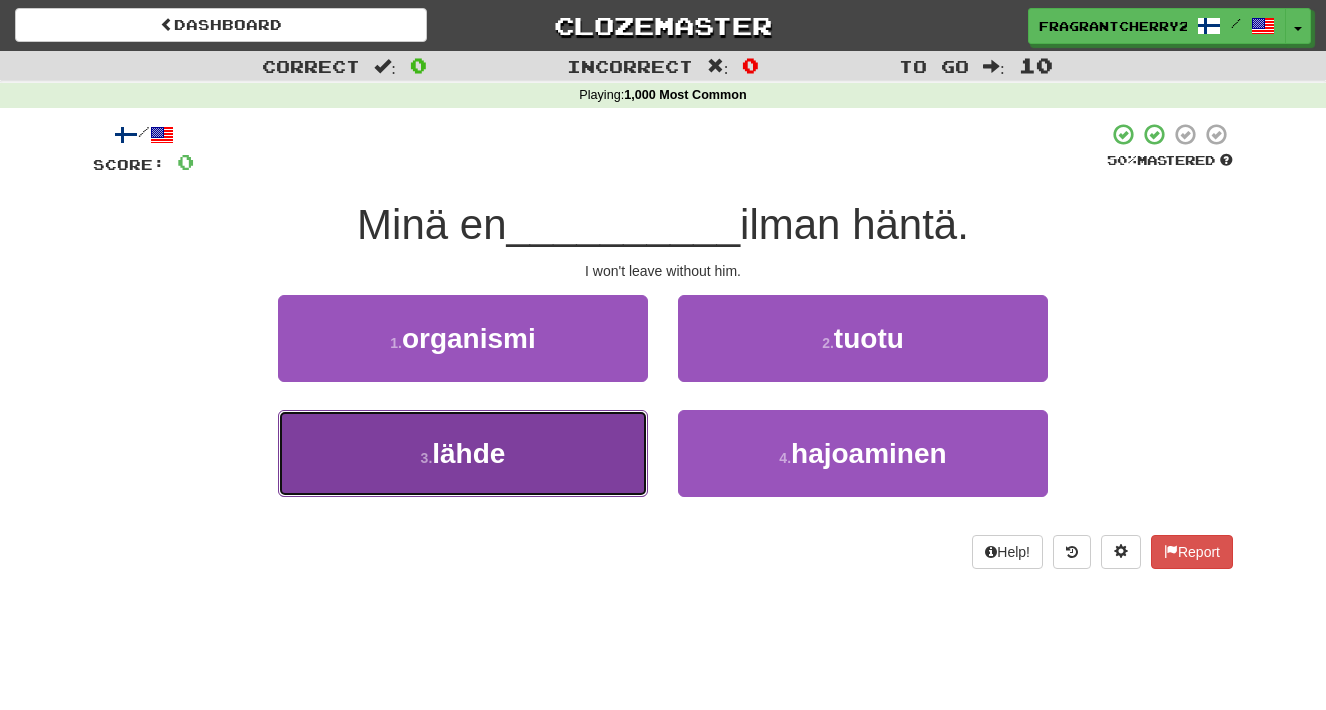 click on "3 .  lähde" at bounding box center [463, 453] 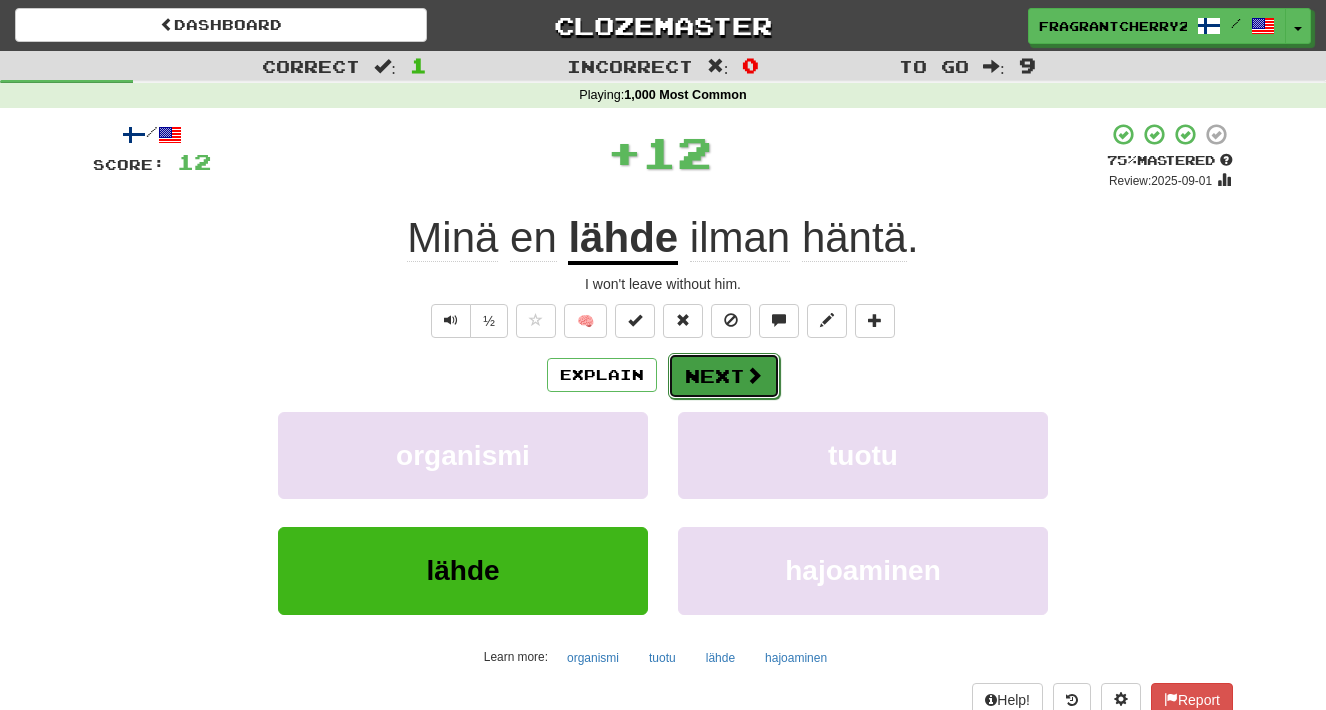 click at bounding box center (754, 375) 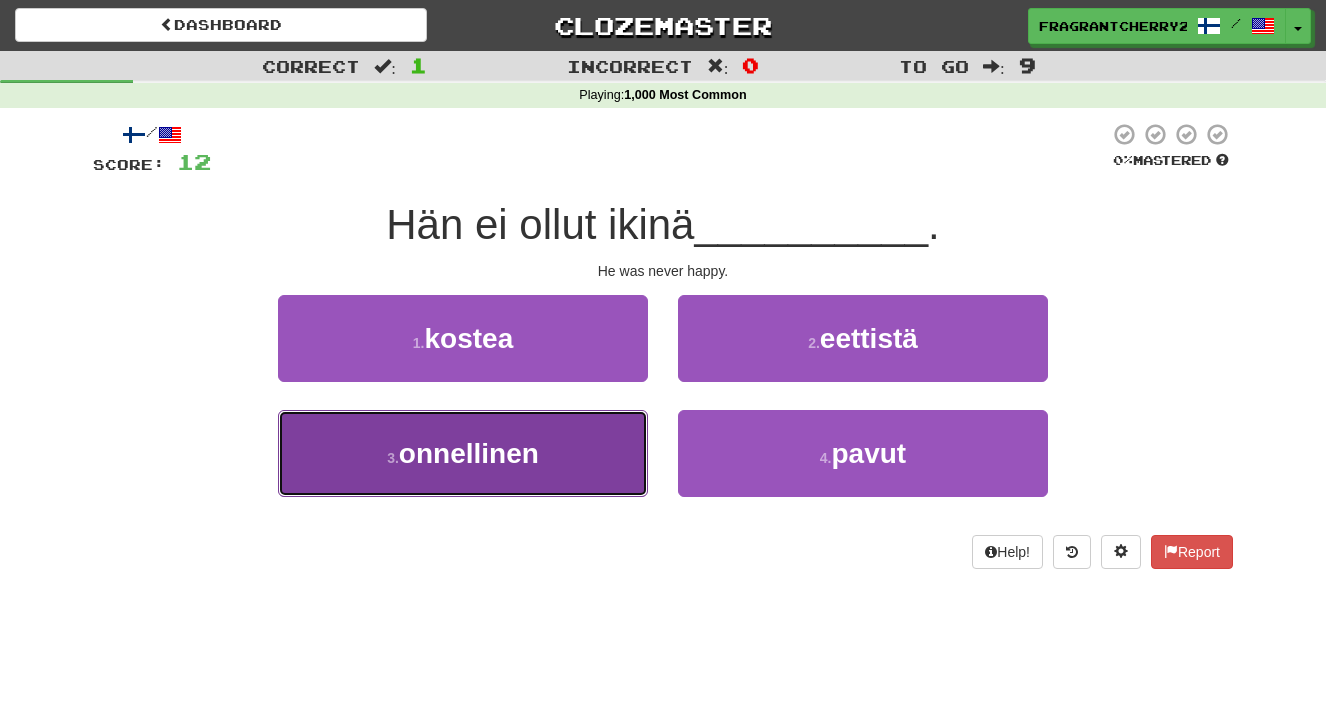 click on "3 .  onnellinen" at bounding box center [463, 453] 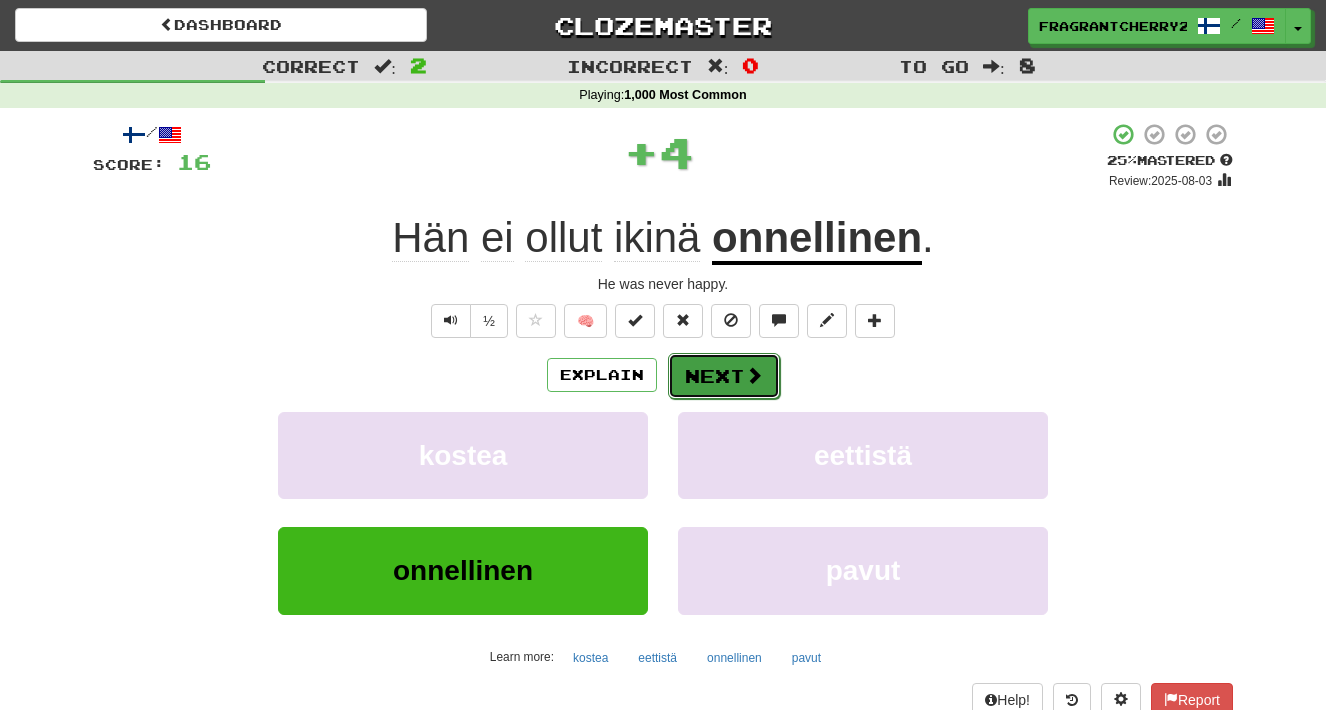click on "Next" at bounding box center (724, 376) 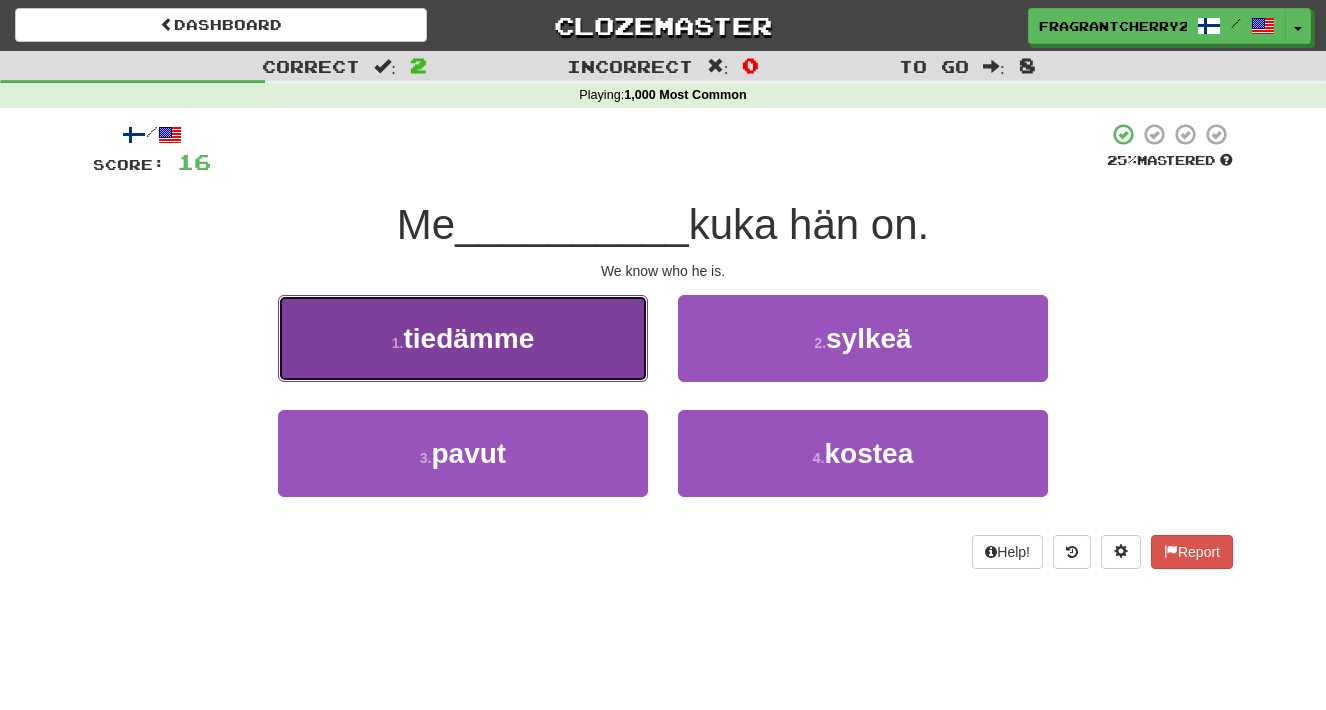 click on "1 .  tiedämme" at bounding box center (463, 338) 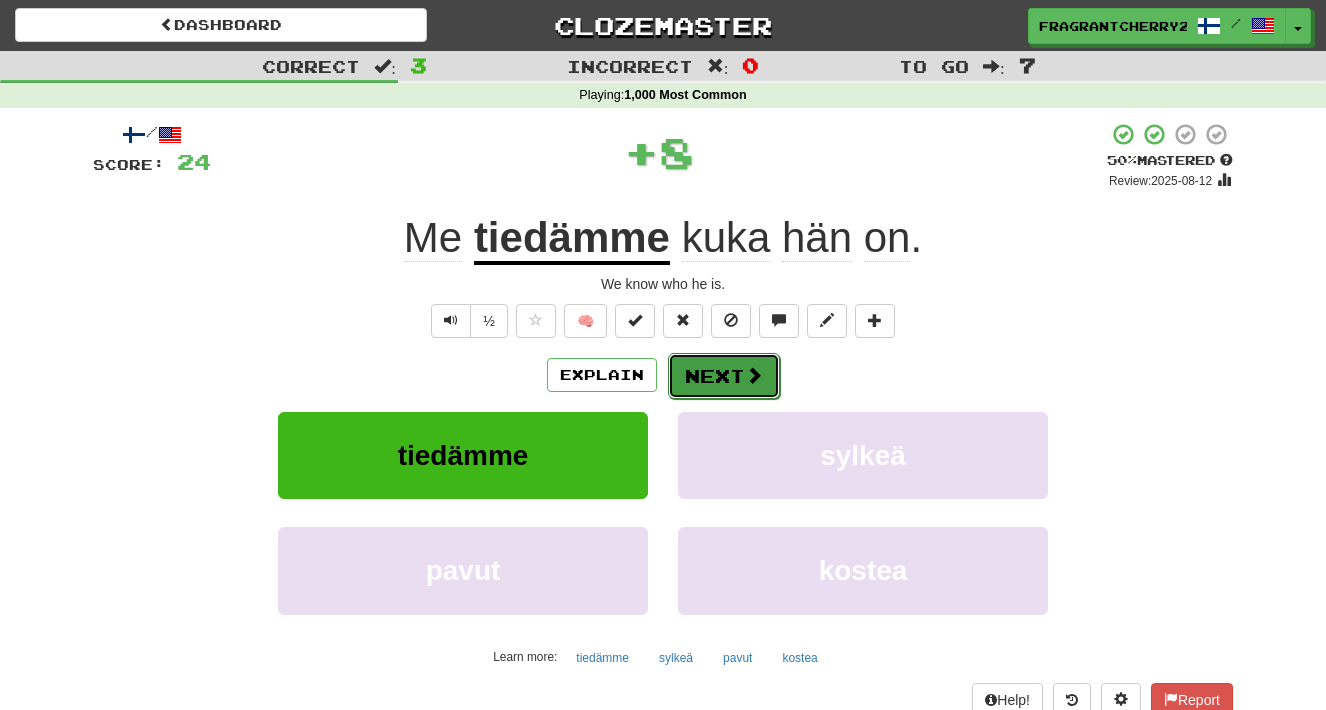 click on "Next" at bounding box center [724, 376] 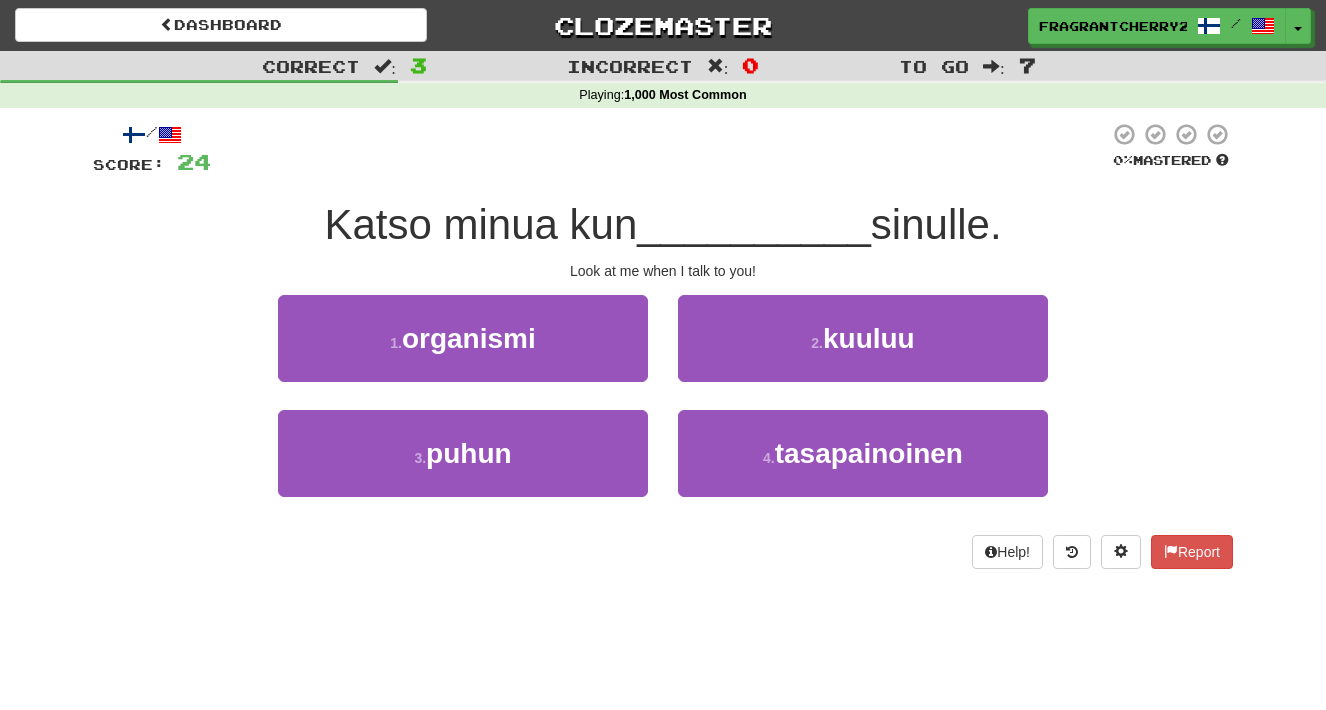 click on "3 .  puhun" at bounding box center (463, 467) 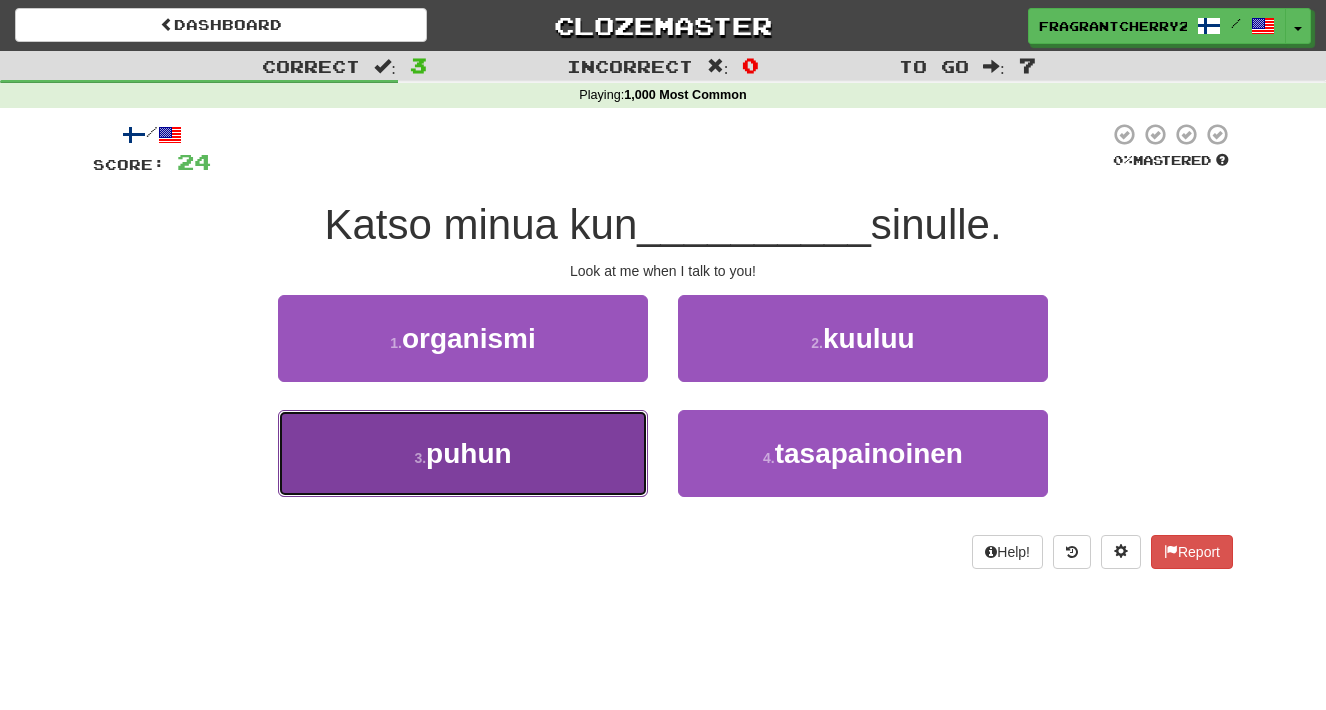 click on "3 .  puhun" at bounding box center [463, 453] 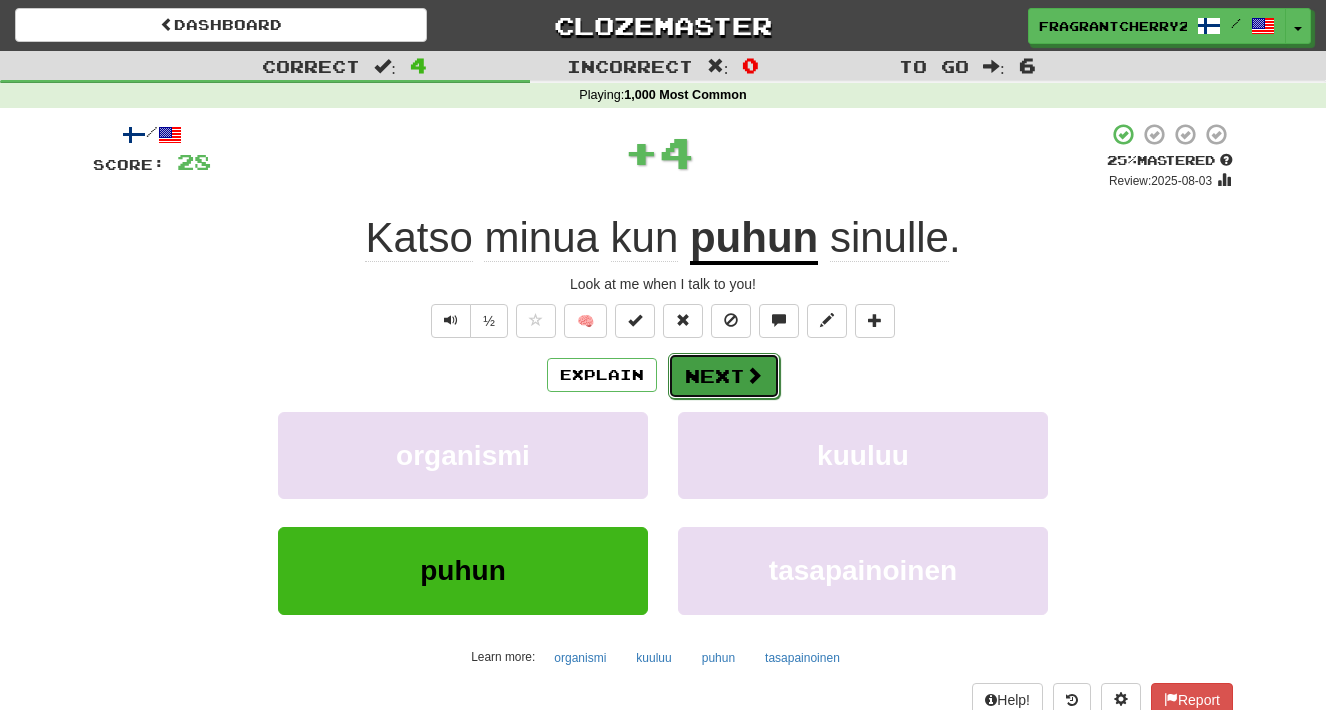 click on "Next" at bounding box center [724, 376] 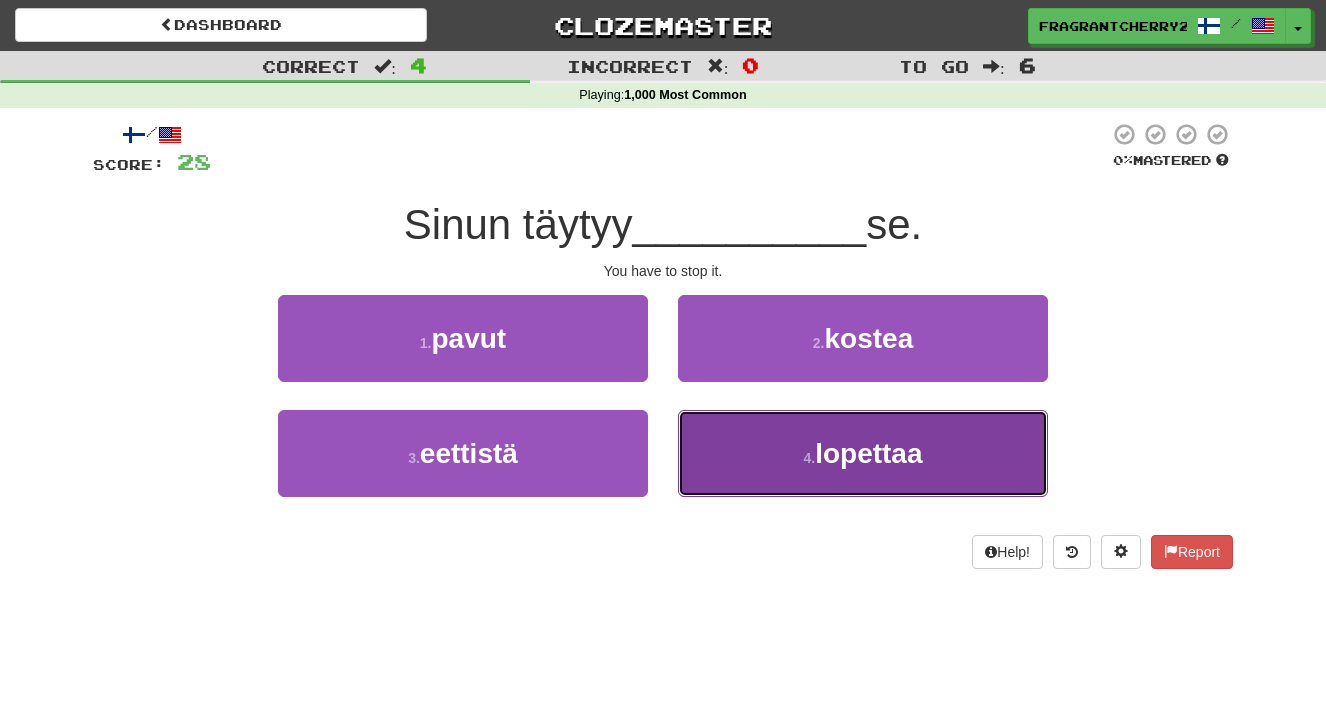 click on "4 .  lopettaa" at bounding box center [863, 453] 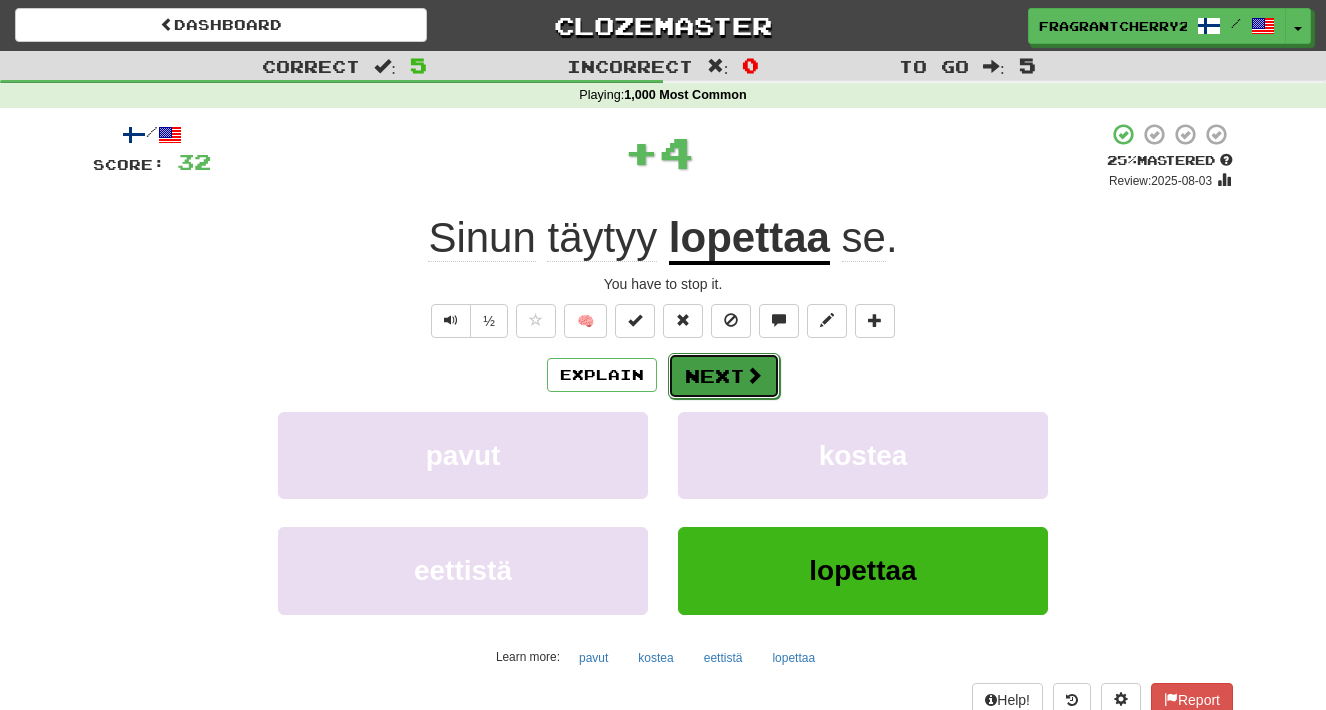 click on "Next" at bounding box center [724, 376] 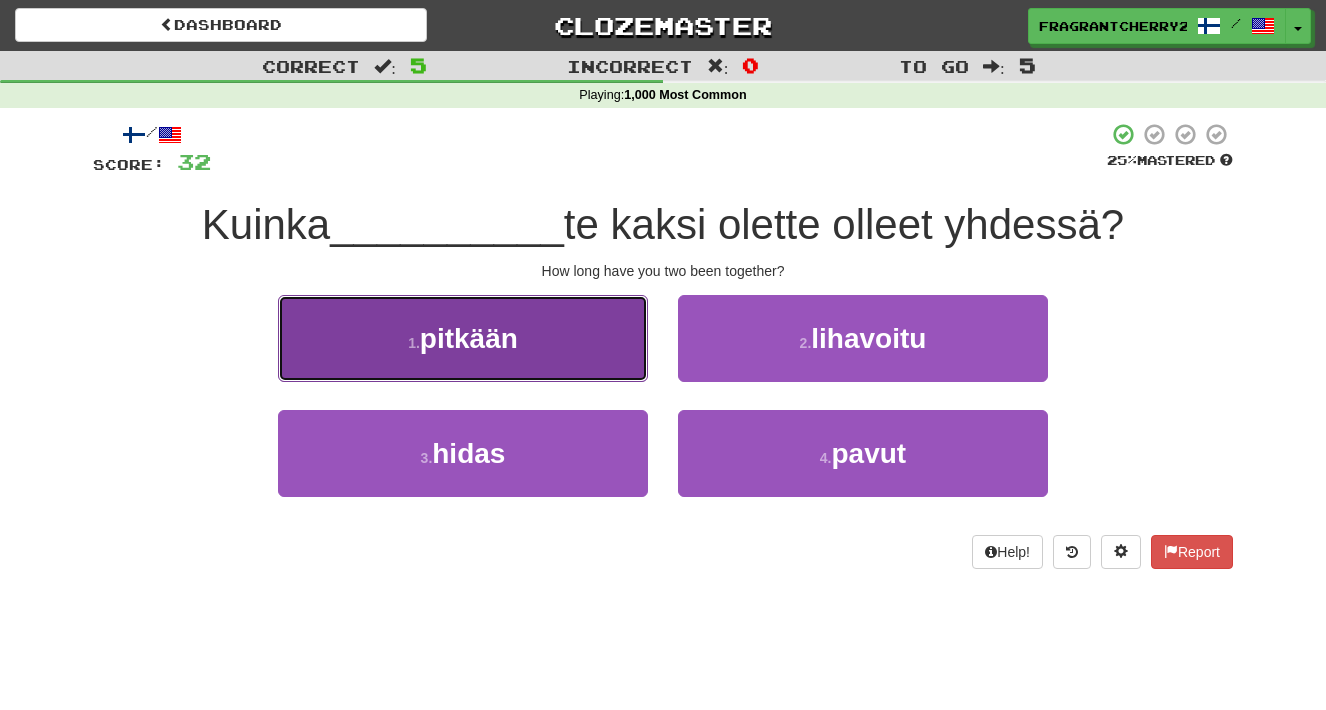 click on "1 .  pitkään" at bounding box center [463, 338] 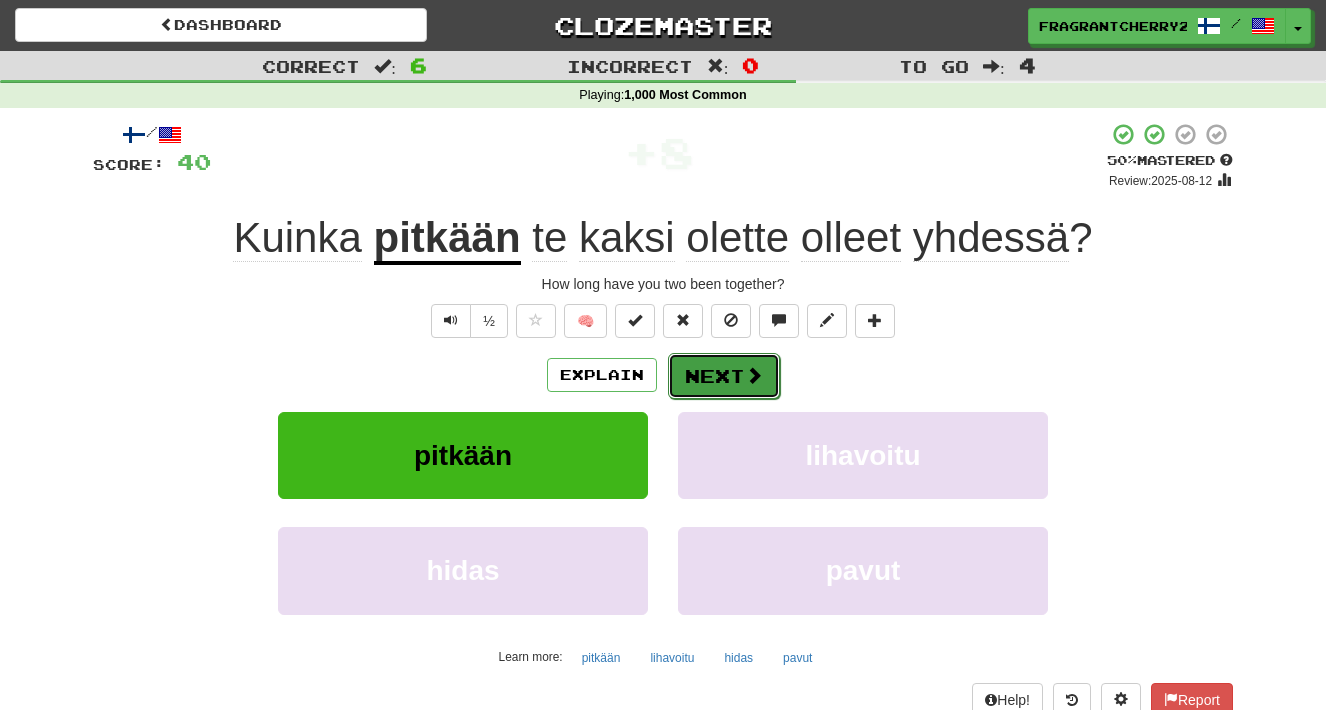click on "Next" at bounding box center (724, 376) 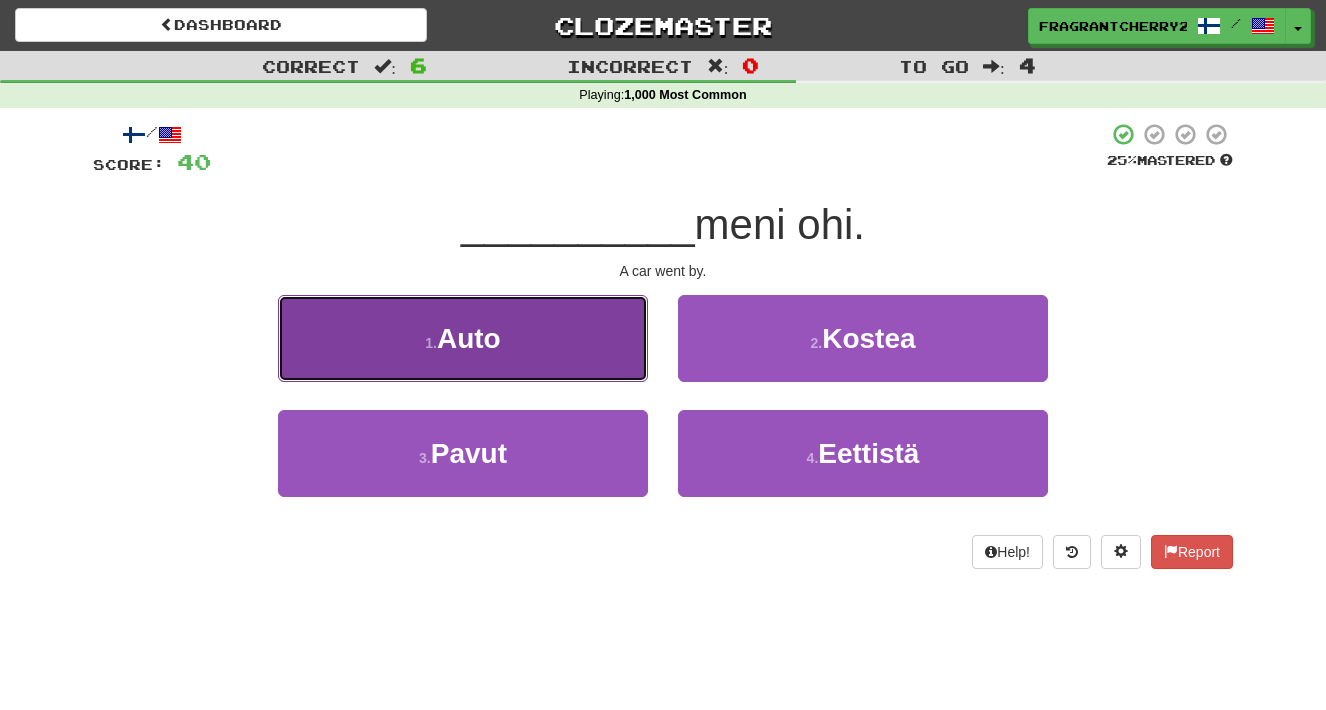 click on "1 .  Auto" at bounding box center [463, 338] 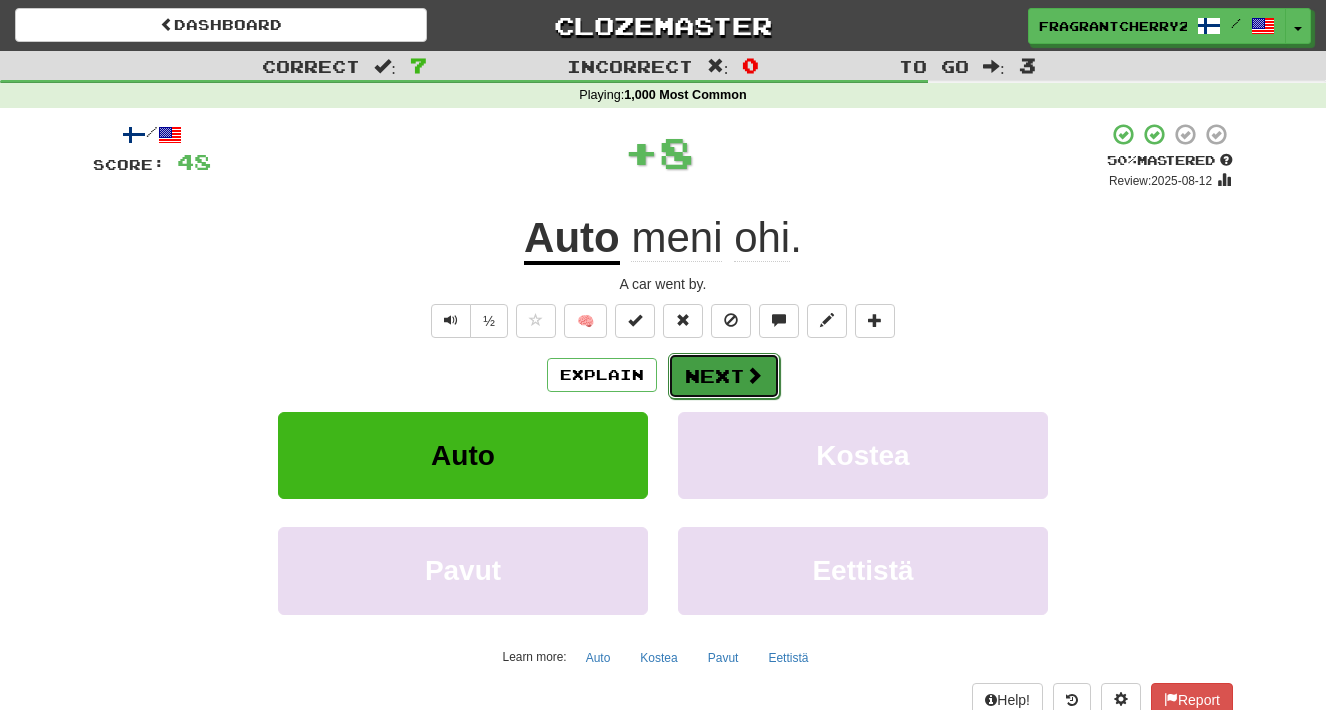 click on "Next" at bounding box center (724, 376) 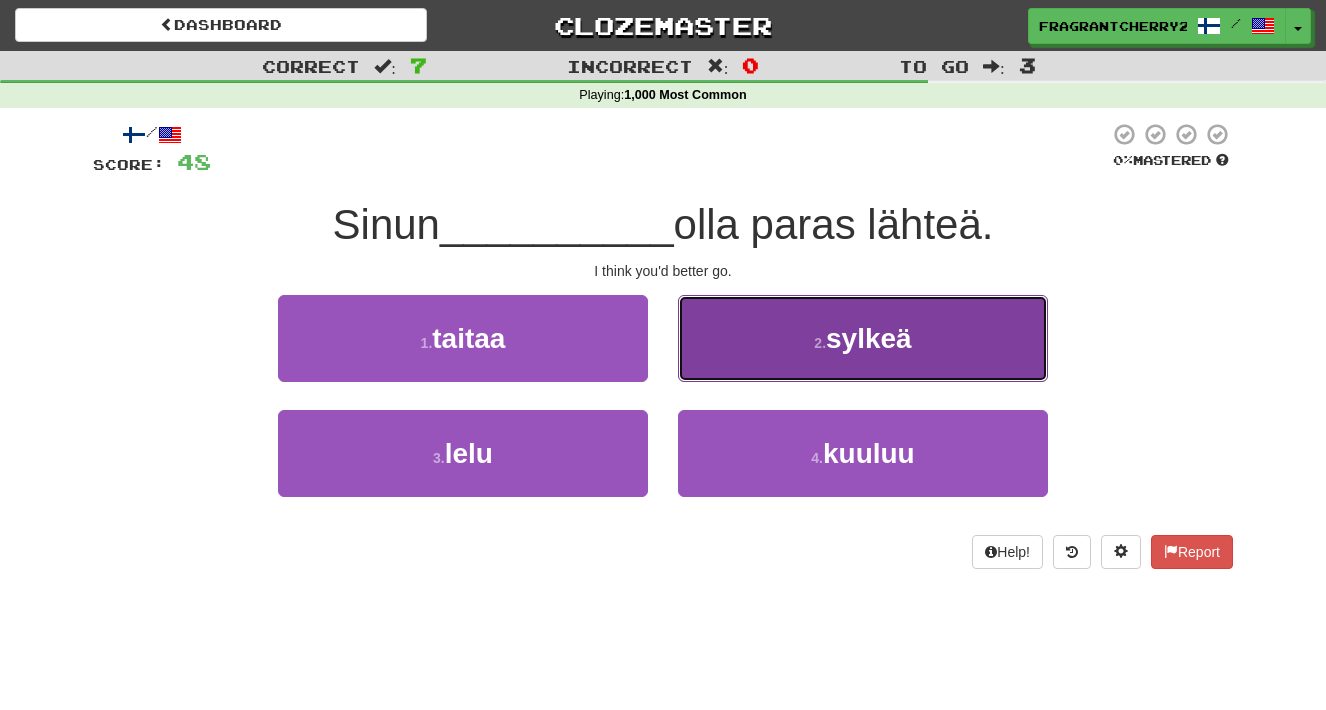 click on "2 .  sylkeä" at bounding box center (863, 338) 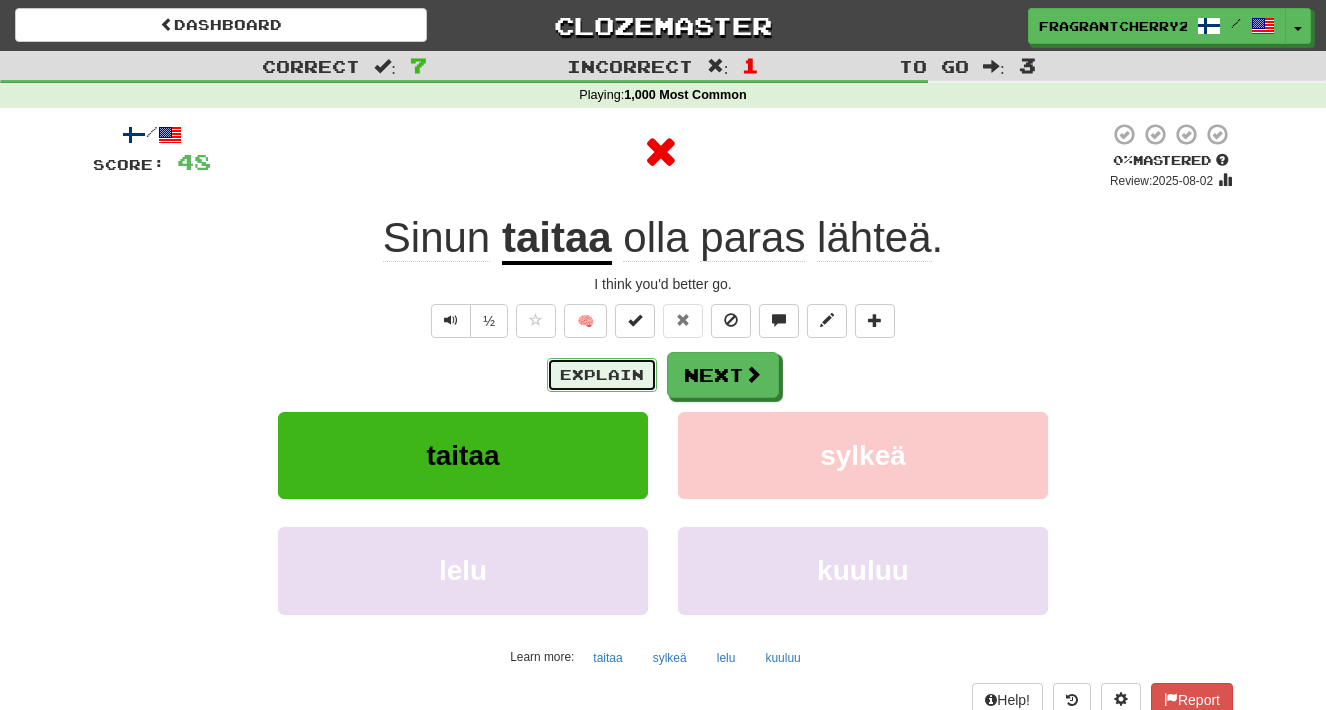 click on "Explain" at bounding box center [602, 375] 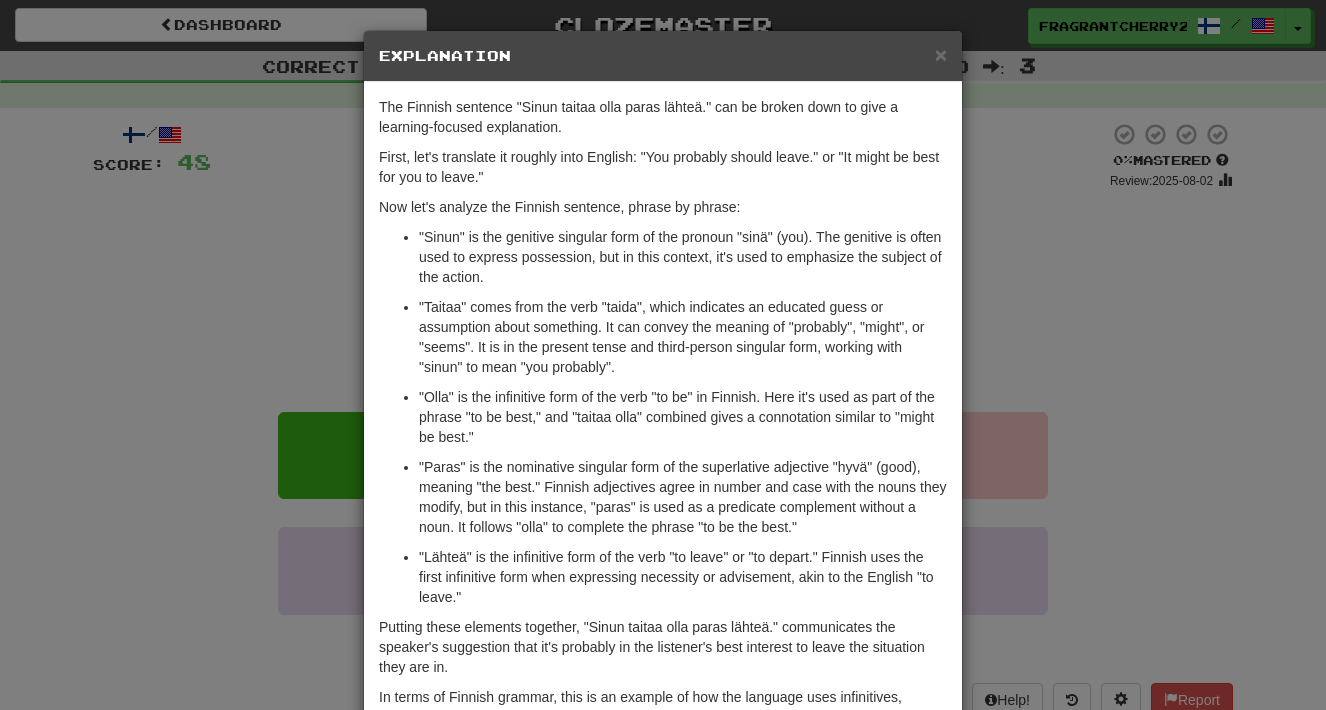 click on "The Finnish sentence "Sinun taitaa olla paras lähteä." can be broken down to give a learning-focused explanation.
First, let's translate it roughly into English: "You probably should leave." or "It might be best for you to leave."
Now let's analyze the Finnish sentence, phrase by phrase:
"Sinun" is the genitive singular form of the pronoun "sinä" (you). The genitive is often used to express possession, but in this context, it's used to emphasize the subject of the action.
"Taitaa" comes from the verb "taida", which indicates an educated guess or assumption about something. It can convey the meaning of "probably", "might", or "seems". It is in the present tense and third-person singular form, working with "sinun" to mean "you probably".
"Olla" is the infinitive form of the verb "to be" in Finnish. Here it's used as part of the phrase "to be best," and "taitaa olla" combined gives a connotation similar to "might be best."" at bounding box center [663, 437] 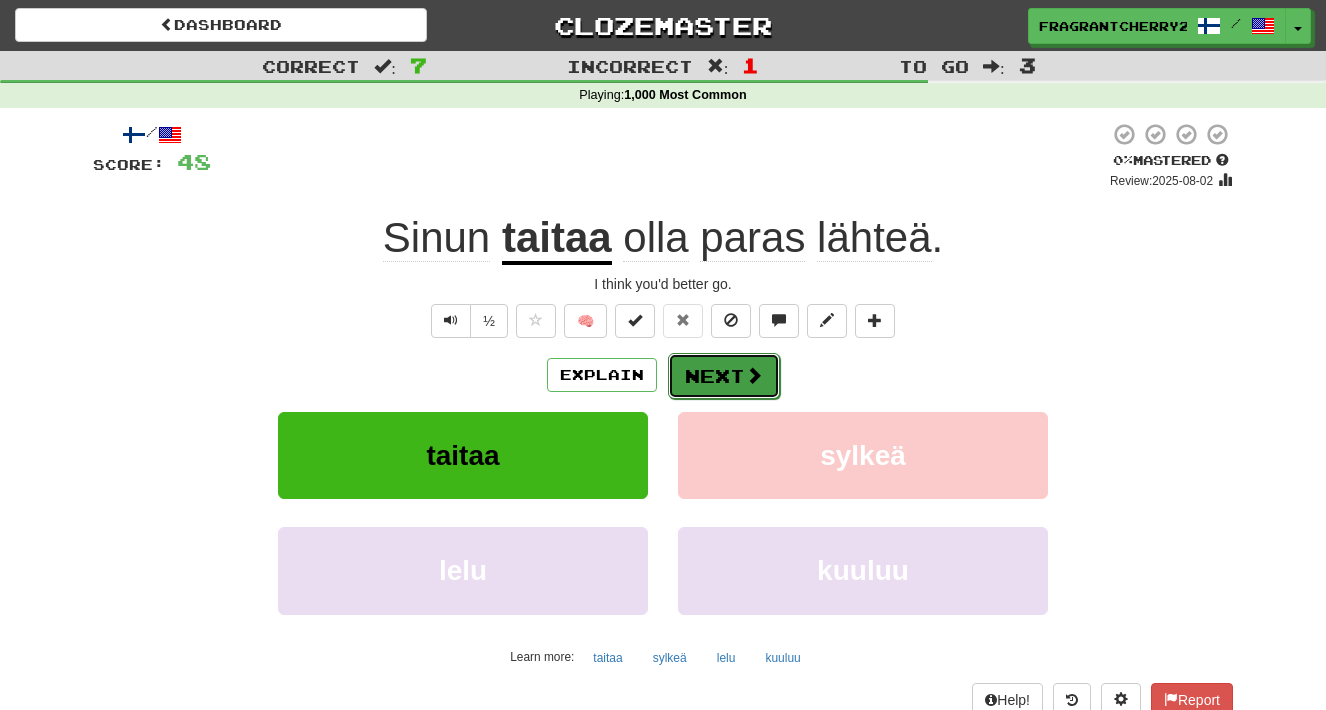 click on "Next" at bounding box center [724, 376] 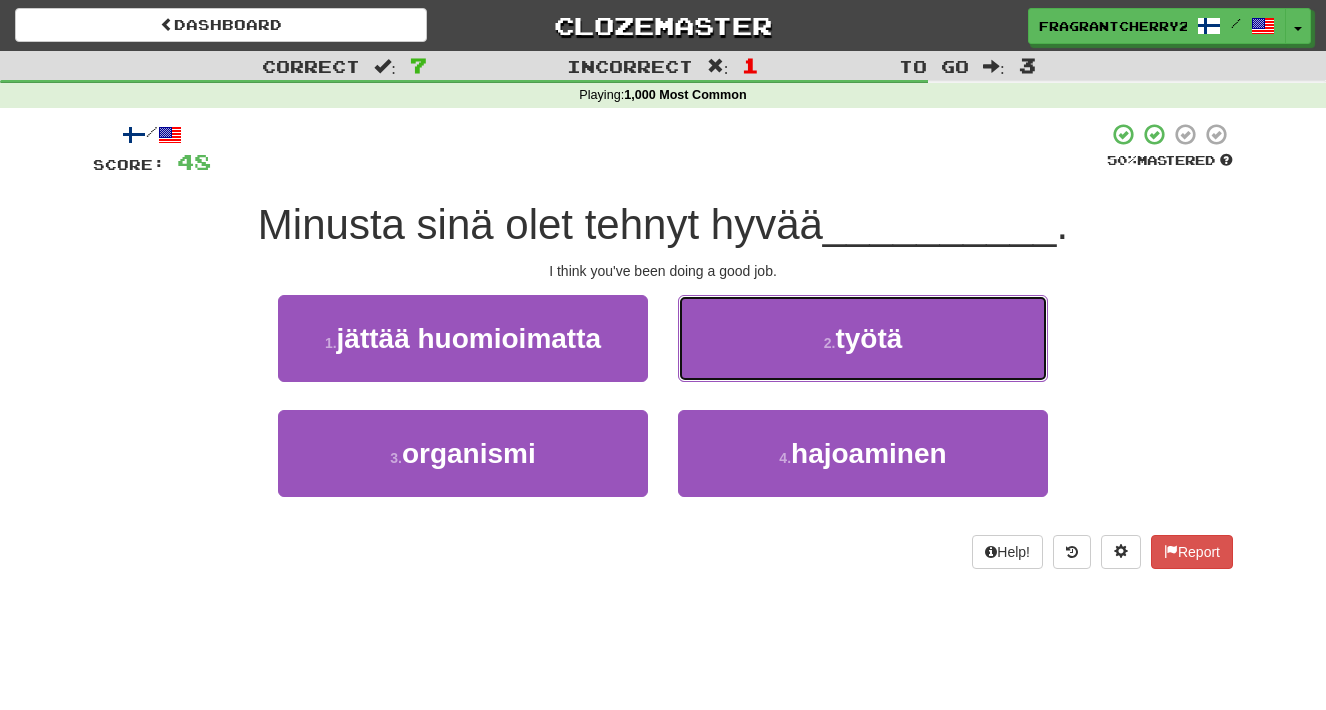 click on "2 .  työtä" at bounding box center [863, 338] 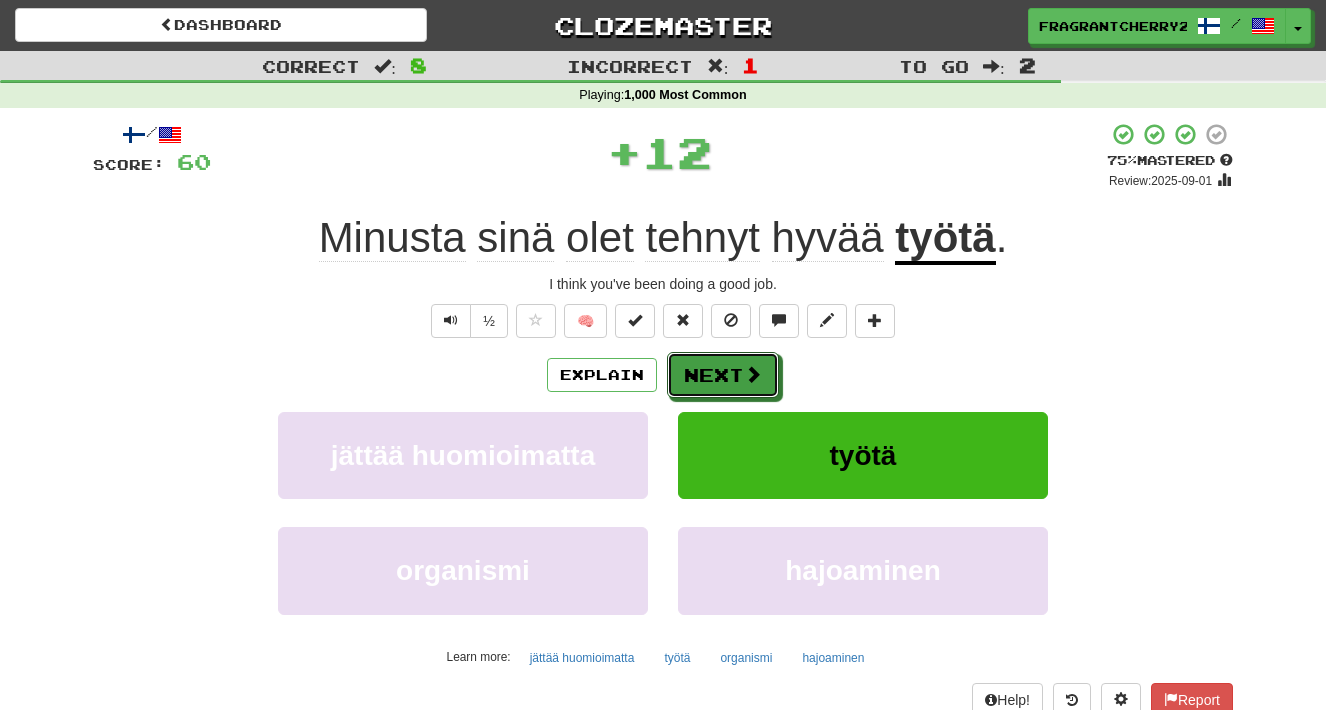 click on "Next" at bounding box center [723, 375] 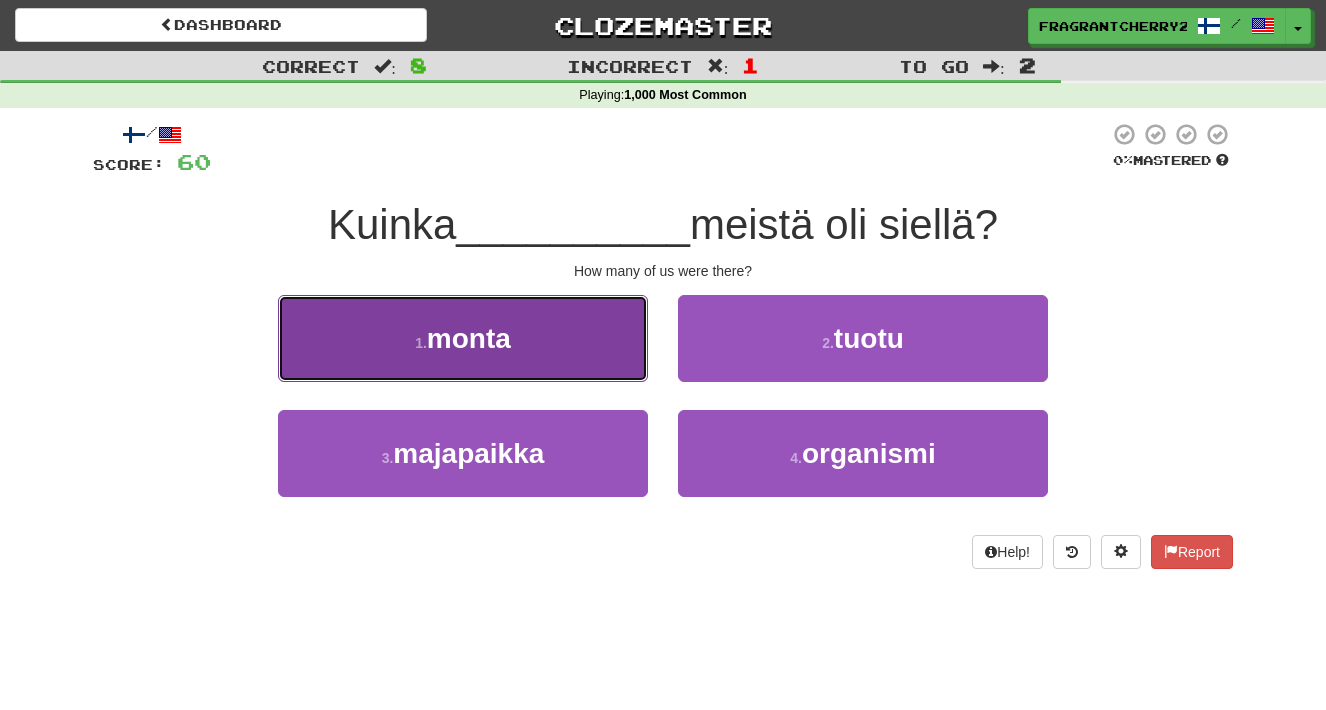 click on "1 .  monta" at bounding box center [463, 338] 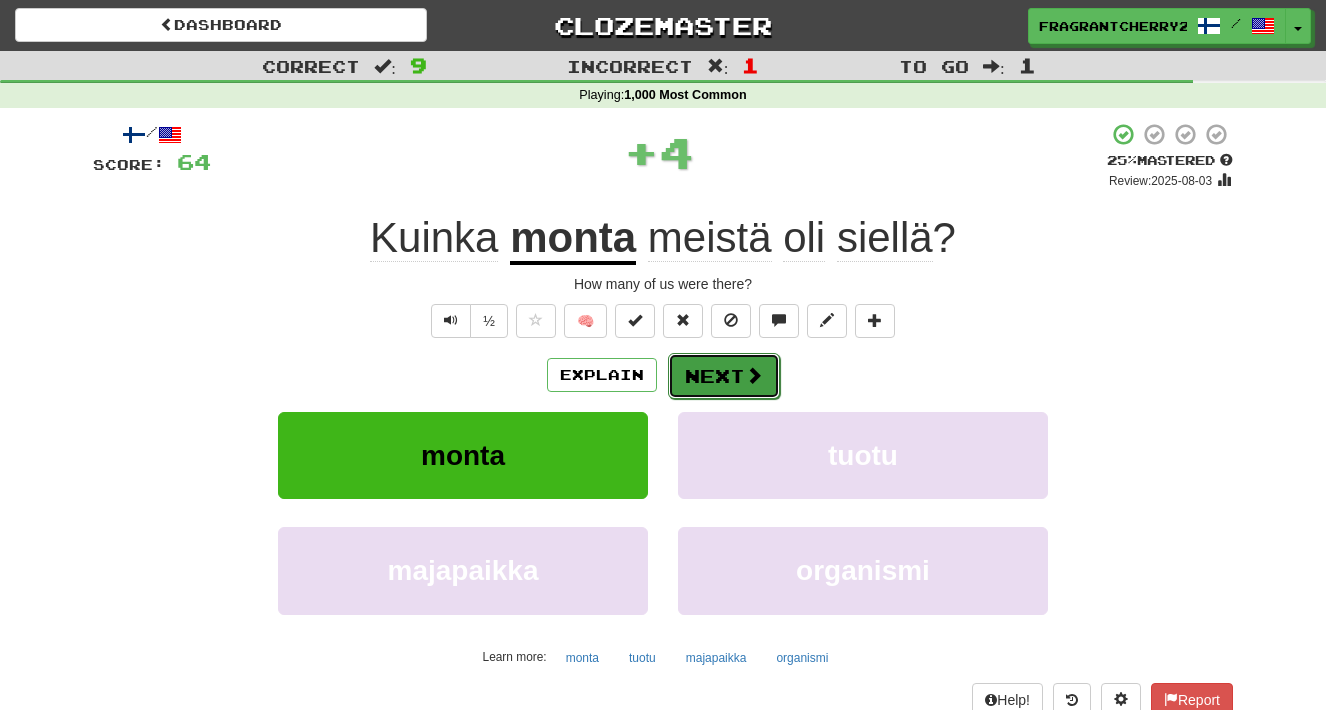 click on "Next" at bounding box center (724, 376) 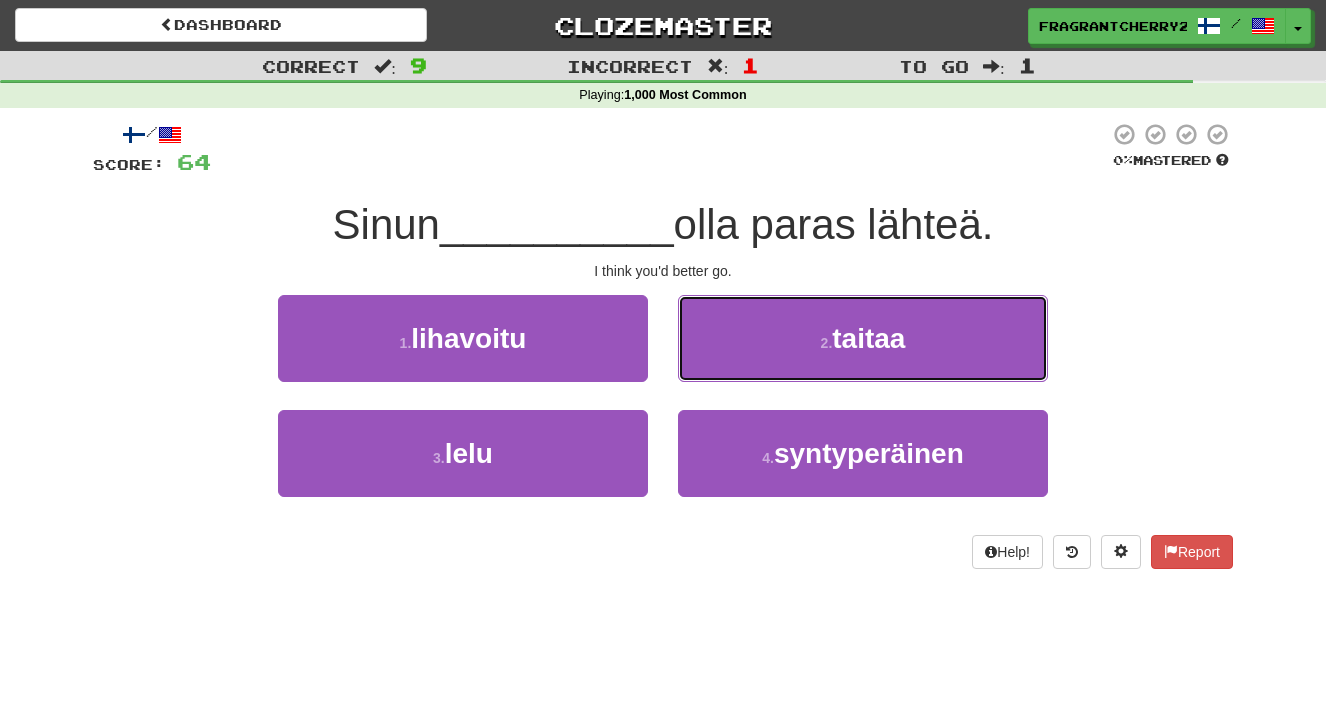 click on "2 .  taitaa" at bounding box center [863, 338] 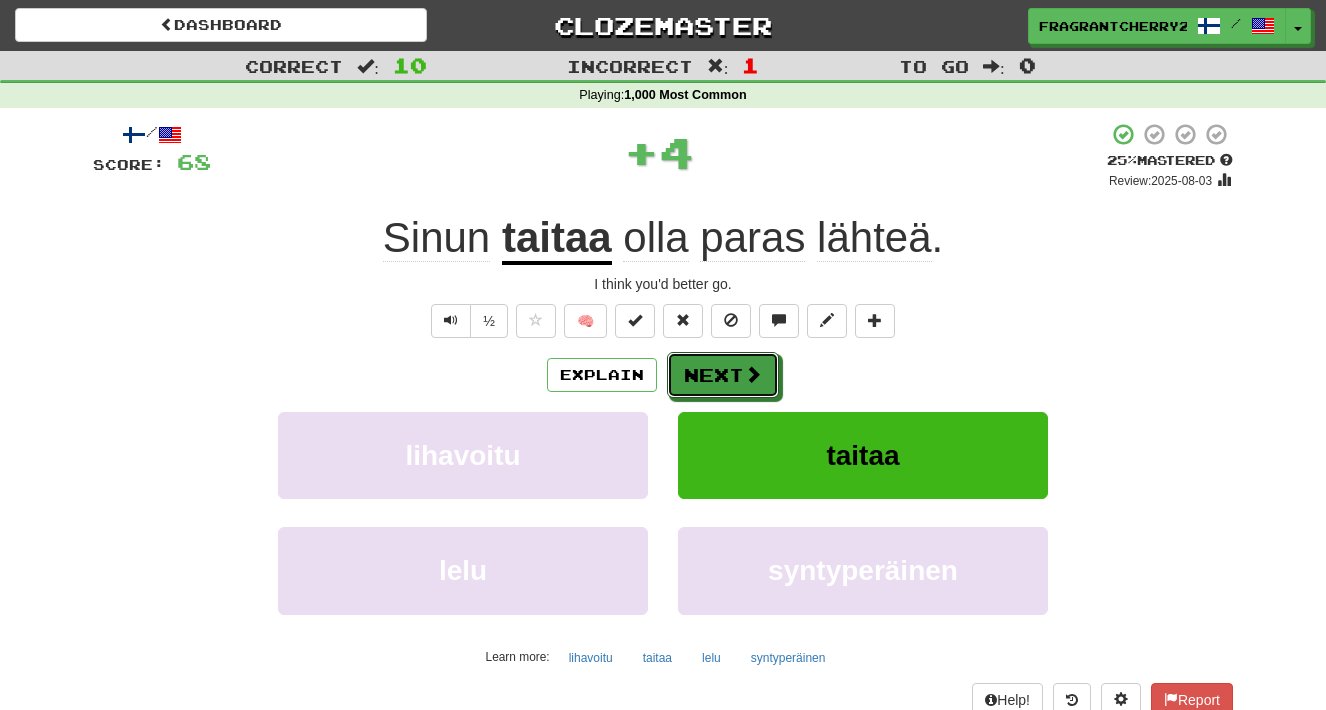 click on "Next" at bounding box center [723, 375] 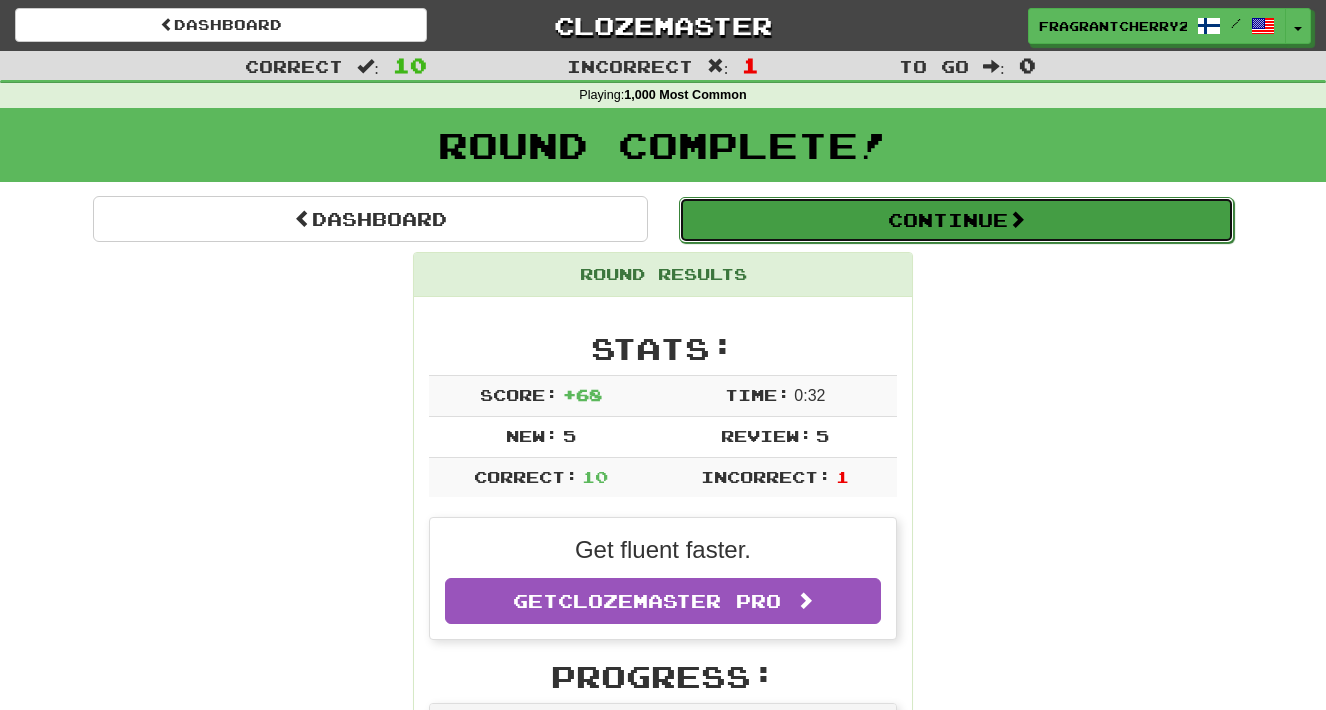click on "Continue" at bounding box center [956, 220] 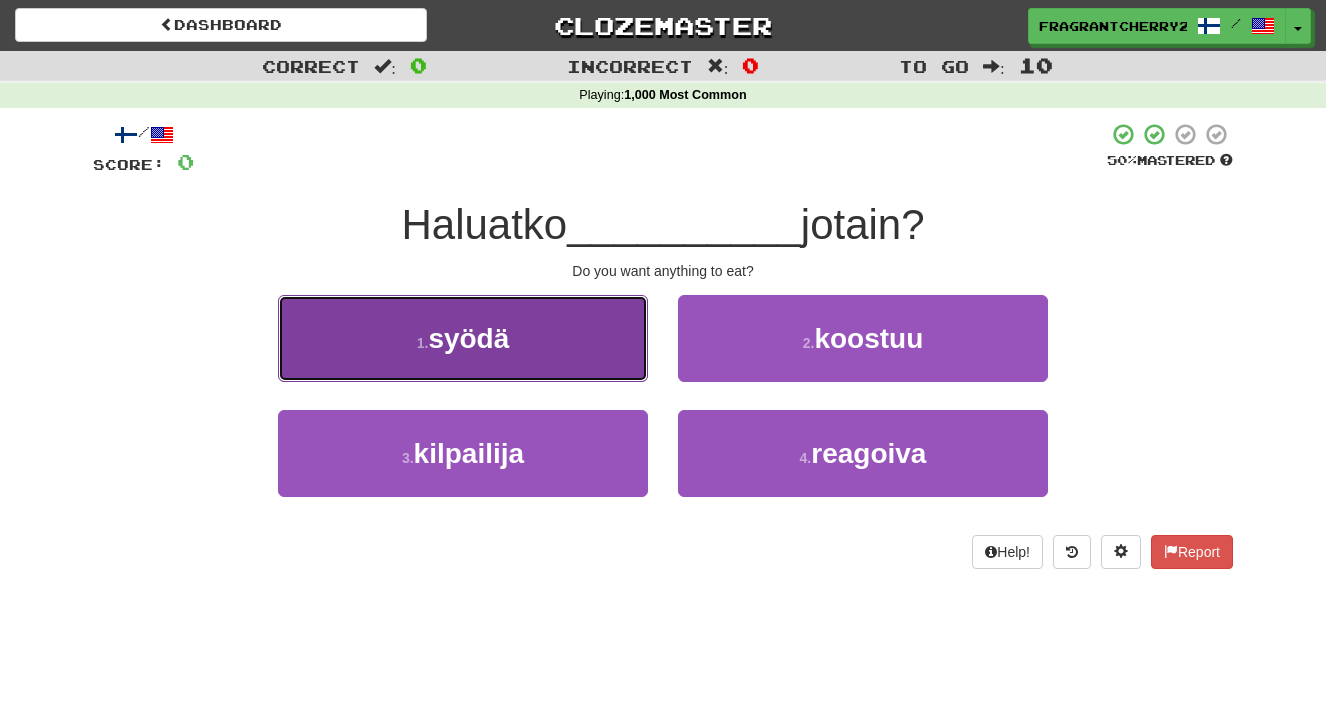 click on "1 .  syödä" at bounding box center (463, 338) 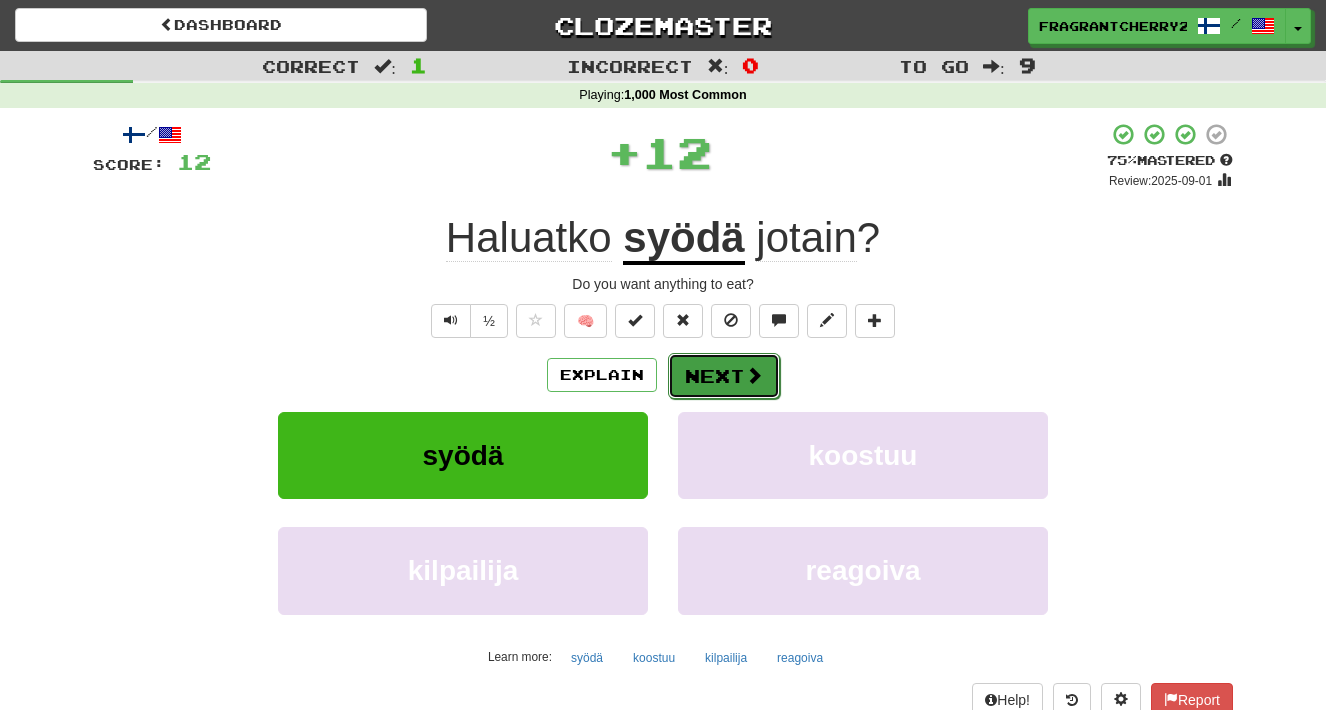 click on "Next" at bounding box center [724, 376] 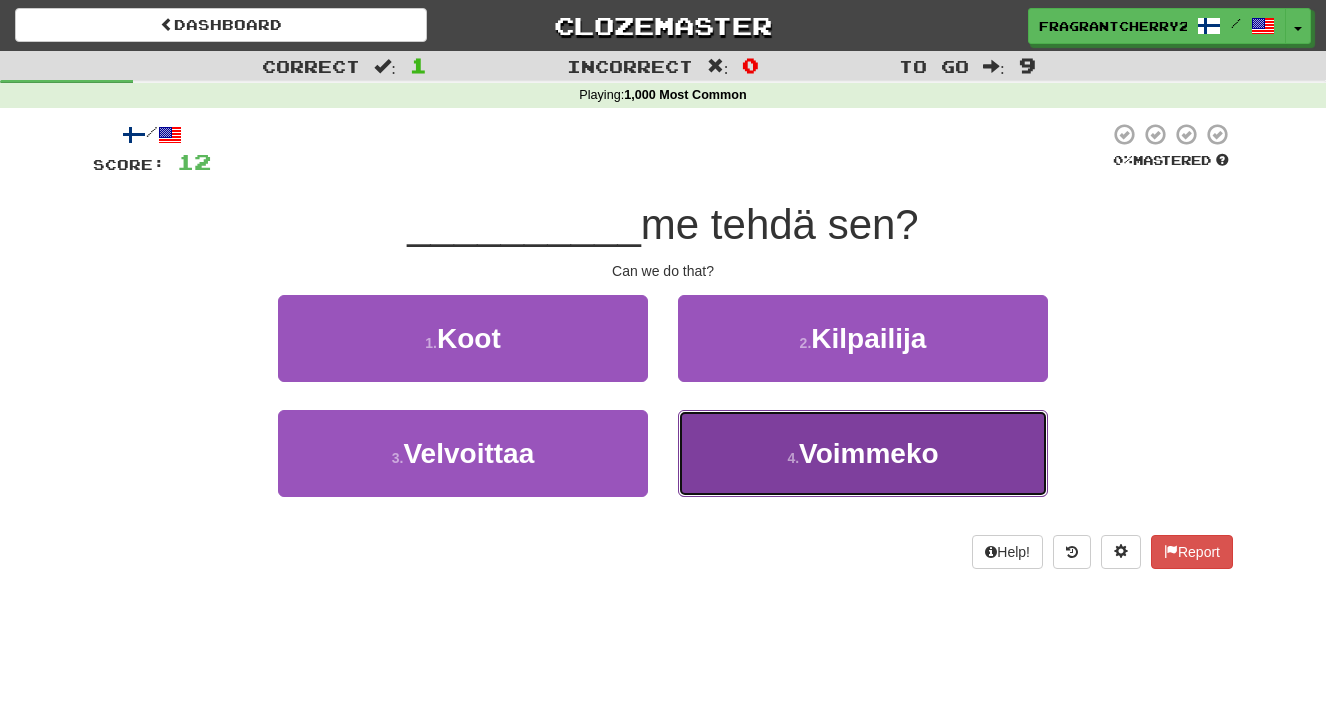 click on "4 .  Voimmeko" at bounding box center (863, 453) 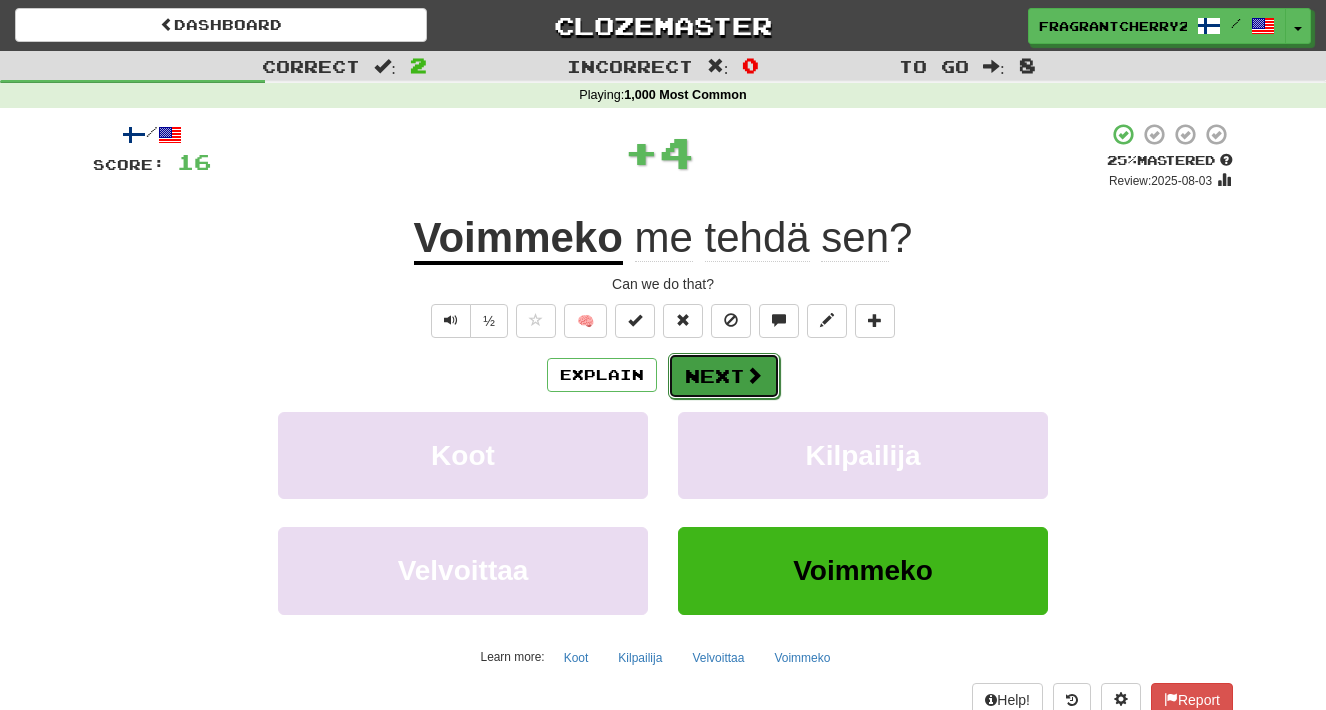 click on "Next" at bounding box center [724, 376] 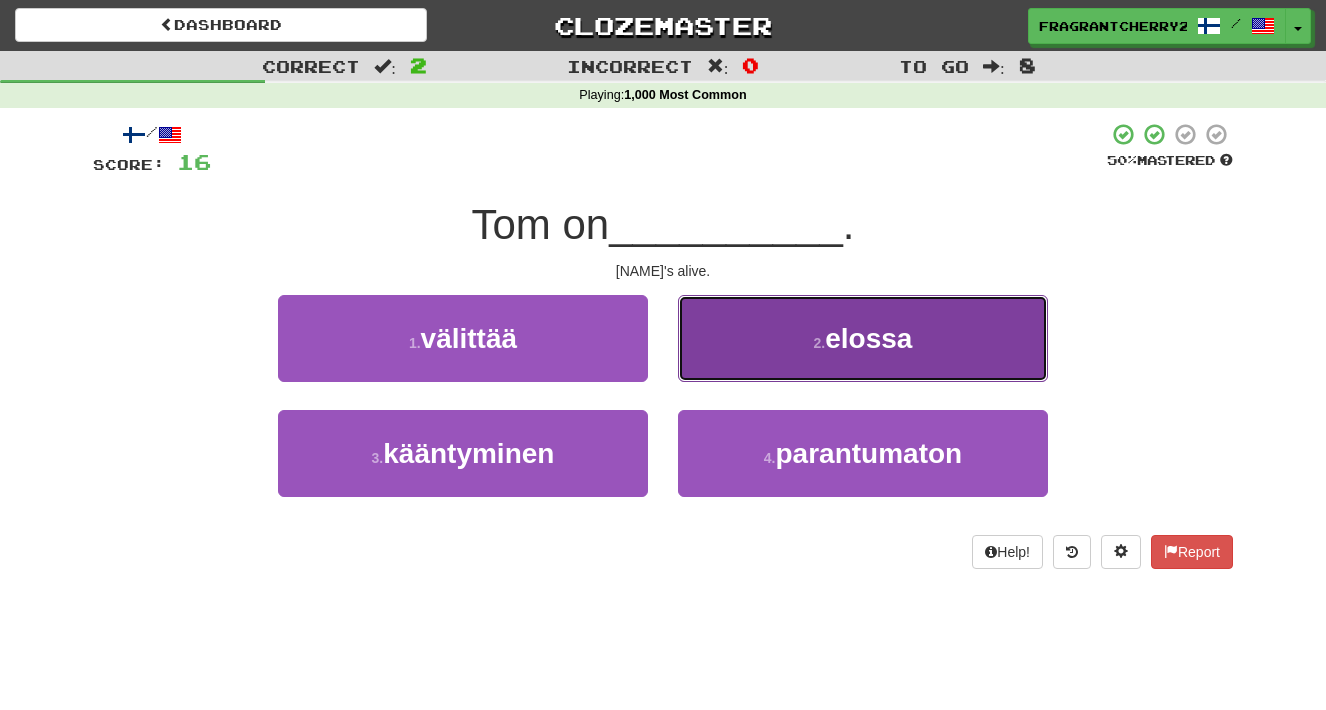 click on "2 .  elossa" at bounding box center [863, 338] 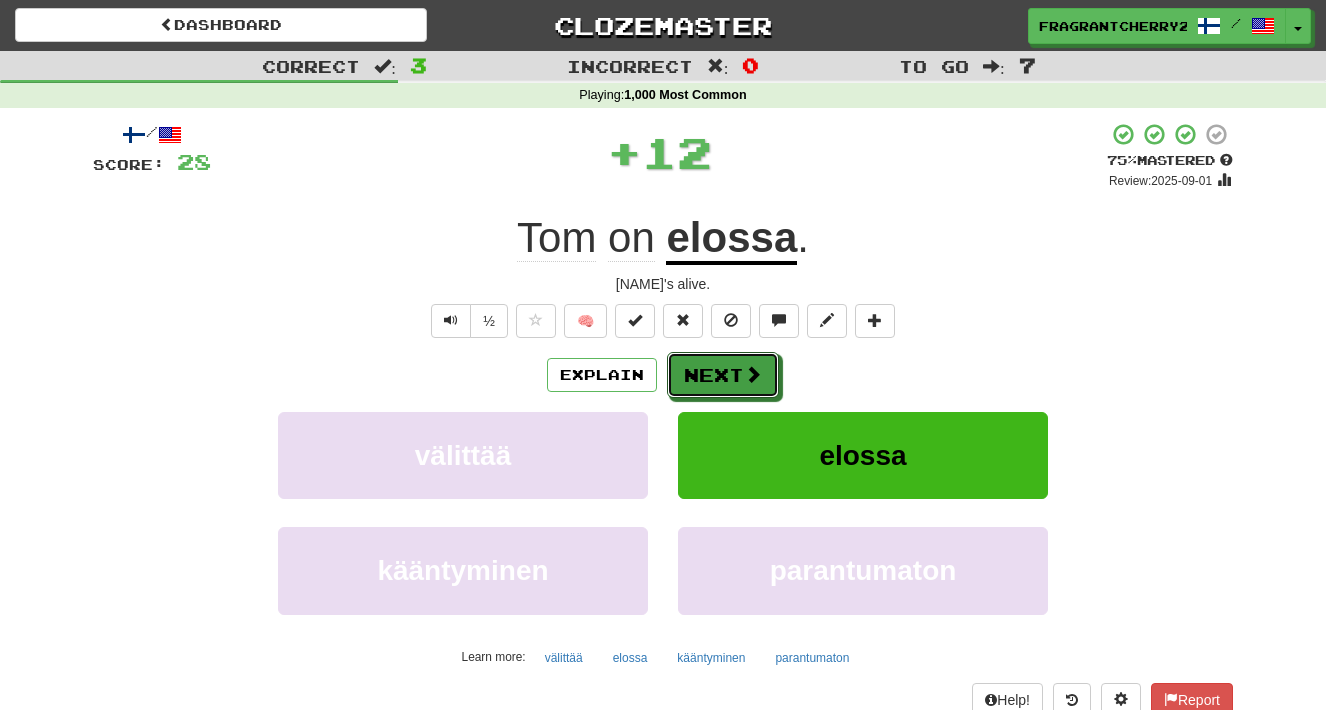 click on "Next" at bounding box center [723, 375] 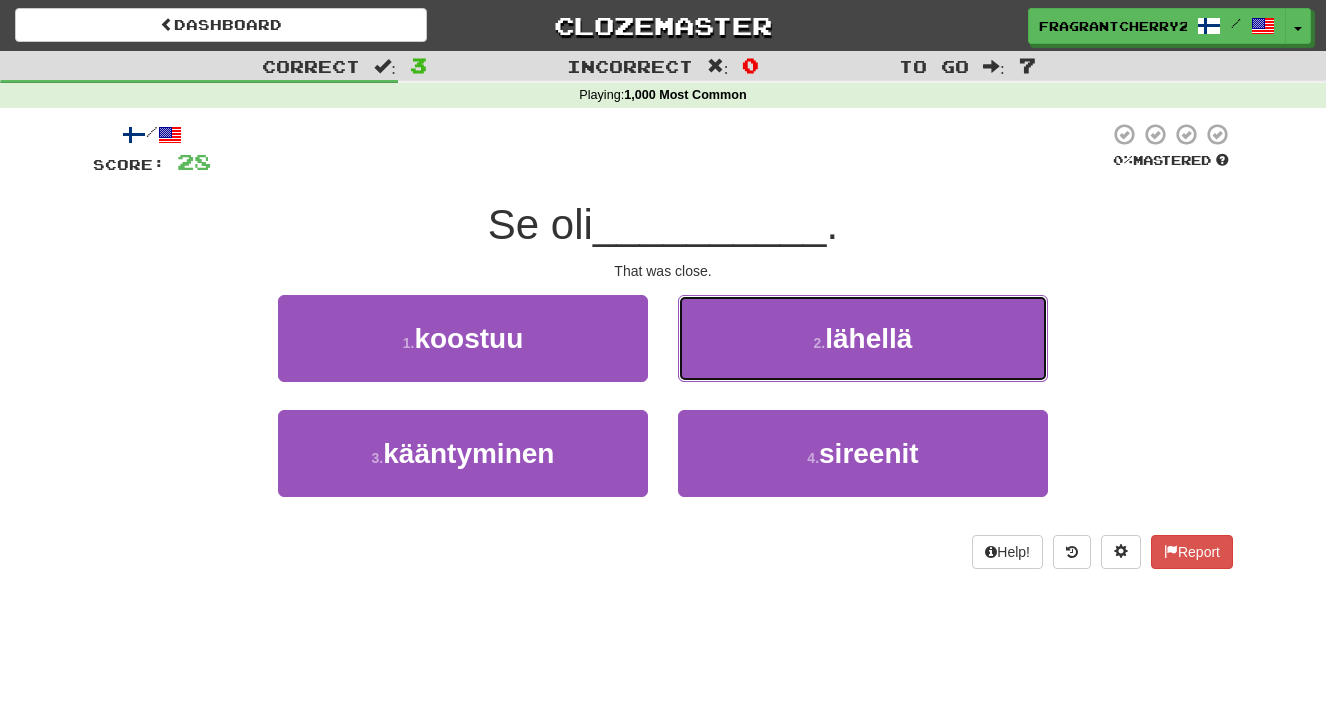 click on "2 .  lähellä" at bounding box center [863, 338] 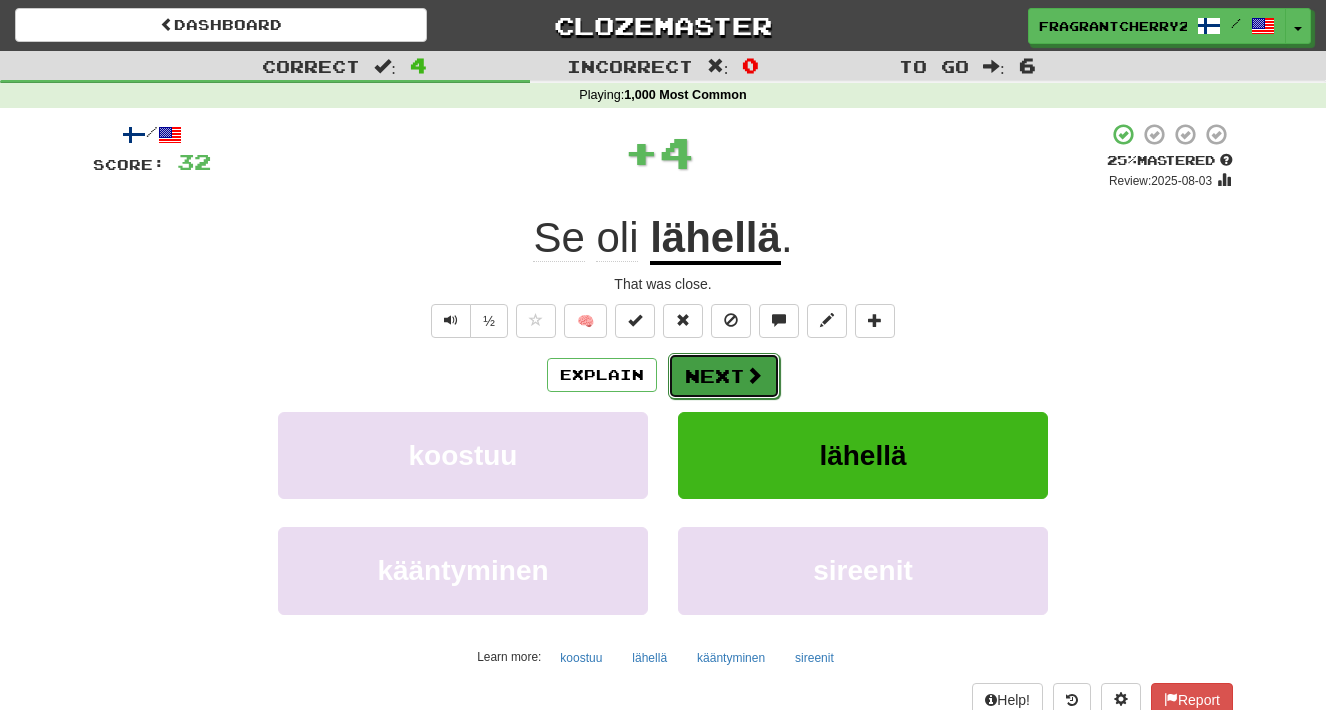 click on "Next" at bounding box center [724, 376] 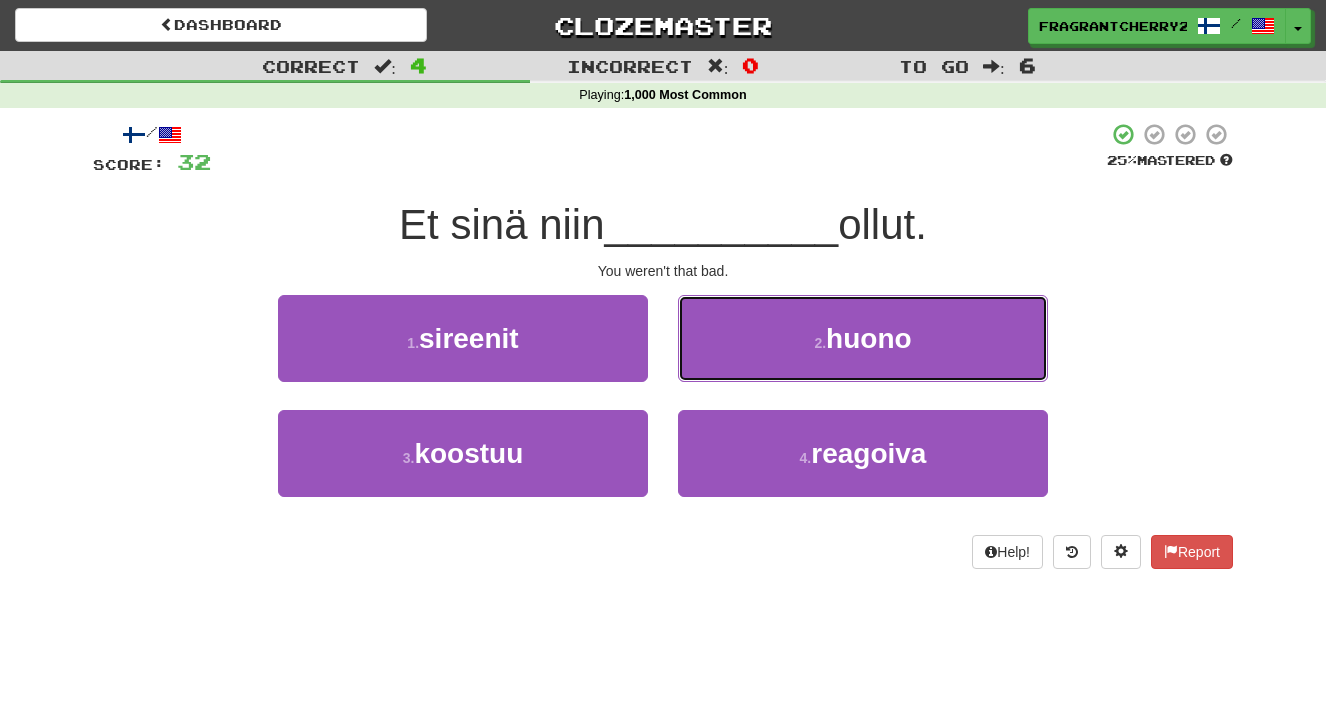click on "2 .  huono" at bounding box center [863, 338] 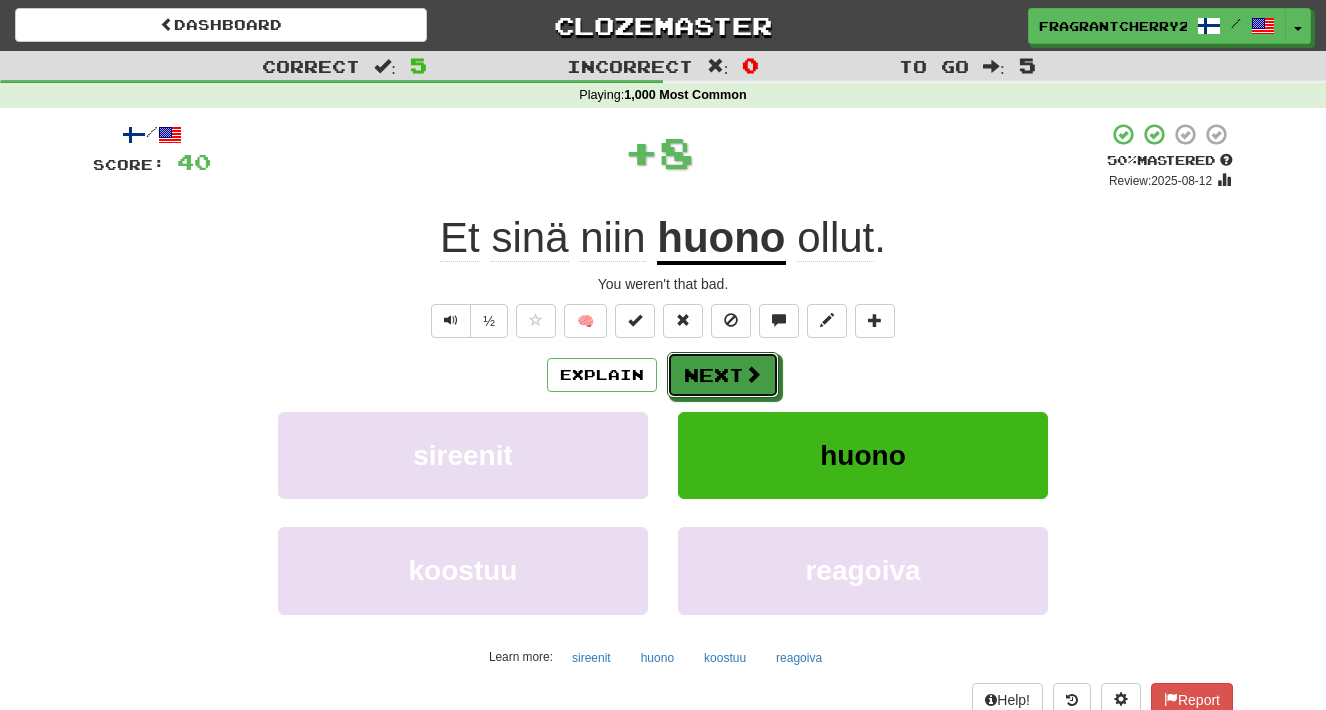 click on "Next" at bounding box center [723, 375] 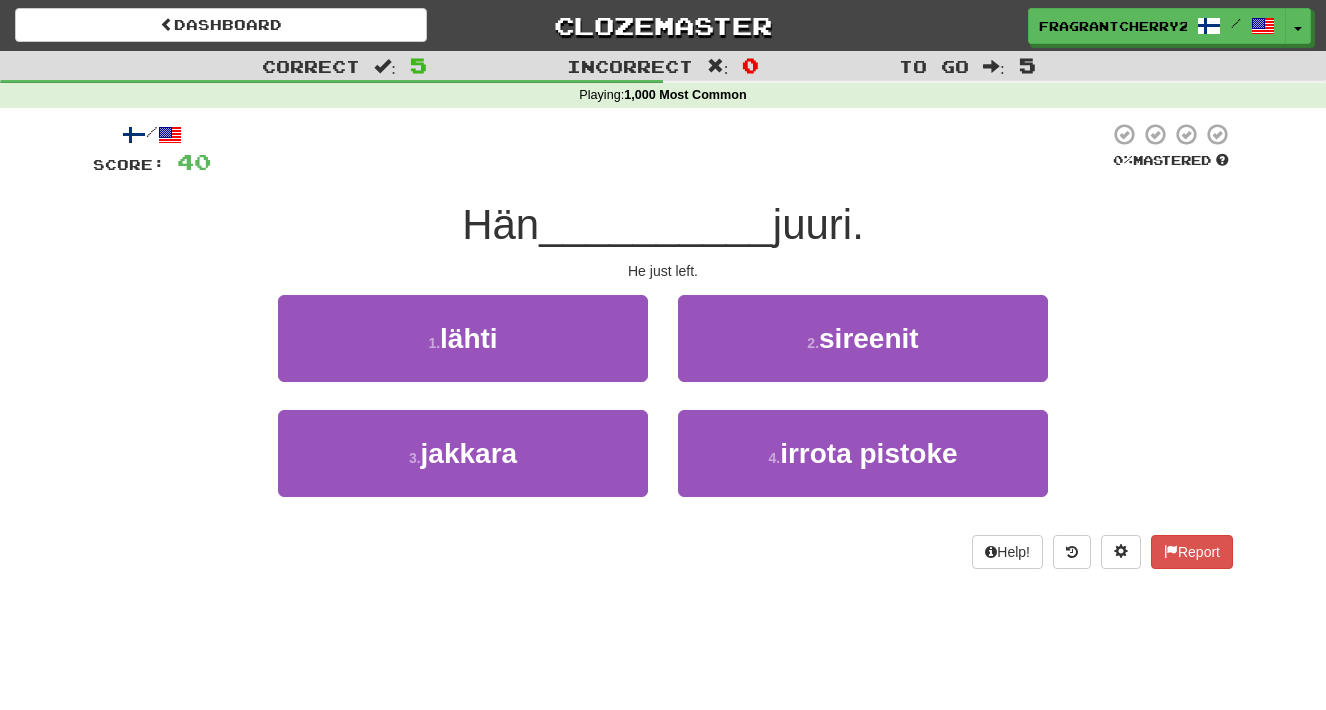 click on "1 .  lähti" at bounding box center [463, 352] 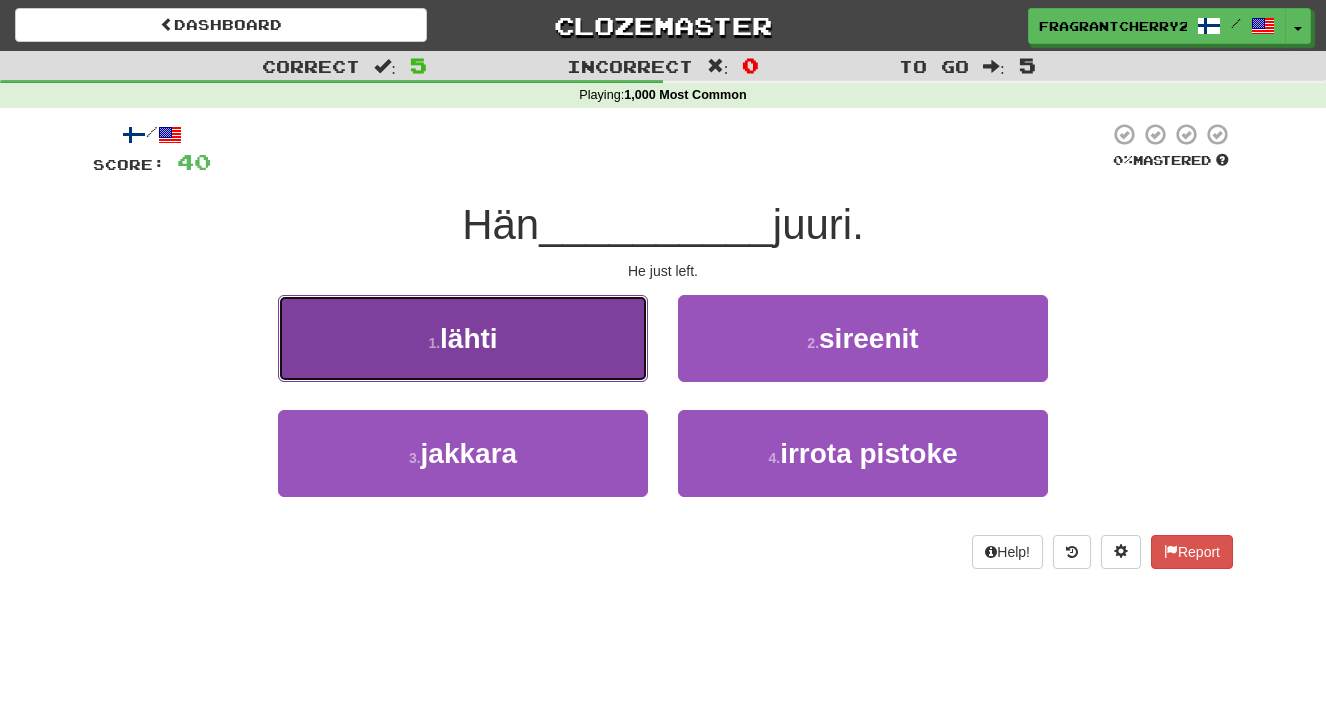 click on "1 .  lähti" at bounding box center [463, 338] 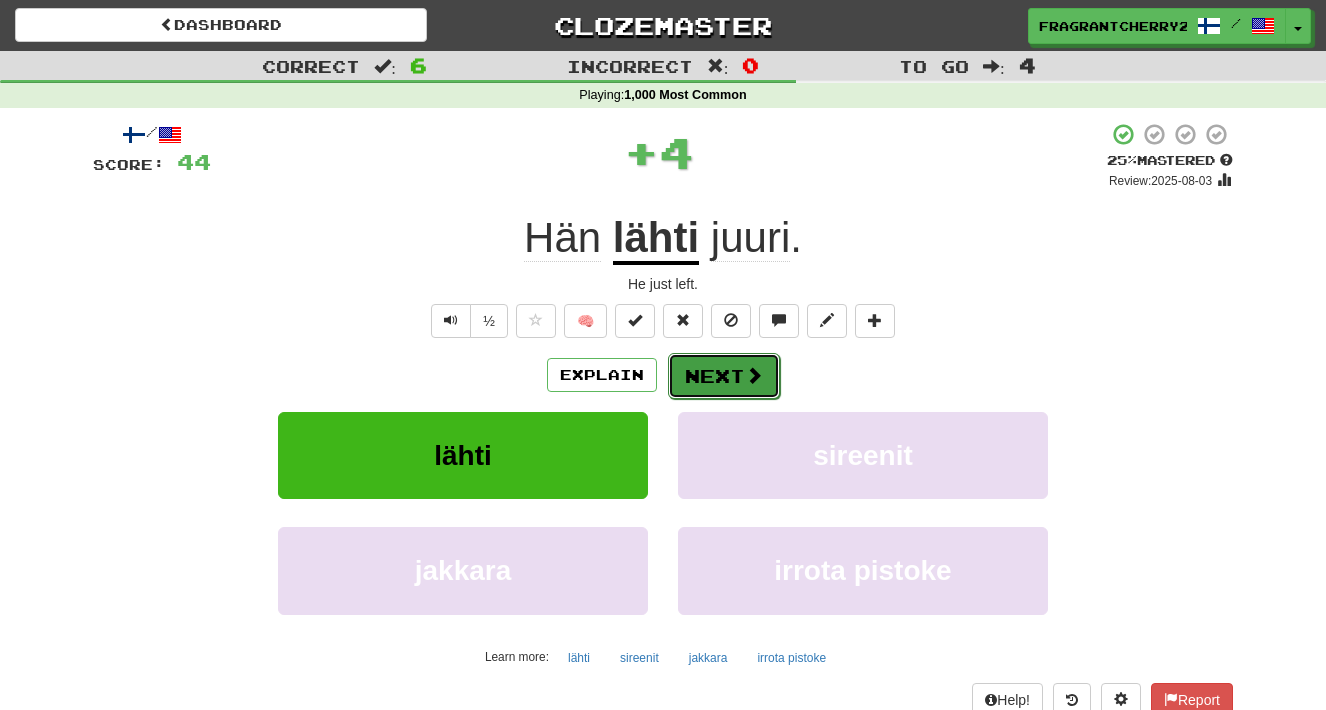 click on "Next" at bounding box center (724, 376) 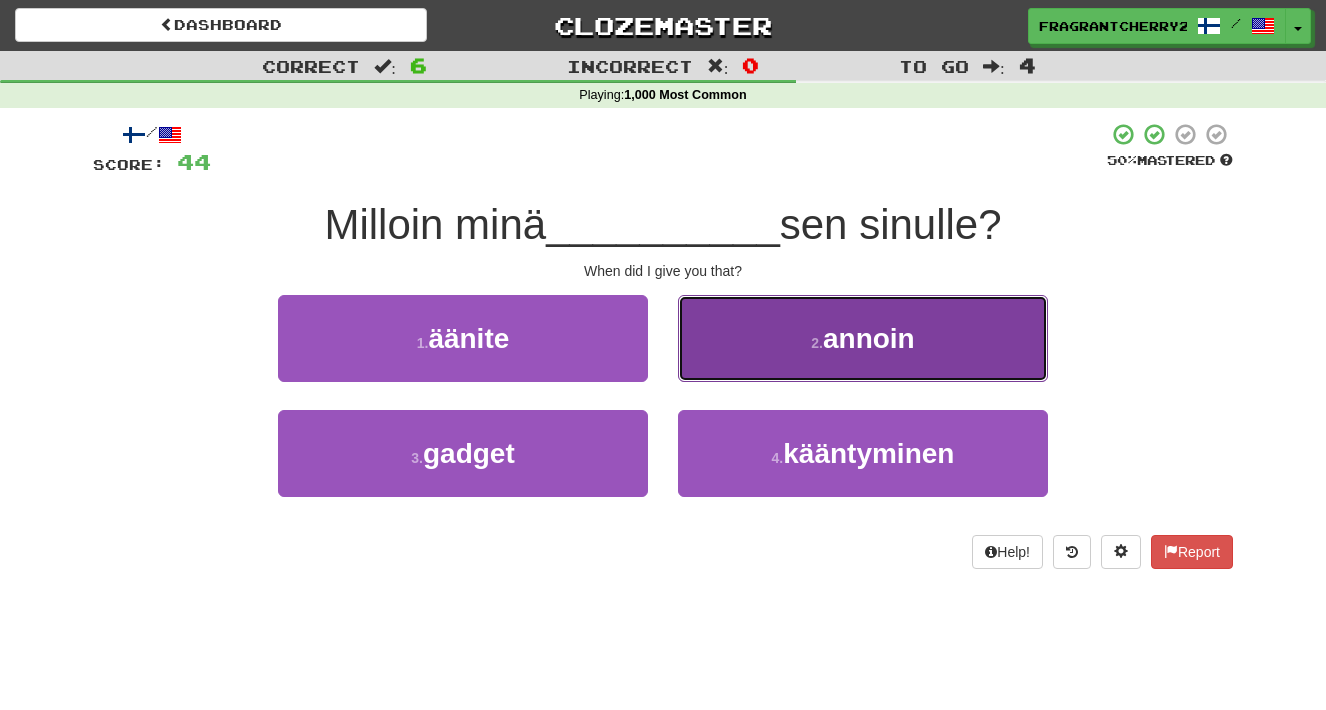 click on "2 .  annoin" at bounding box center [863, 338] 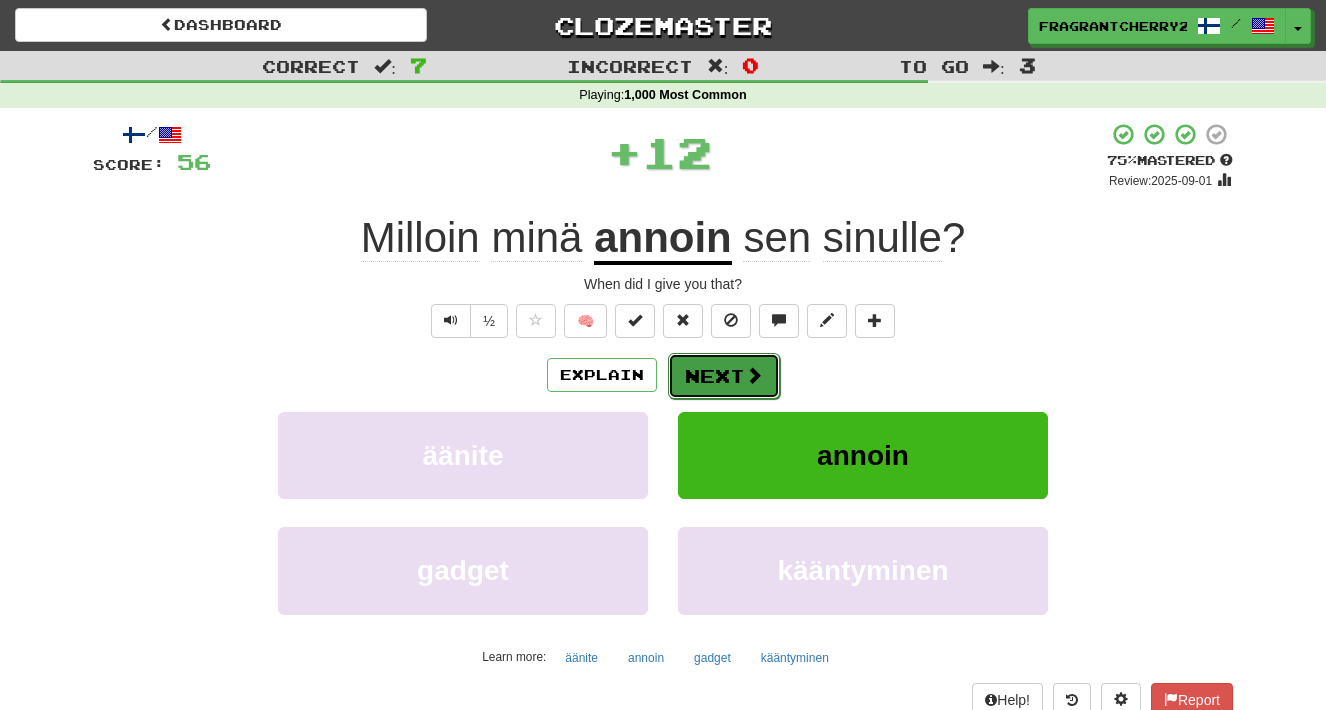 click on "Next" at bounding box center [724, 376] 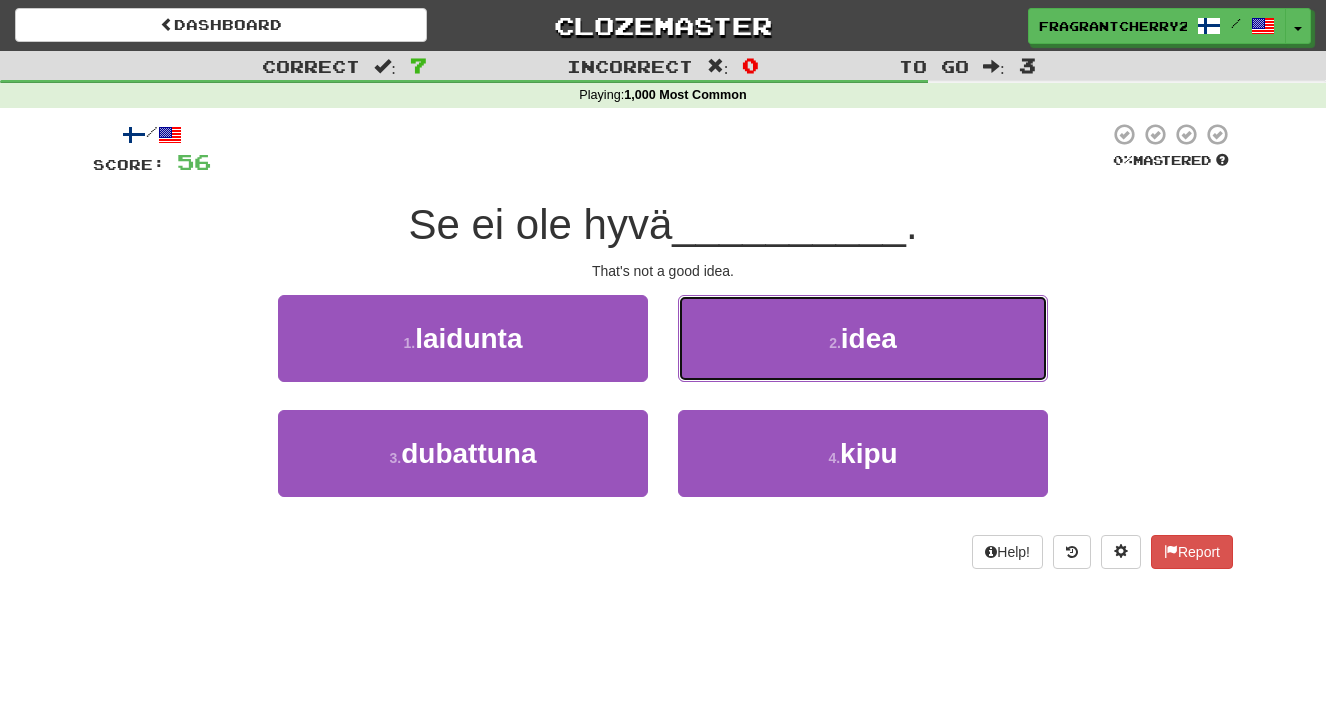 click on "2 .  idea" at bounding box center [863, 338] 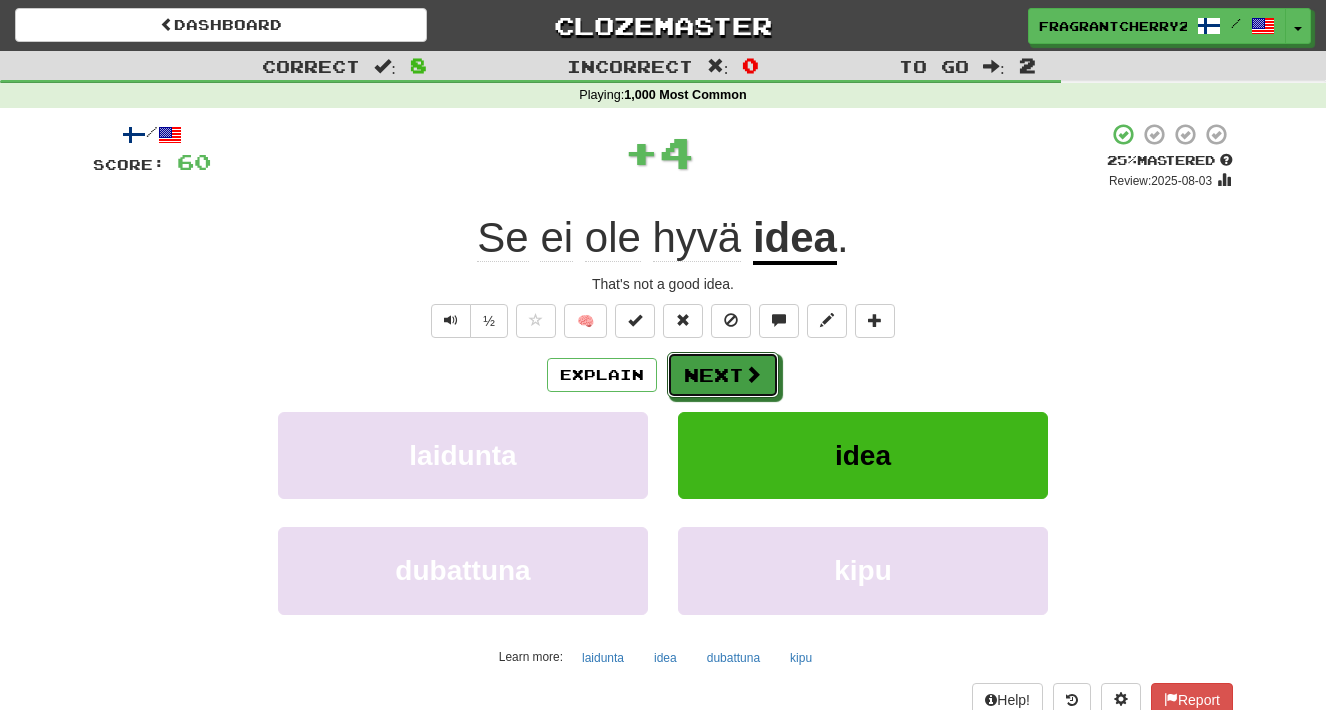 click on "Next" at bounding box center (723, 375) 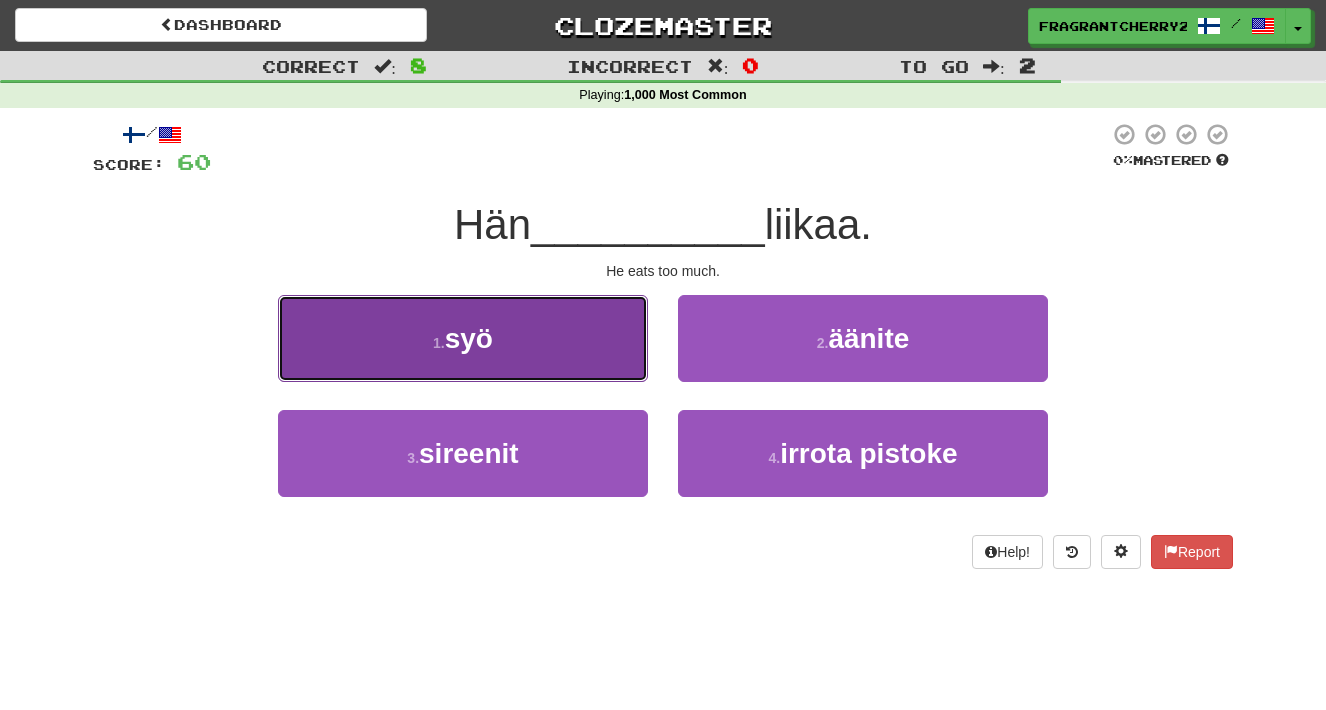 click on "1 .  syö" at bounding box center (463, 338) 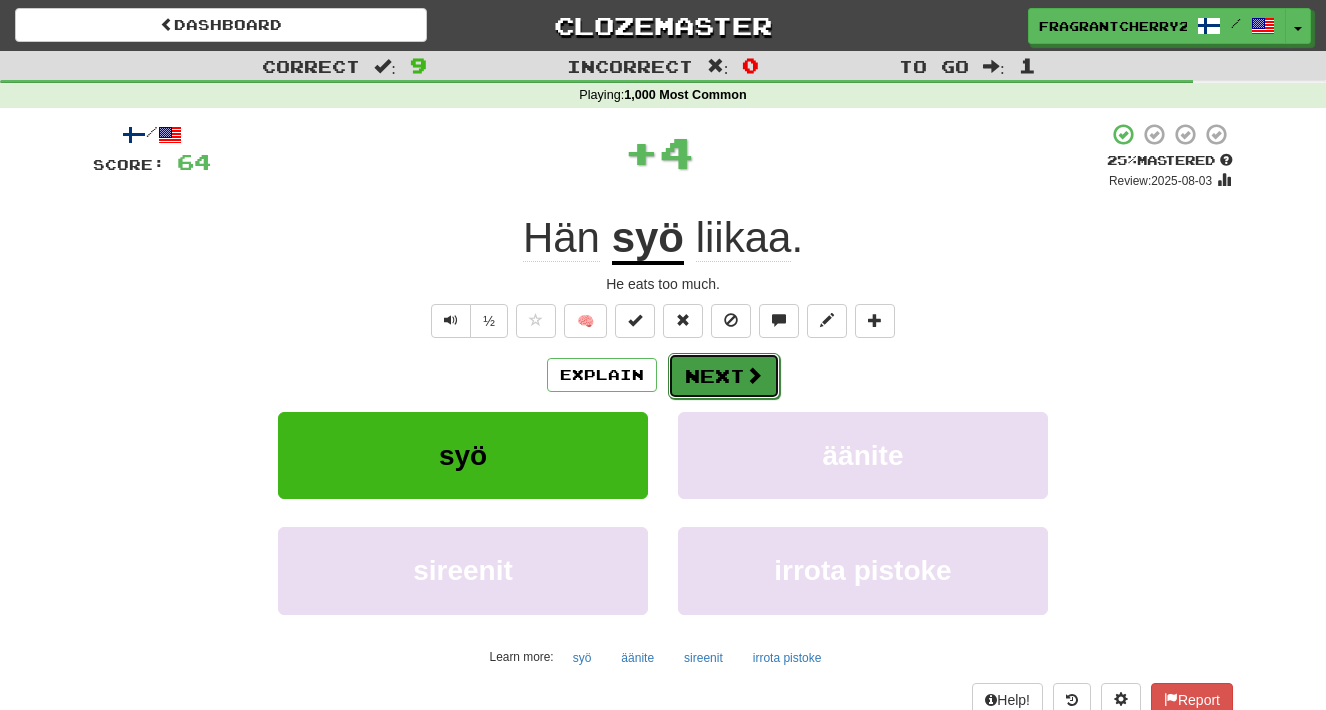 click on "Next" at bounding box center [724, 376] 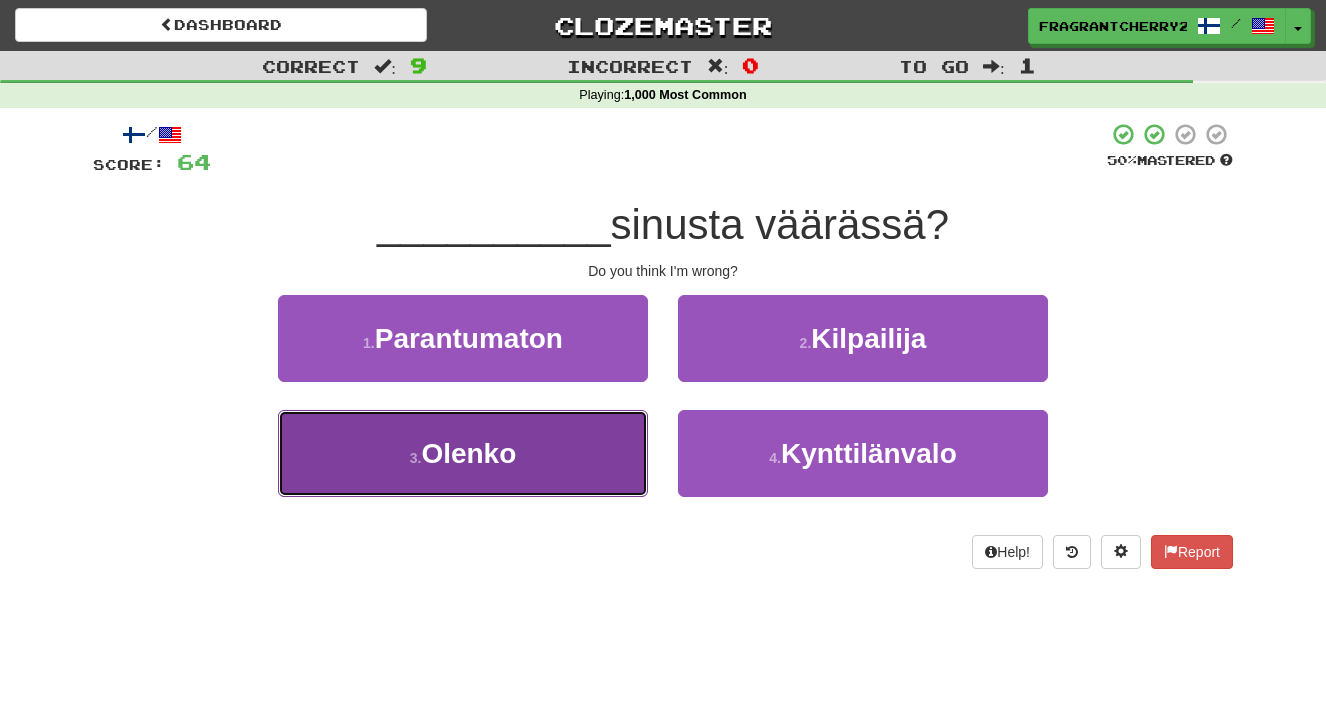 click on "3 .  Olenko" at bounding box center [463, 453] 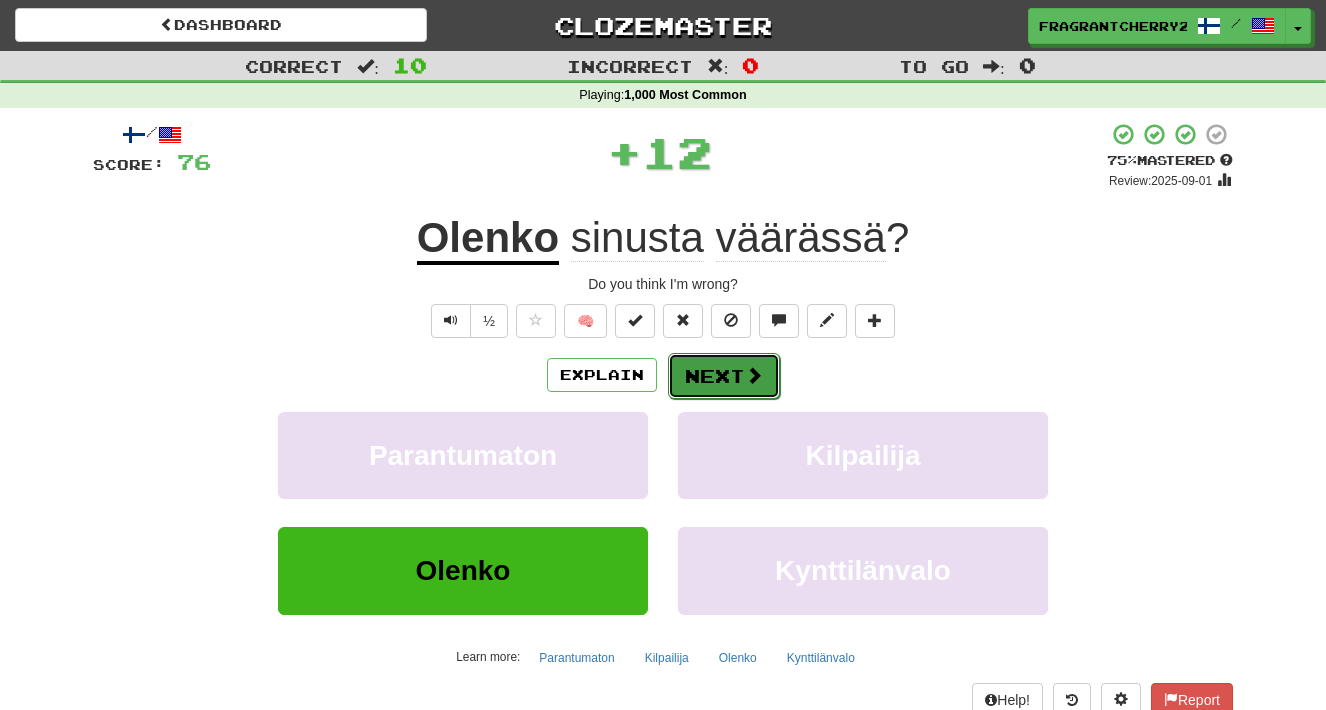 click on "Next" at bounding box center (724, 376) 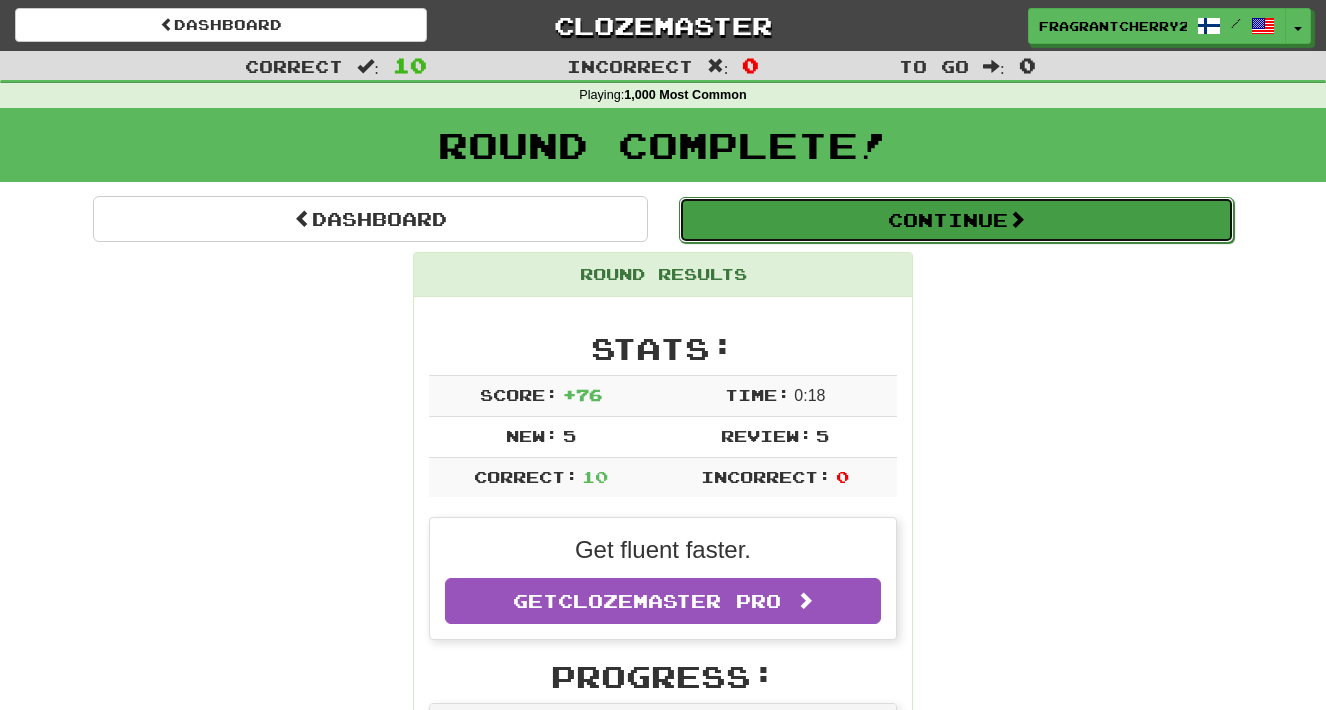 click on "Continue" at bounding box center (956, 220) 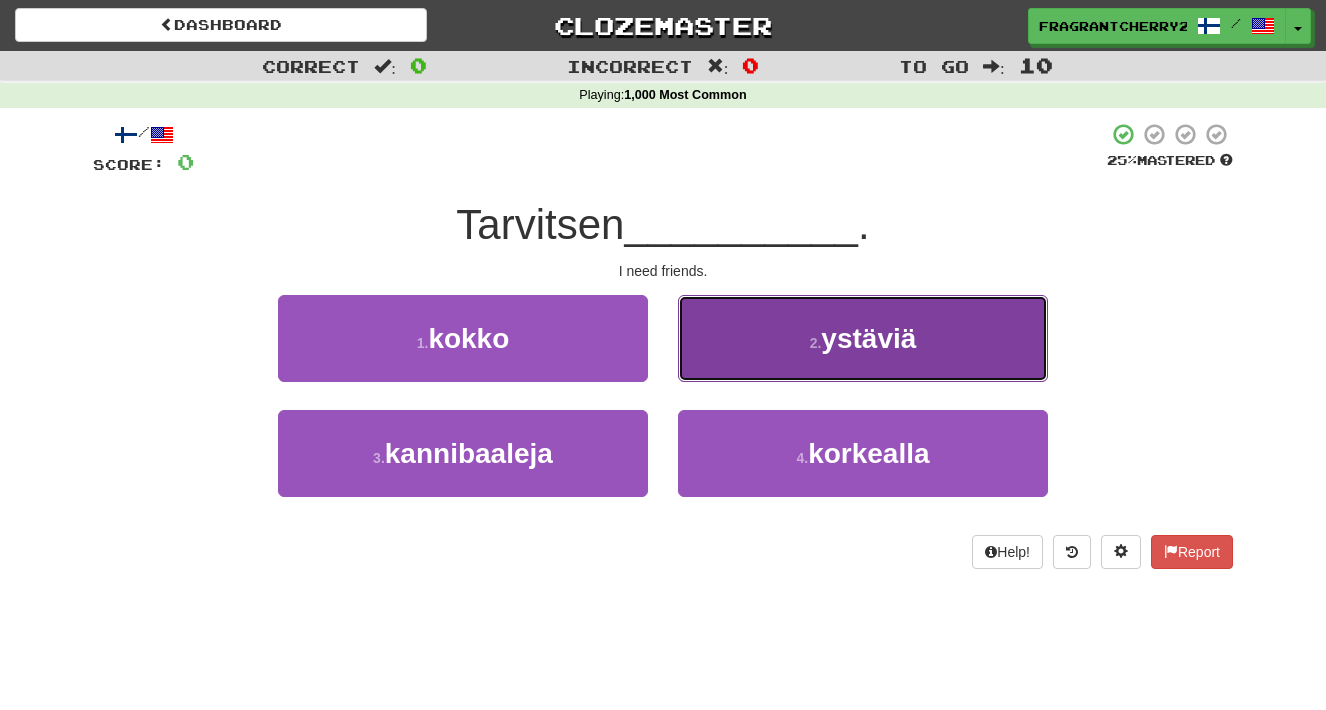 click on "2 .  ystäviä" at bounding box center [863, 338] 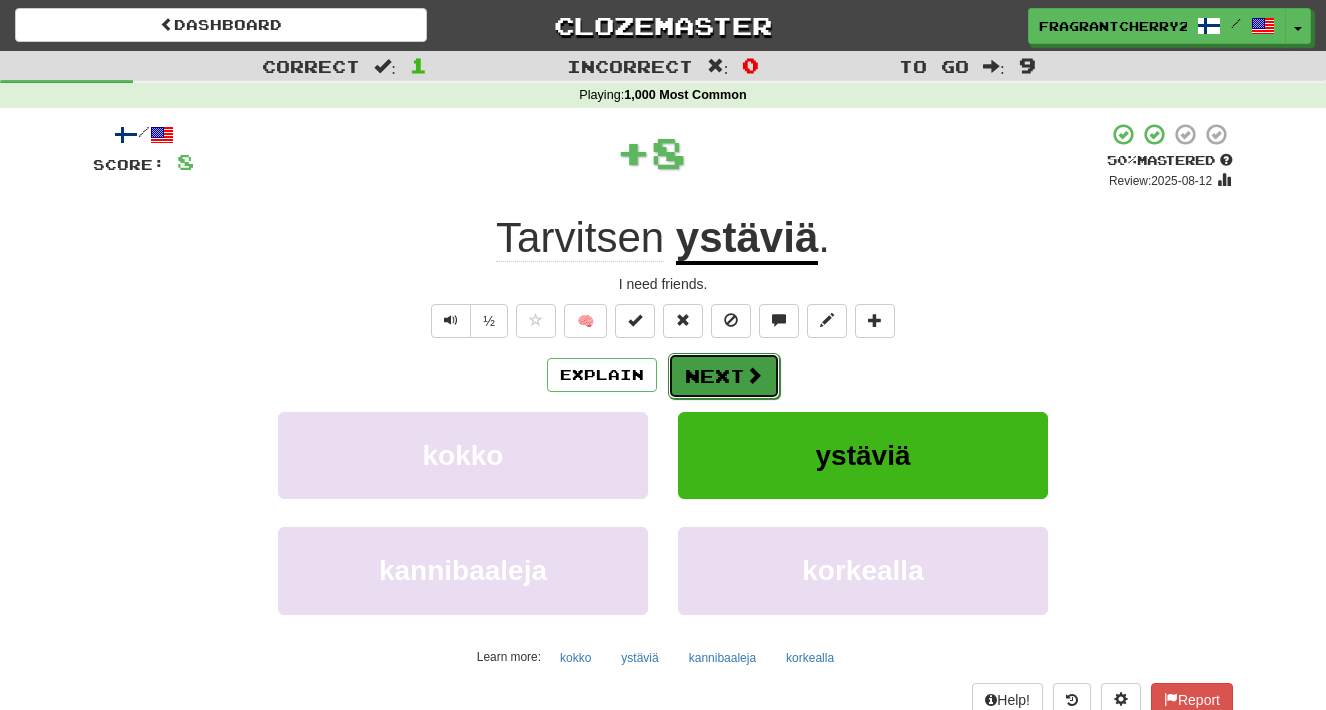 click on "Next" at bounding box center [724, 376] 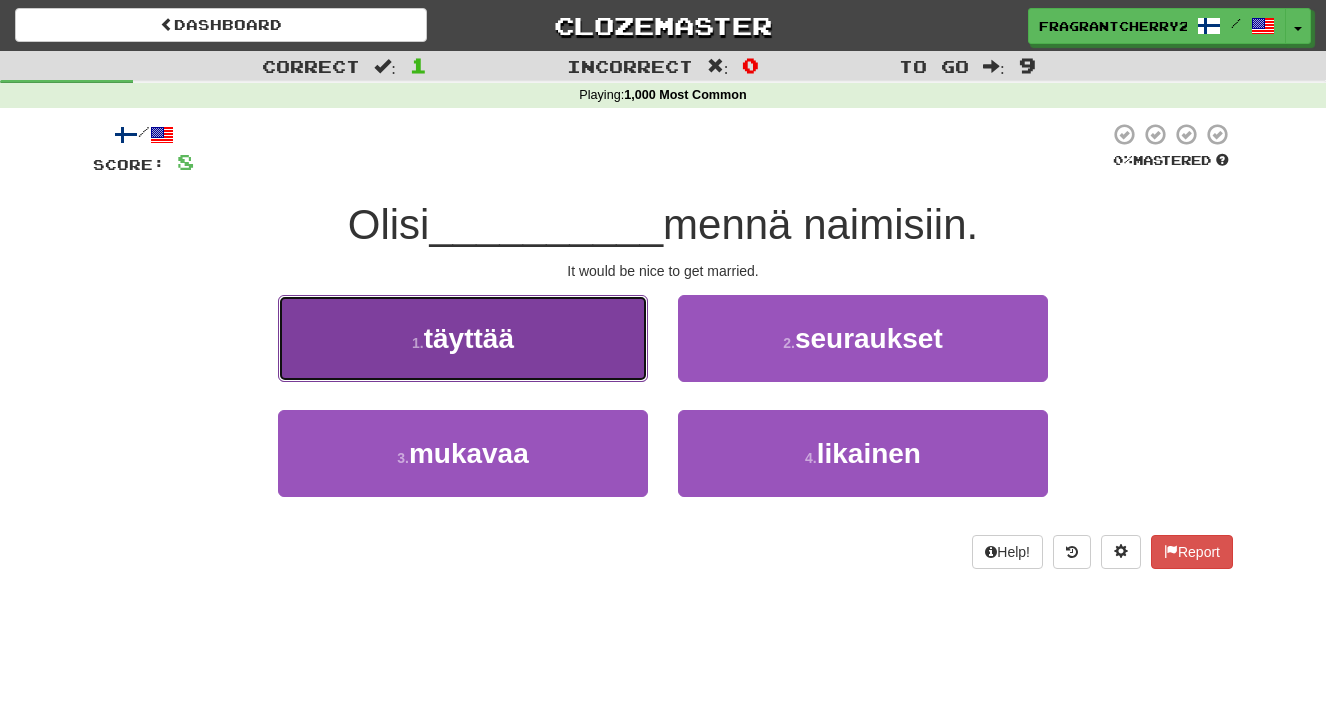 click on "1 .  täyttää" at bounding box center [463, 338] 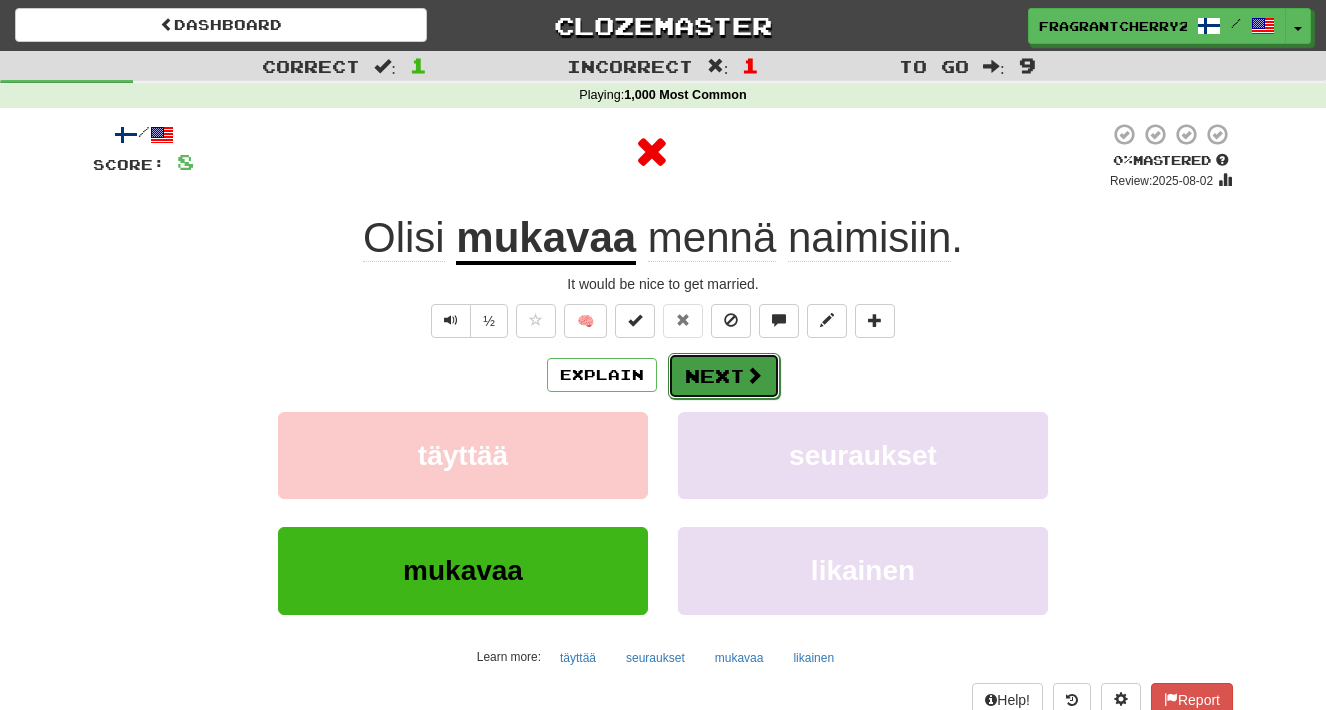 click on "Next" at bounding box center [724, 376] 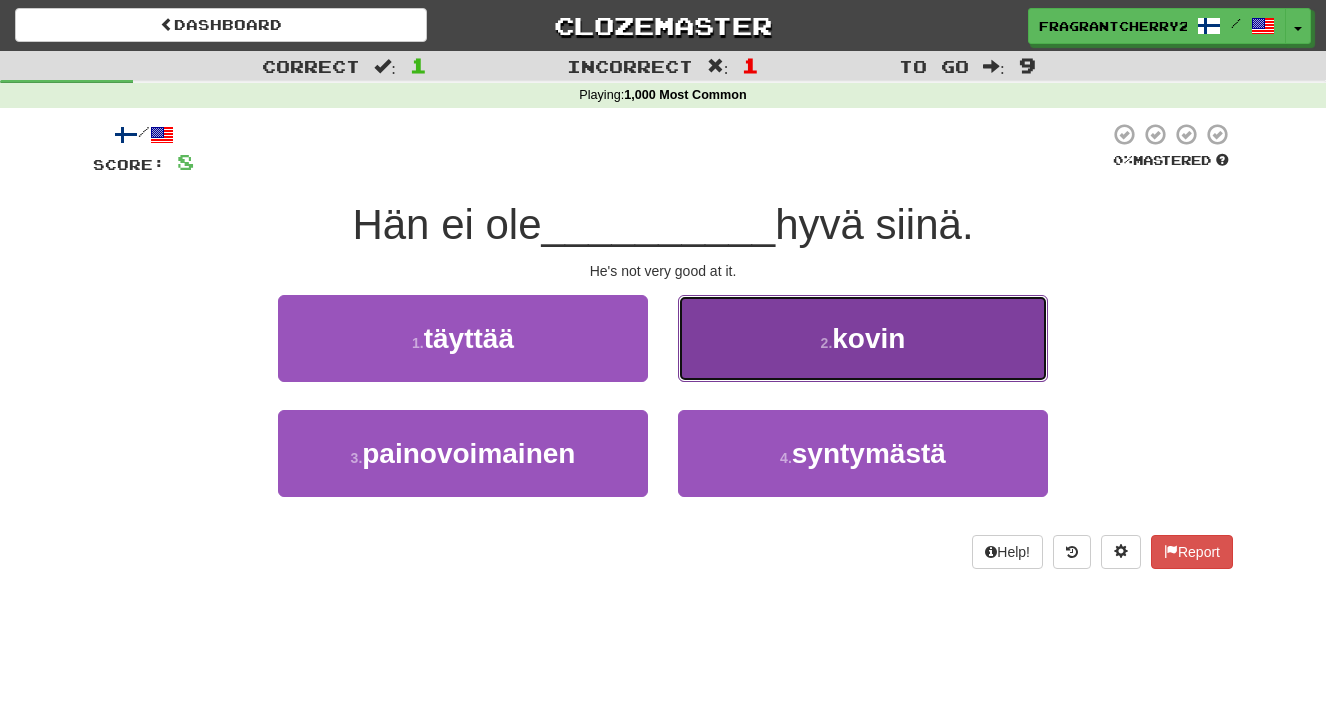 click on "2 .  kovin" at bounding box center [863, 338] 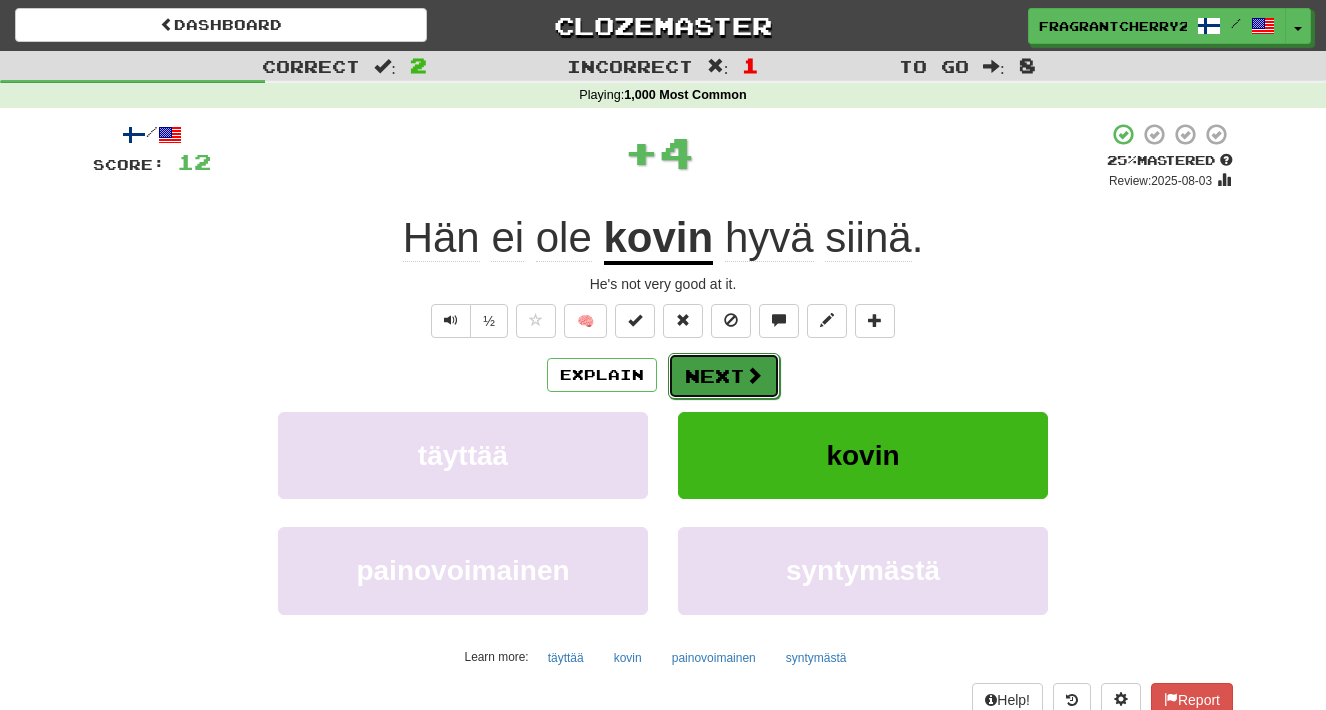 click on "Next" at bounding box center [724, 376] 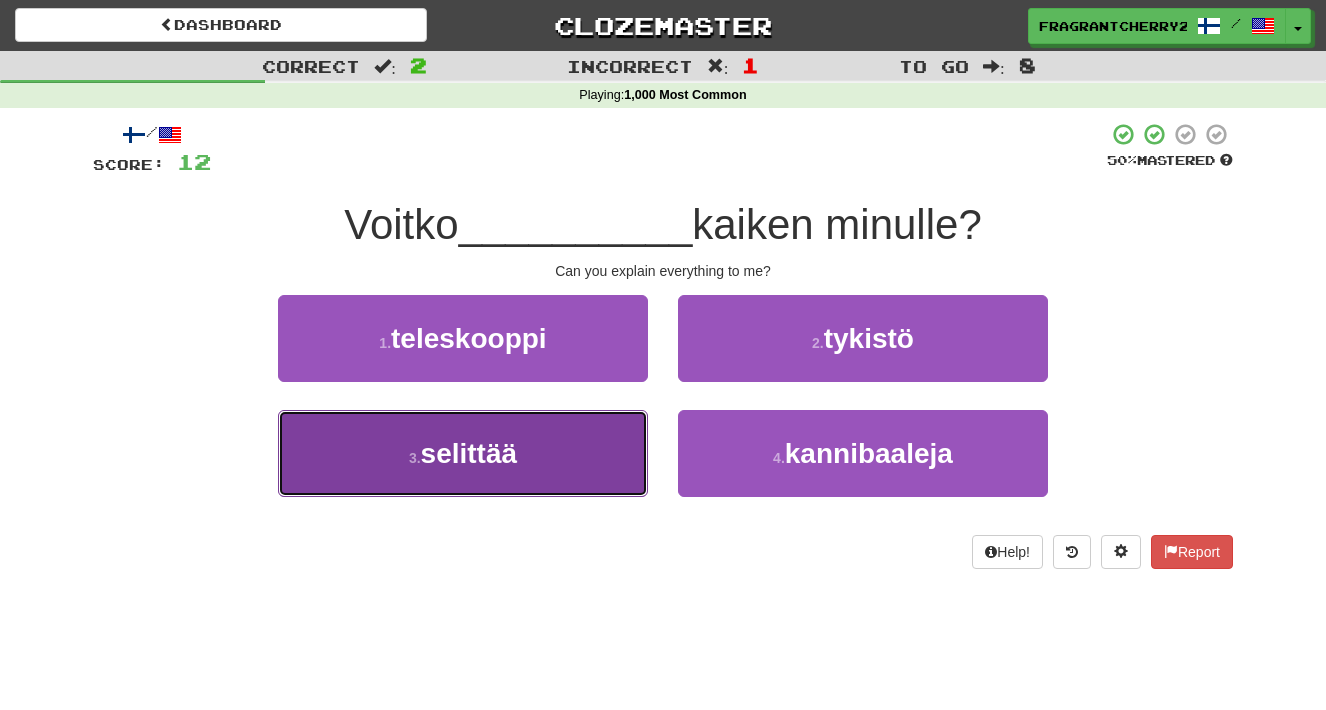 click on "3 .  selittää" at bounding box center (463, 453) 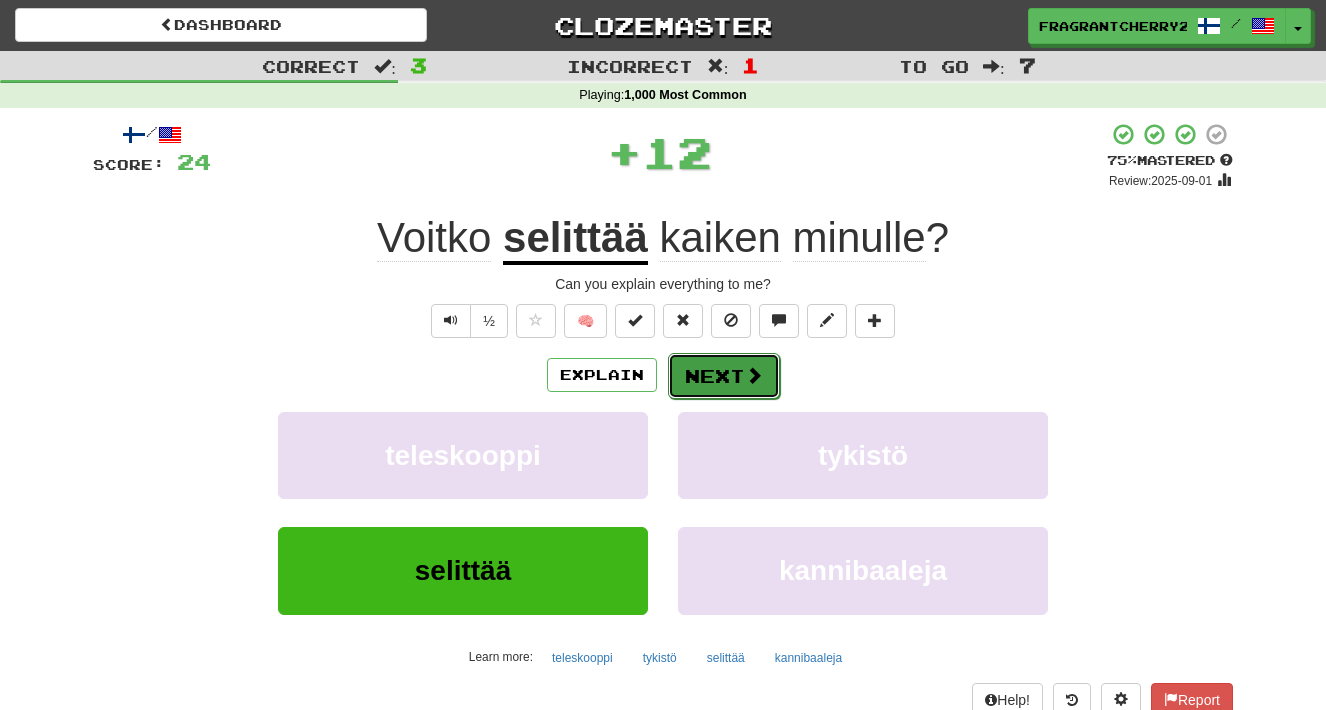 click on "Next" at bounding box center (724, 376) 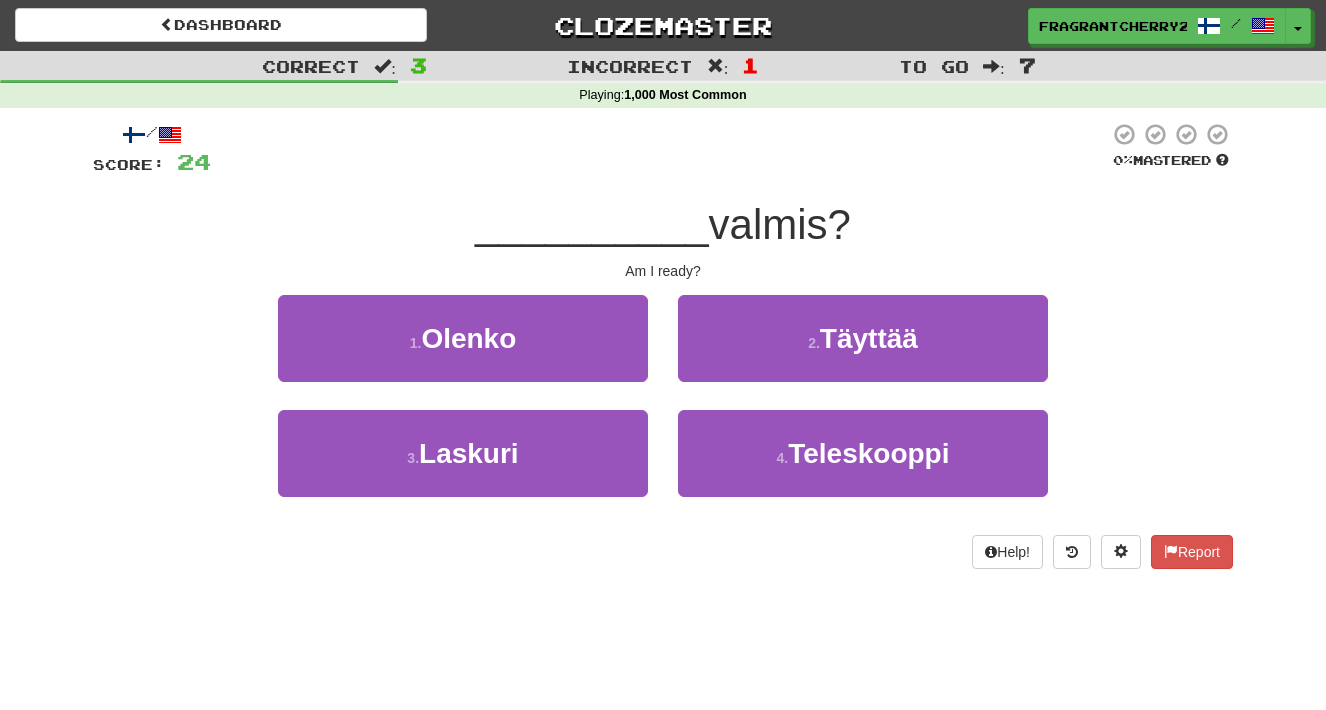 click on "1 .  Olenko" at bounding box center [463, 352] 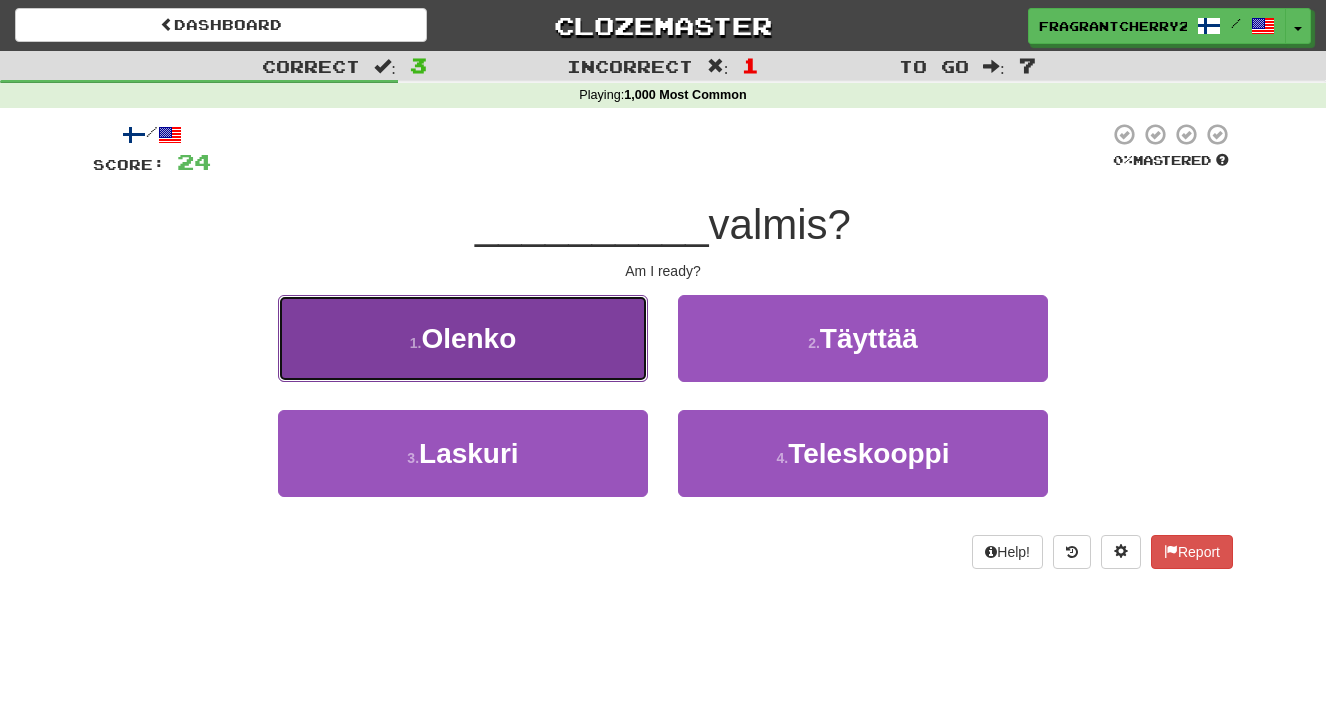 click on "1 .  Olenko" at bounding box center [463, 338] 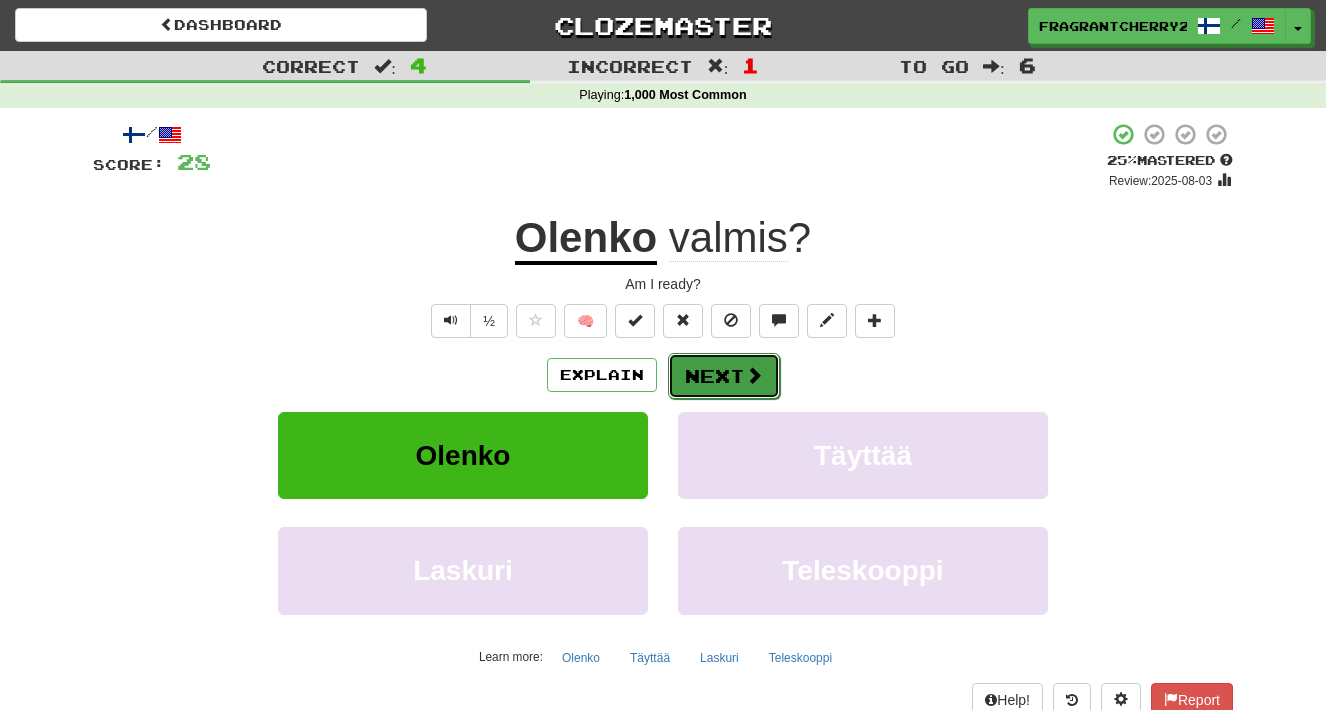 click on "Next" at bounding box center [724, 376] 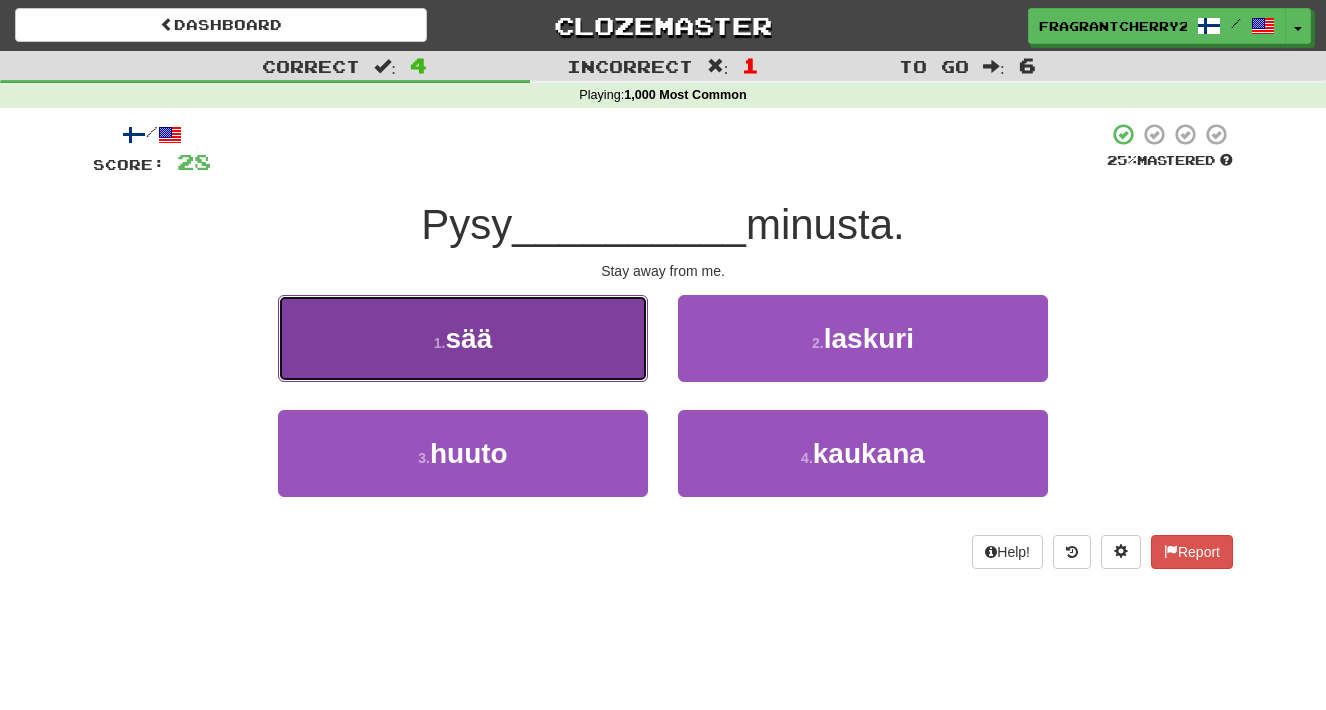 click on "1 .  sää" at bounding box center (463, 338) 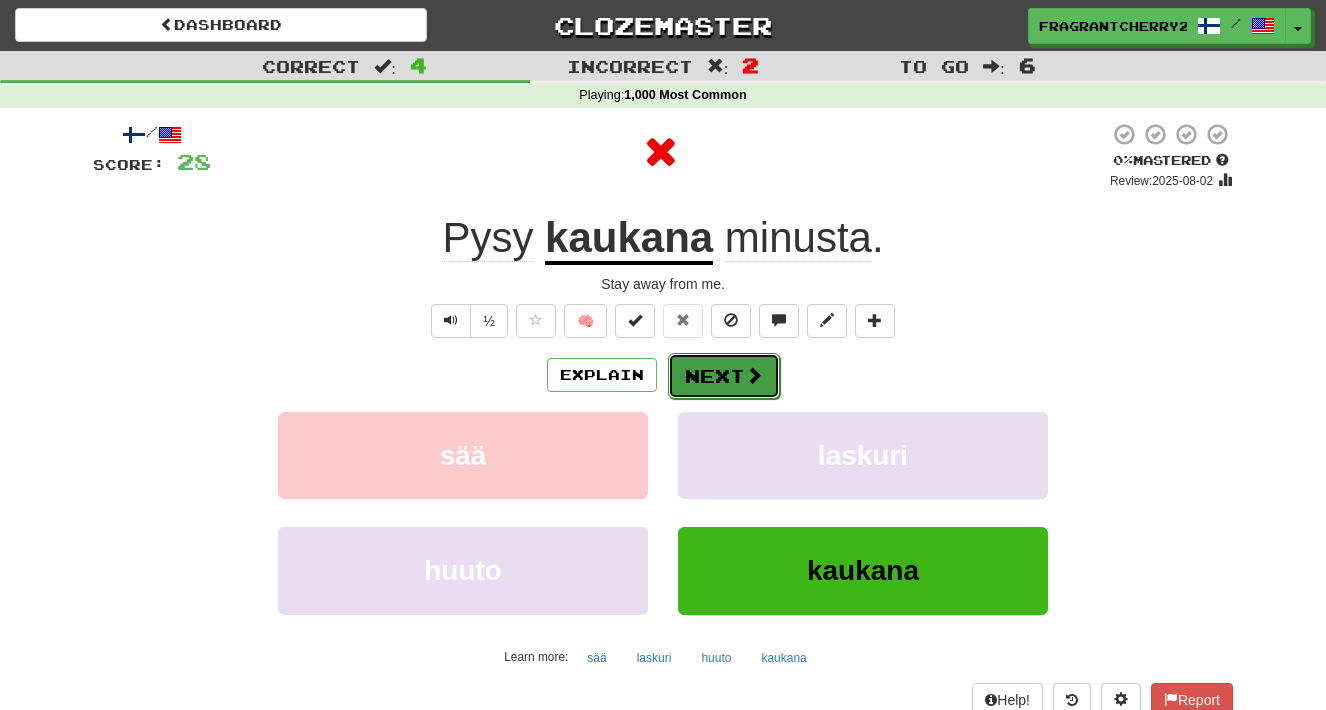 click on "Next" at bounding box center [724, 376] 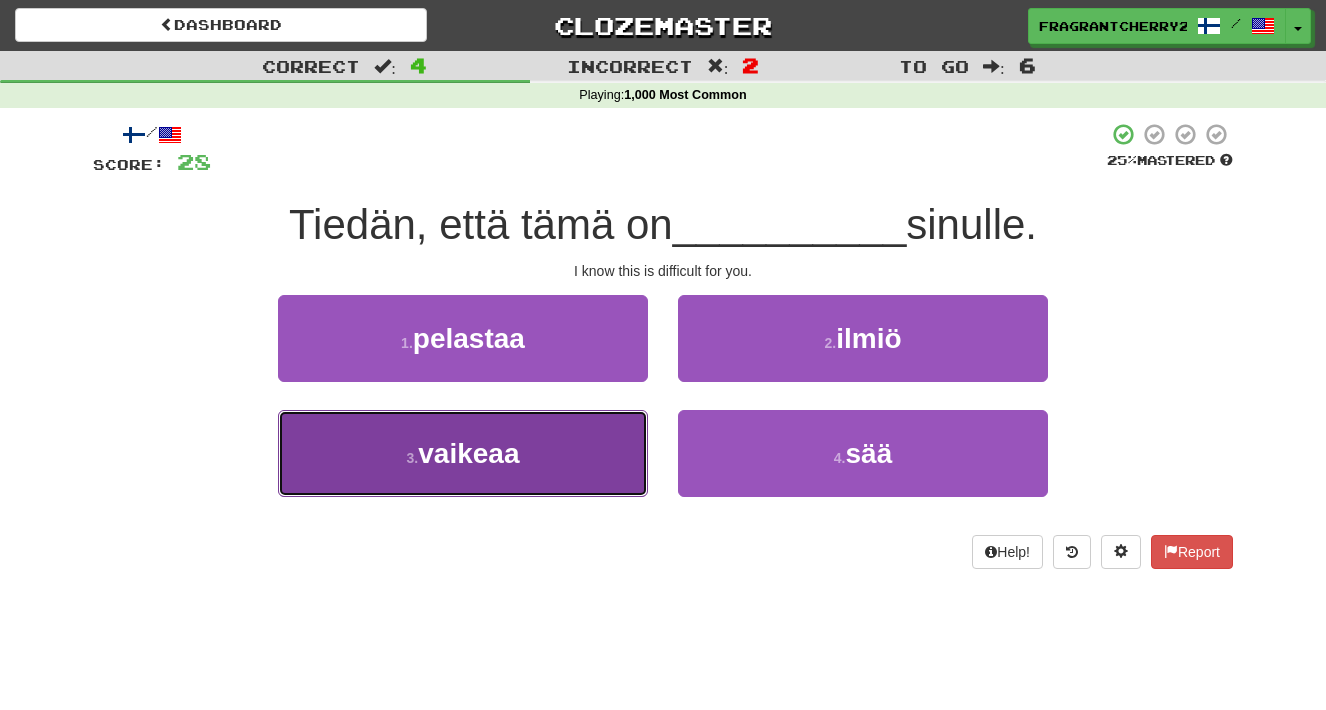 click on "3 .  vaikeaa" at bounding box center (463, 453) 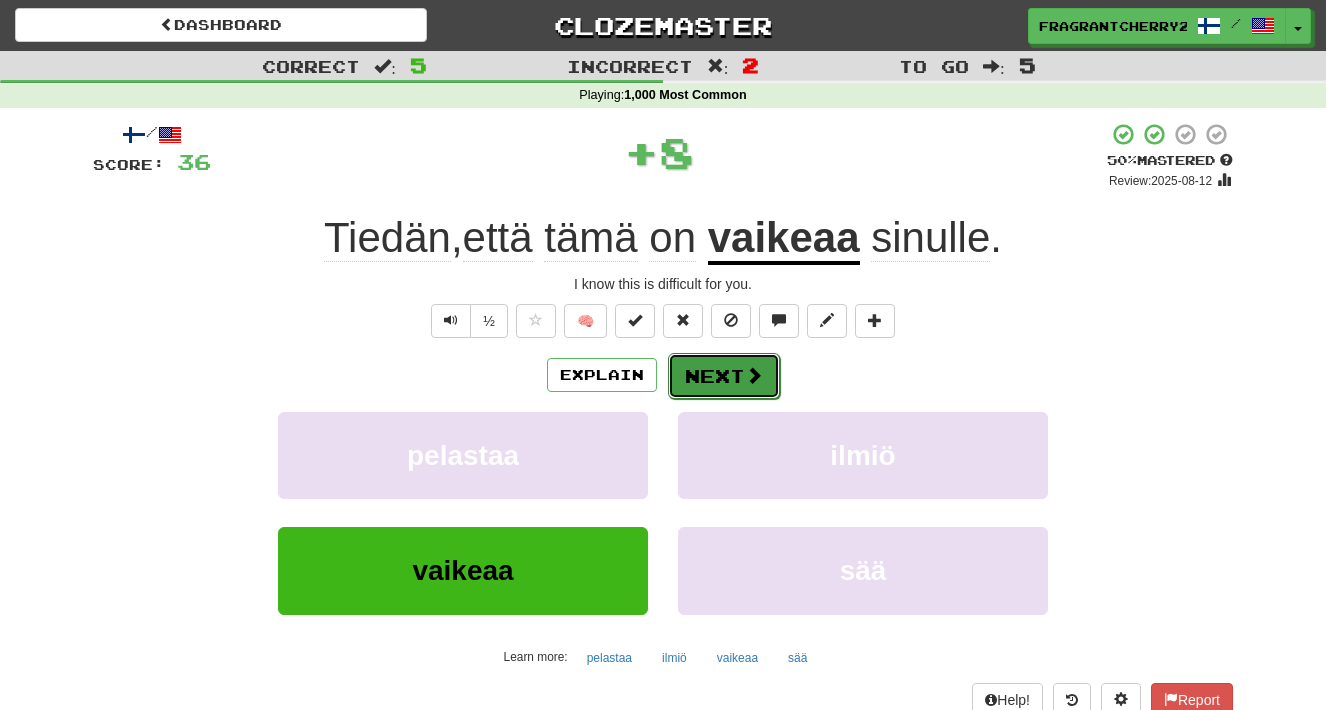 click on "Next" at bounding box center [724, 376] 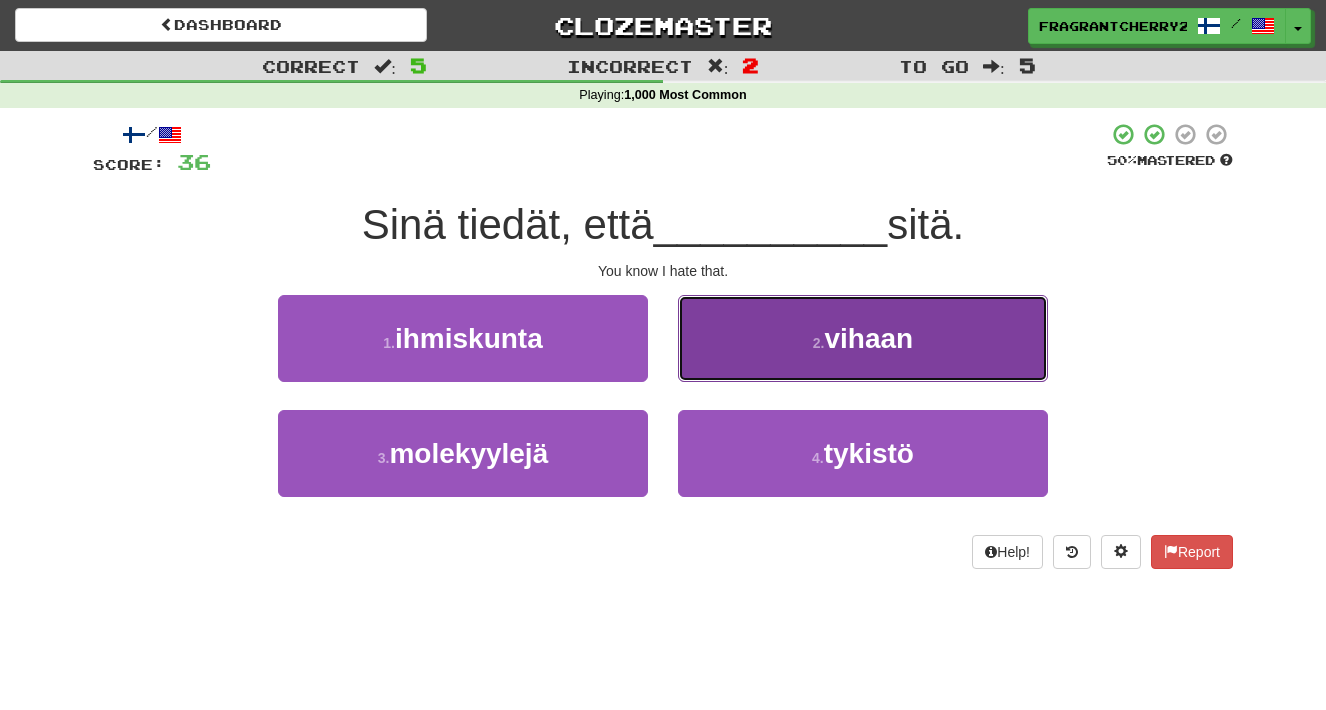 click on "2 .  vihaan" at bounding box center (863, 338) 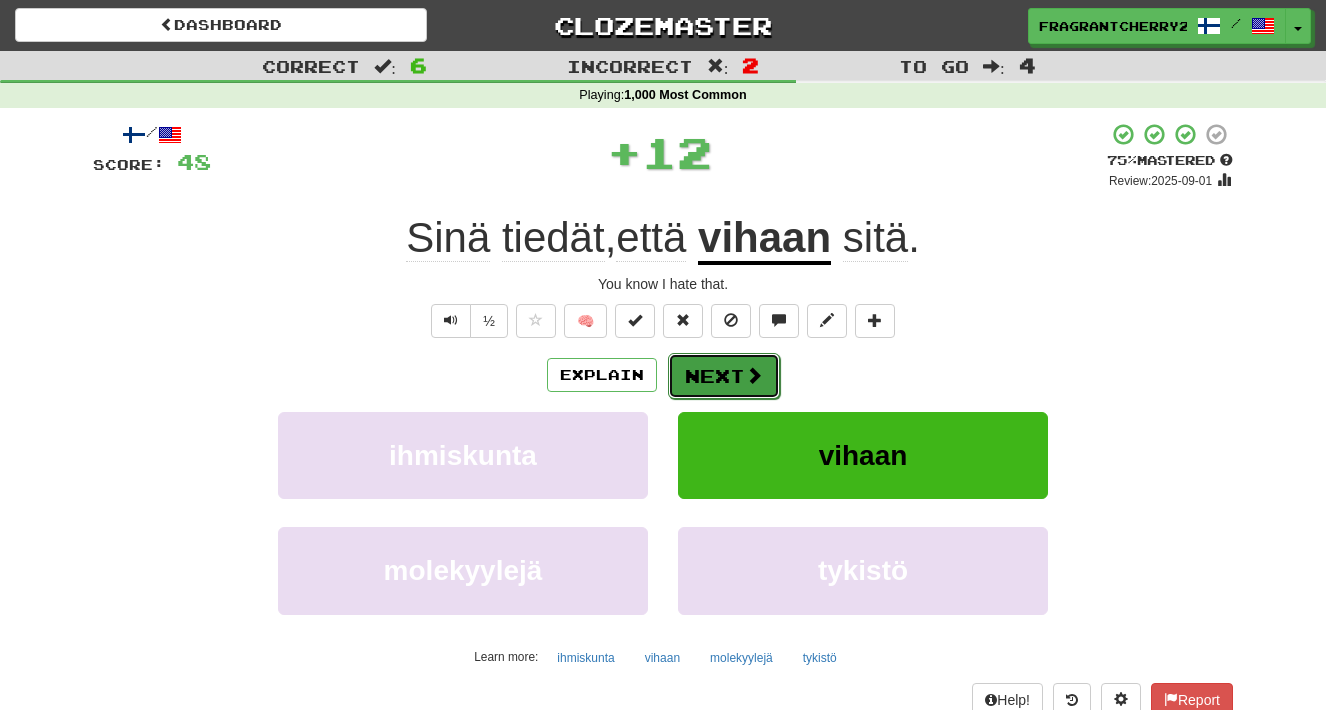click on "Next" at bounding box center [724, 376] 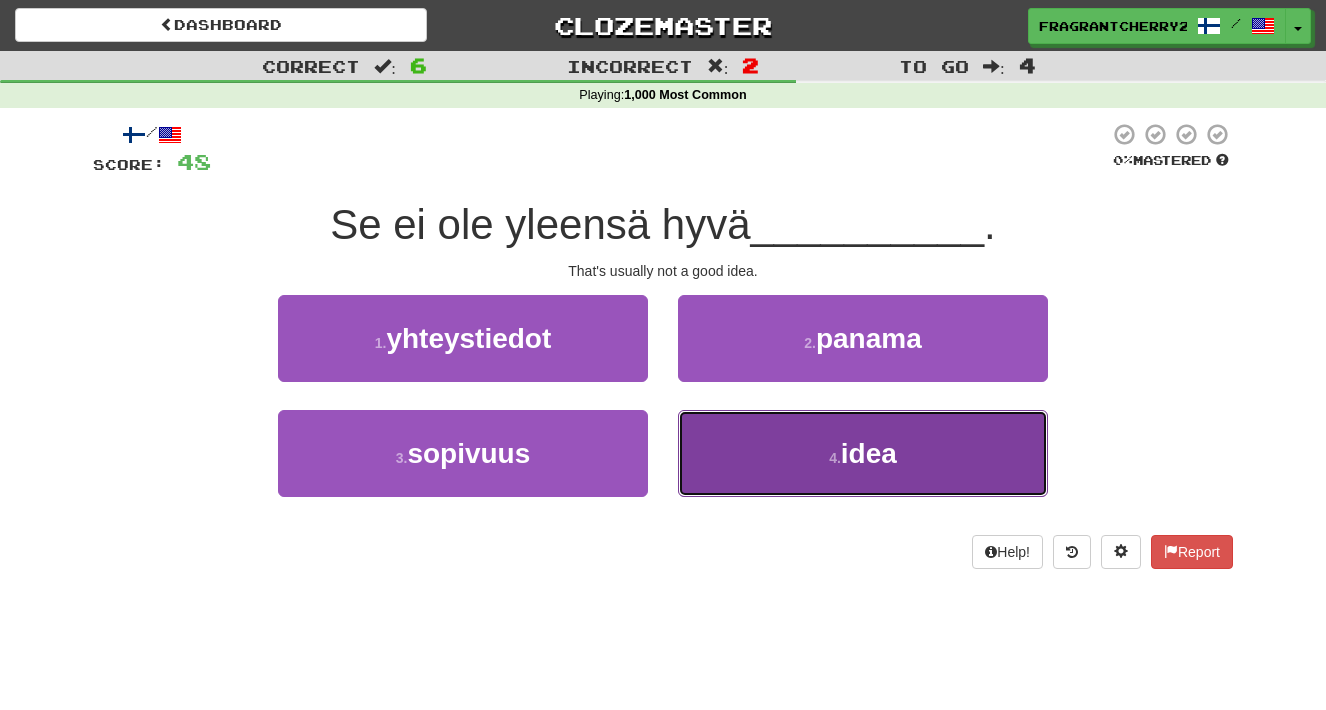 click on "4 .  idea" at bounding box center (863, 453) 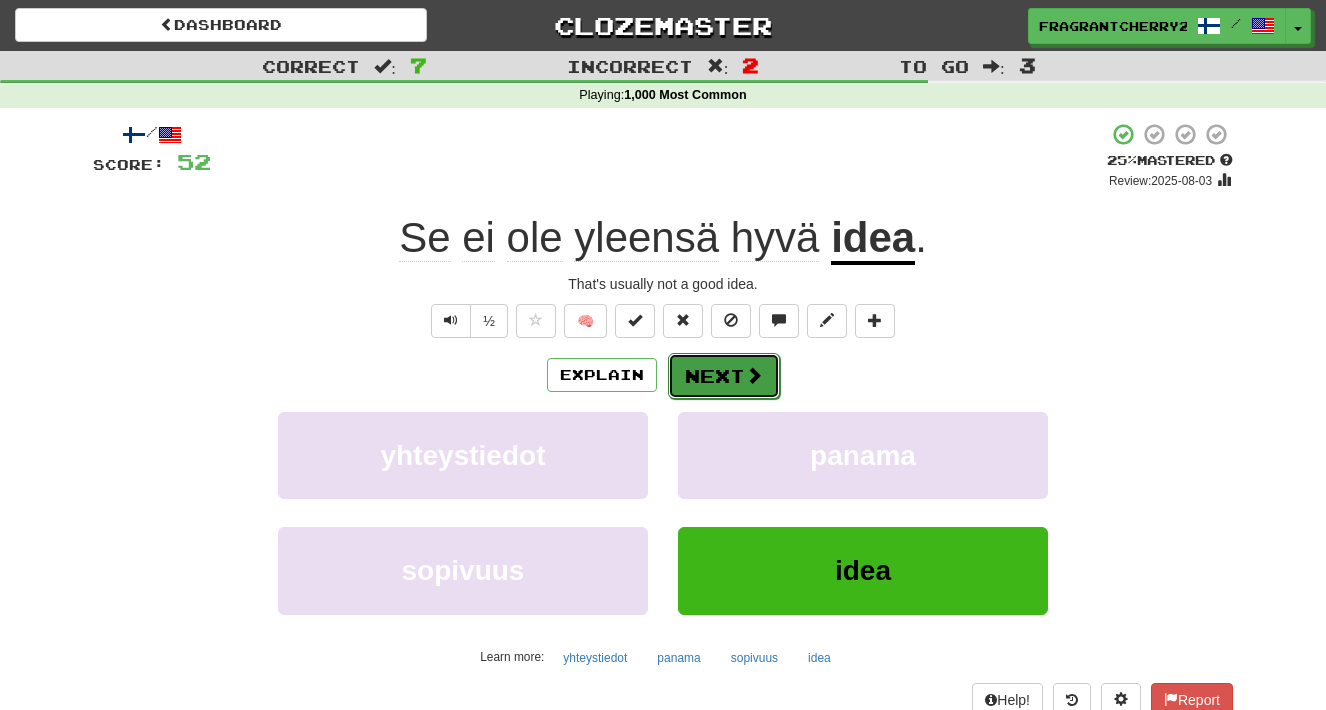 click at bounding box center [754, 375] 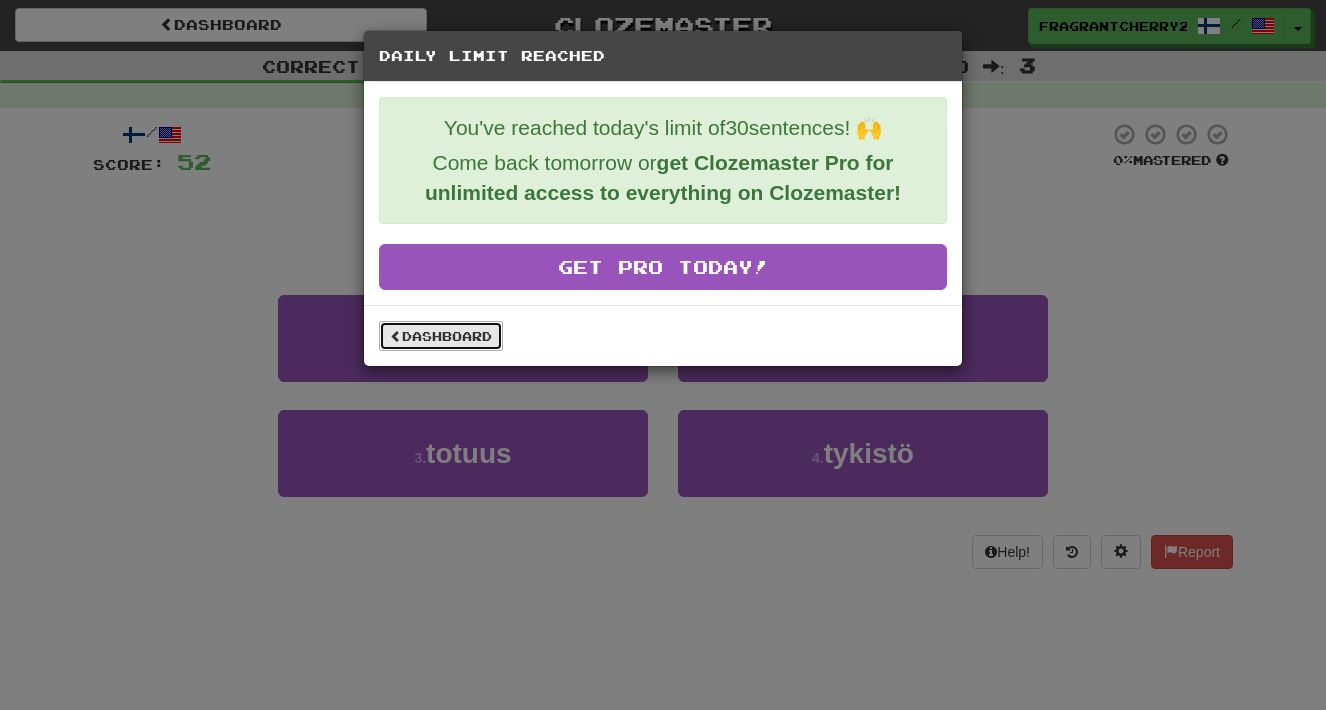 click on "Dashboard" at bounding box center [441, 336] 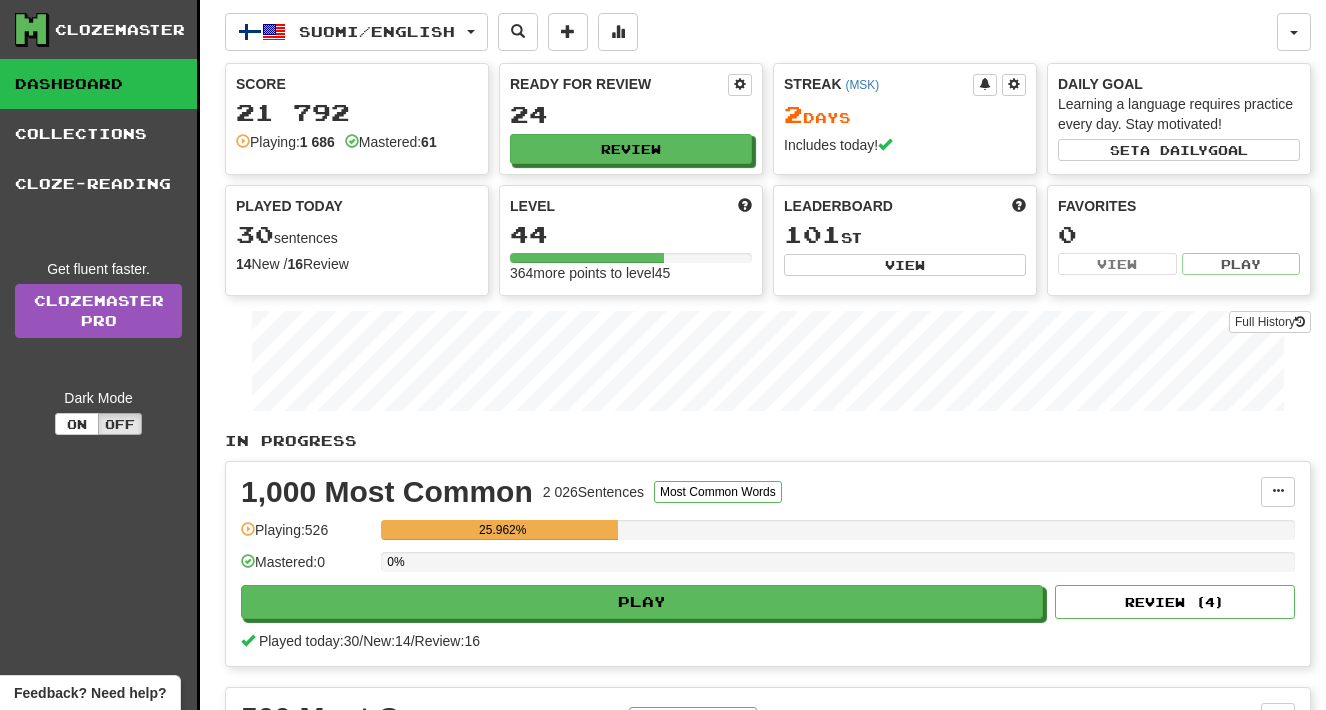 scroll, scrollTop: 0, scrollLeft: 0, axis: both 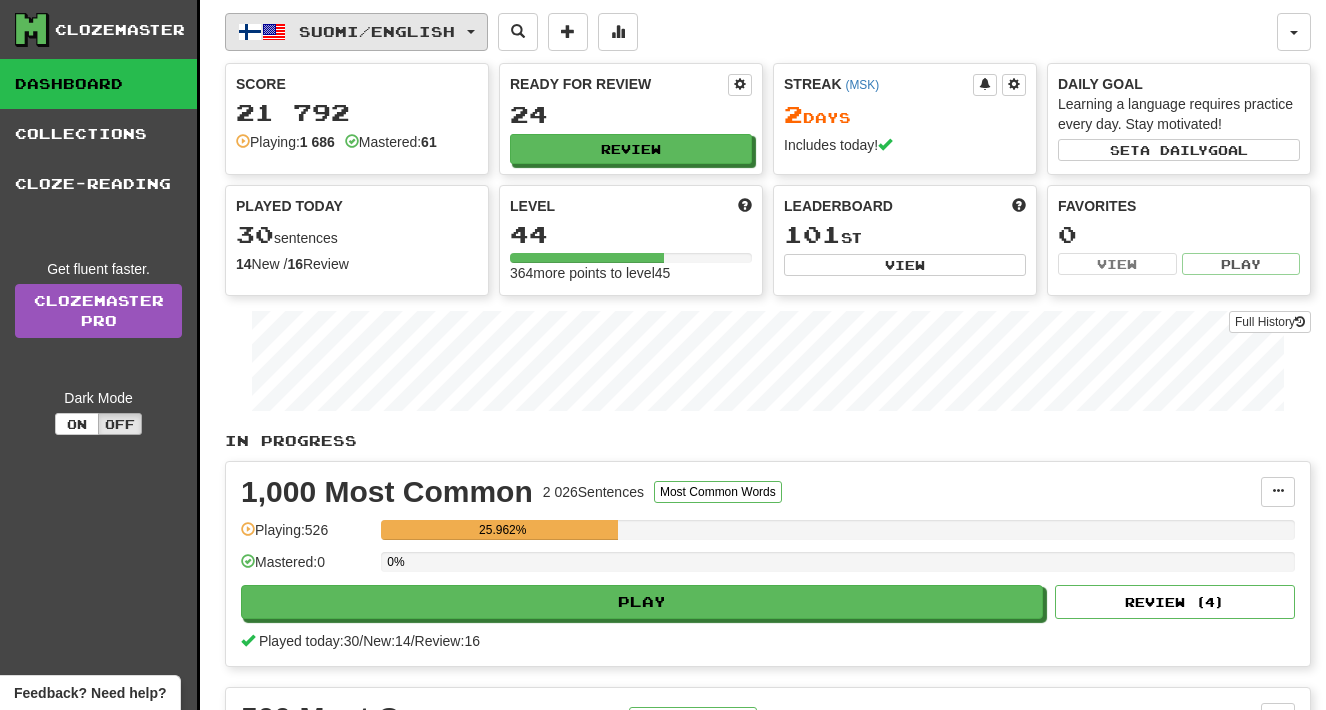 click on "Suomi  /  English" at bounding box center [356, 32] 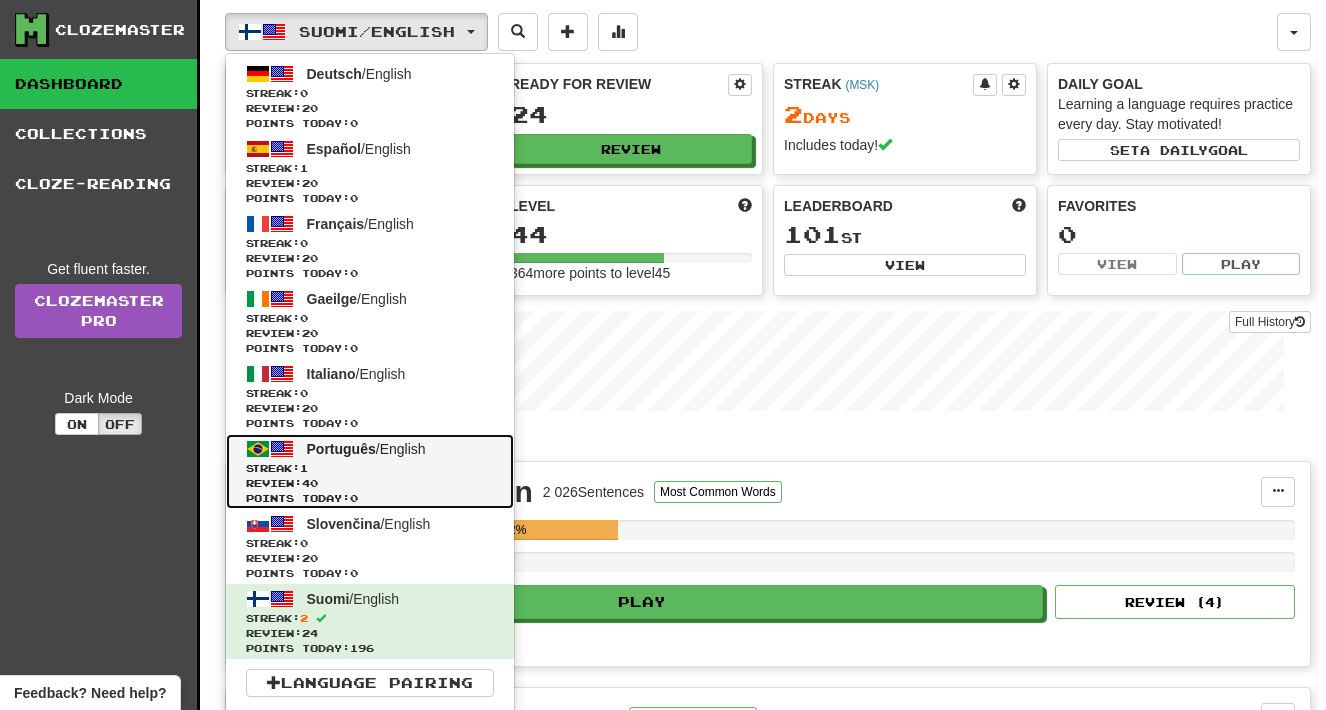 click on "Review:  40" at bounding box center (370, 483) 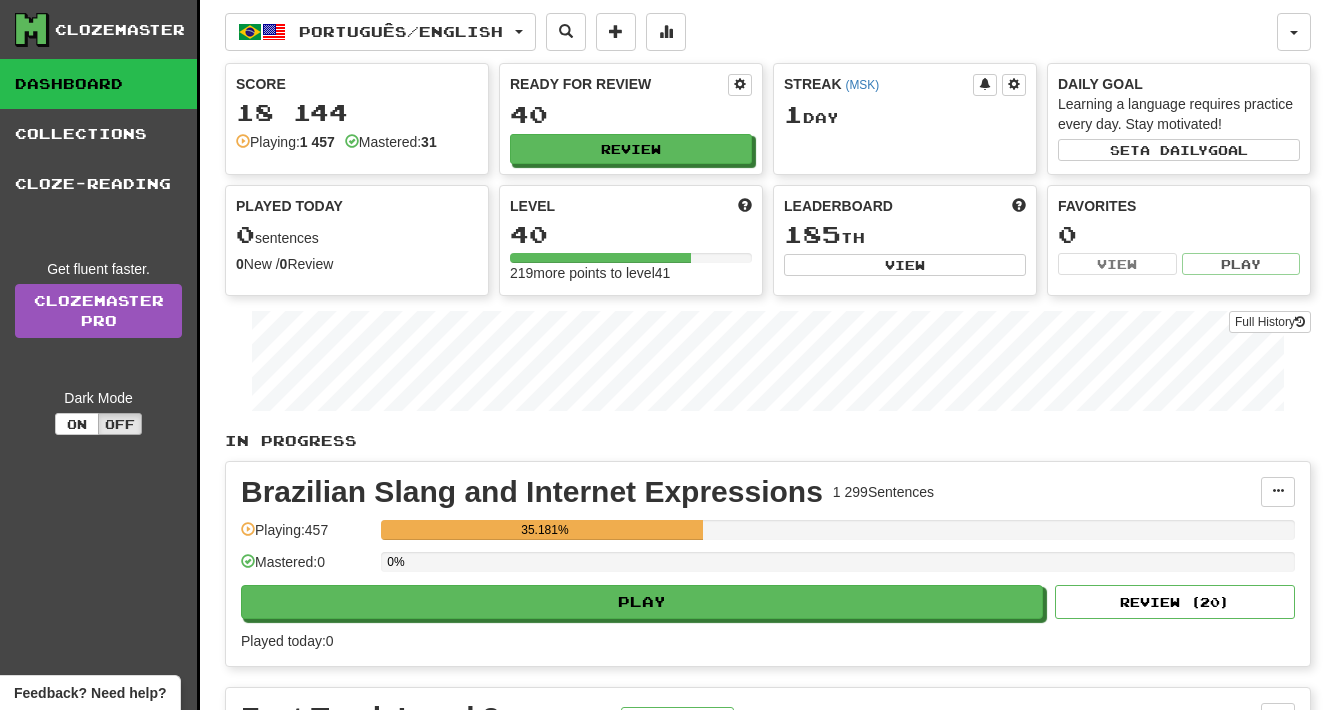 scroll, scrollTop: 294, scrollLeft: 0, axis: vertical 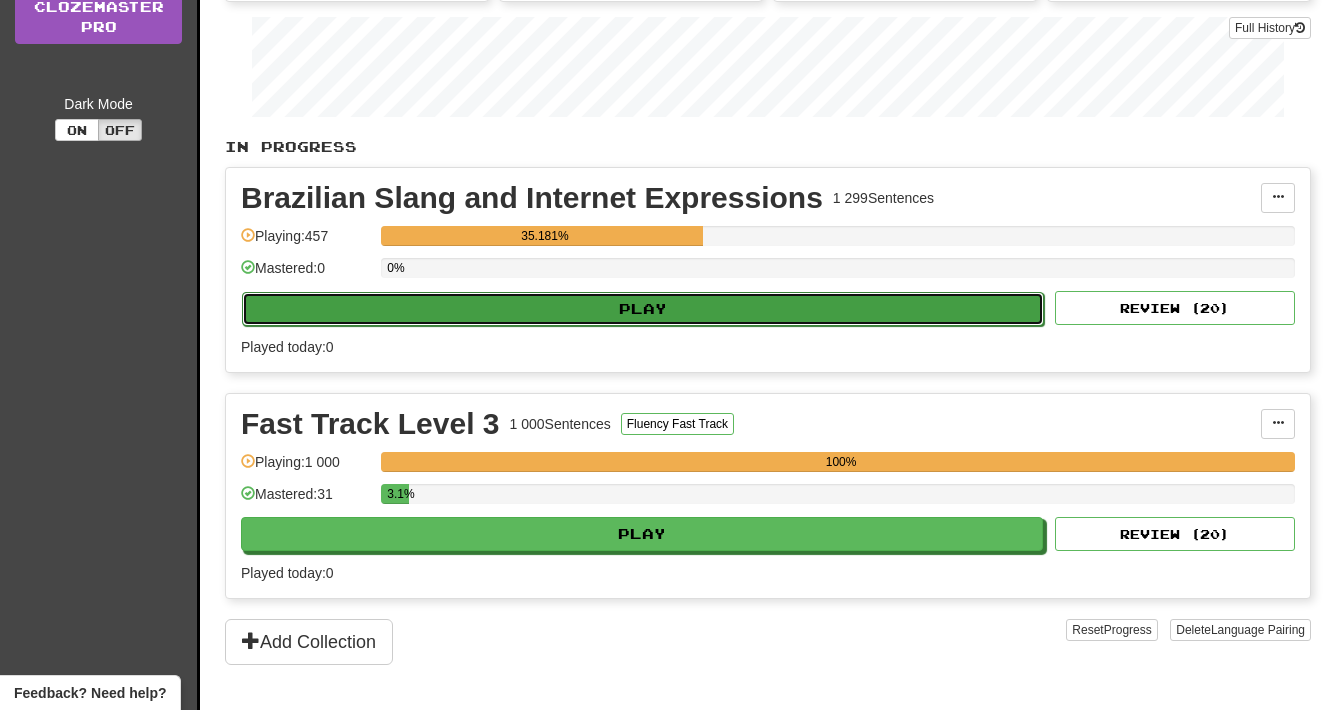 click on "Play" at bounding box center (643, 309) 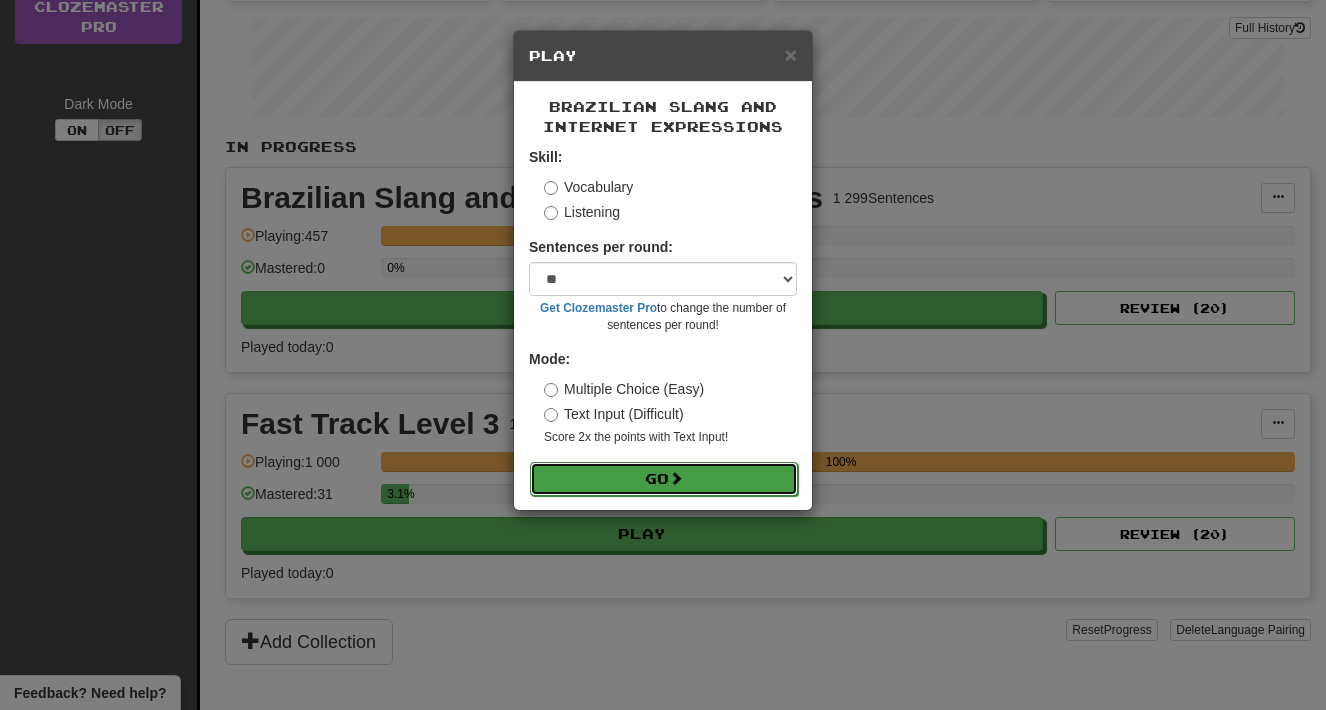 click on "Go" at bounding box center [664, 479] 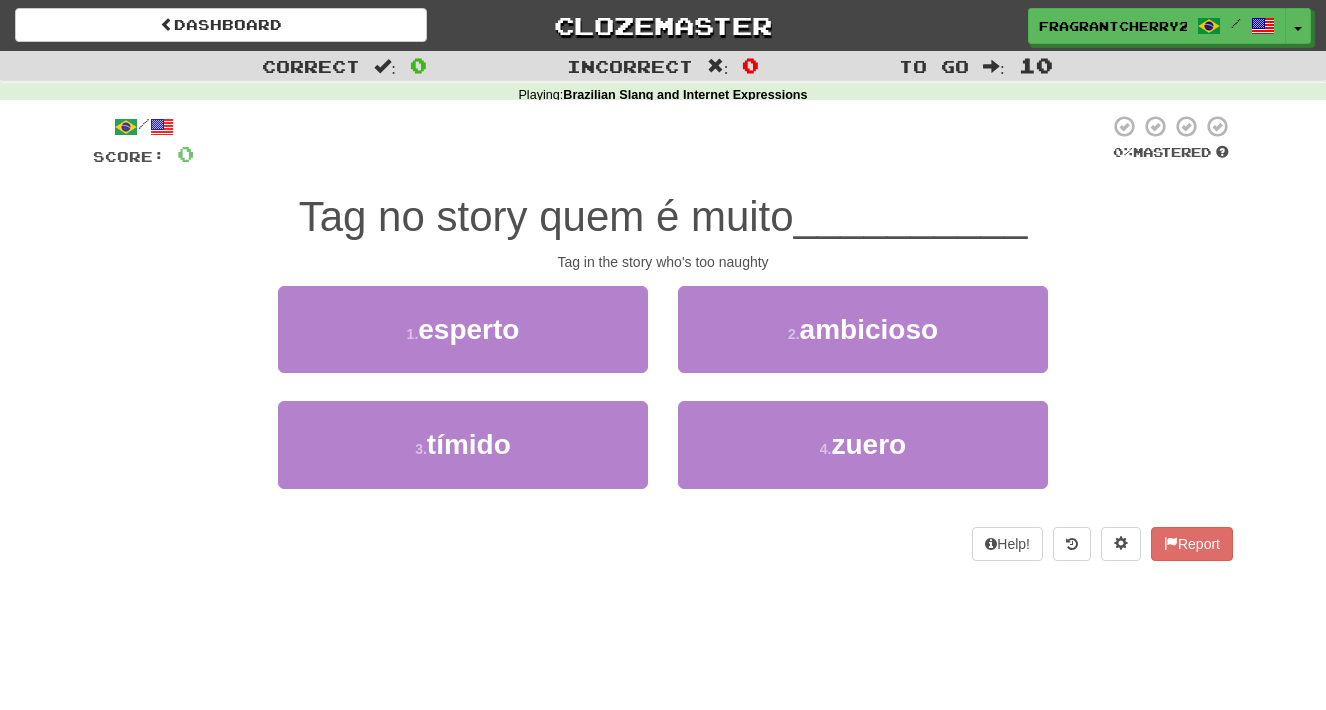 scroll, scrollTop: 0, scrollLeft: 0, axis: both 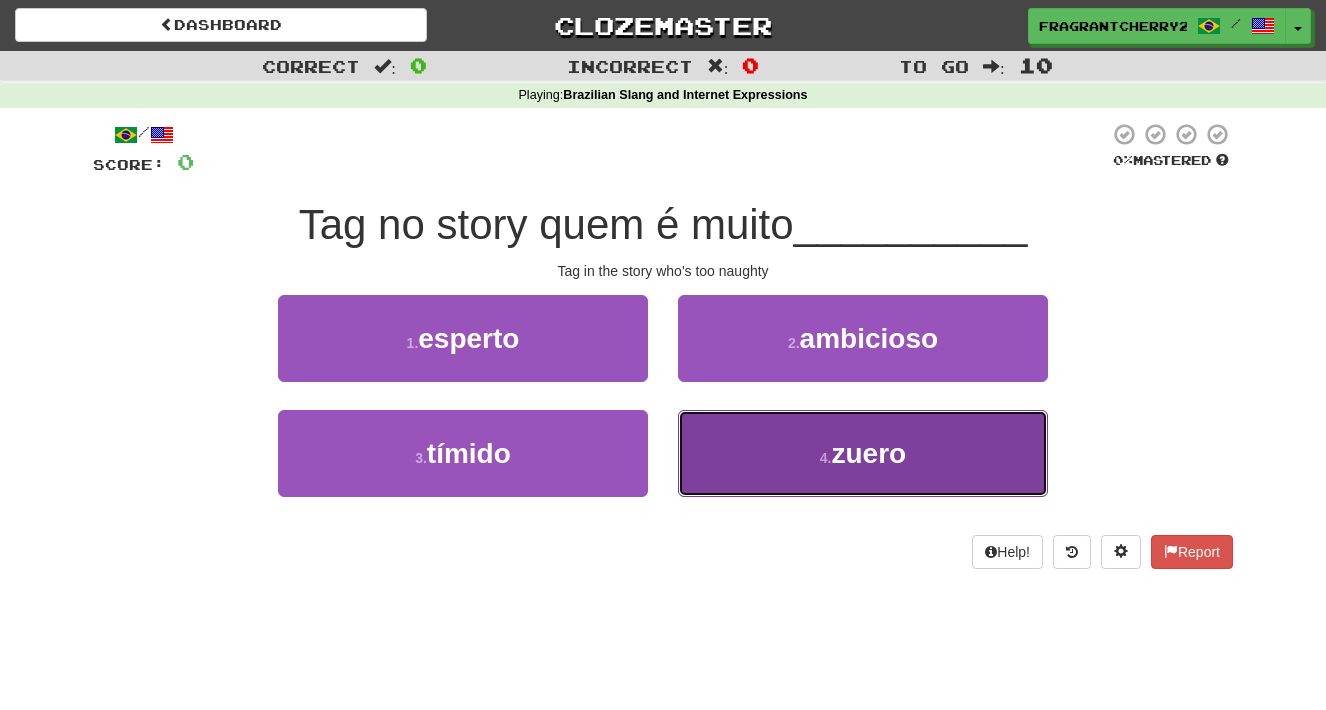 click on "4 .  zuero" at bounding box center [863, 453] 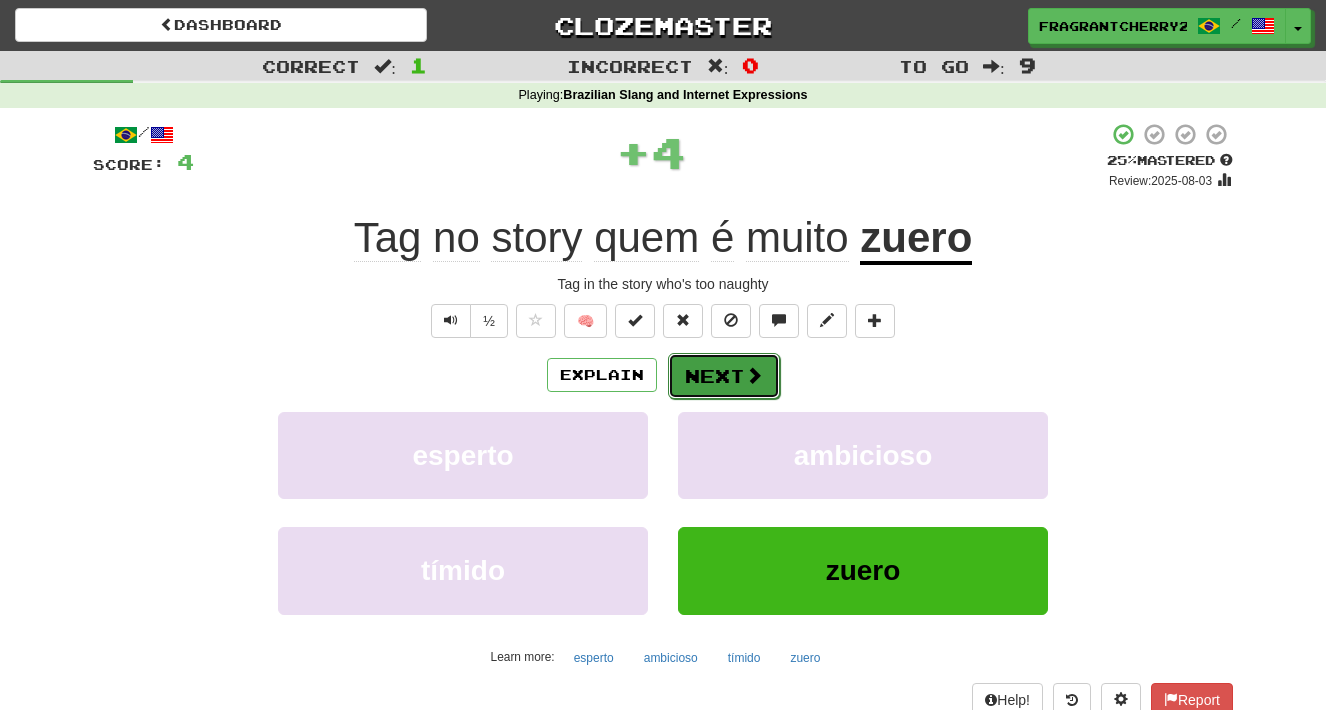 click on "Next" at bounding box center (724, 376) 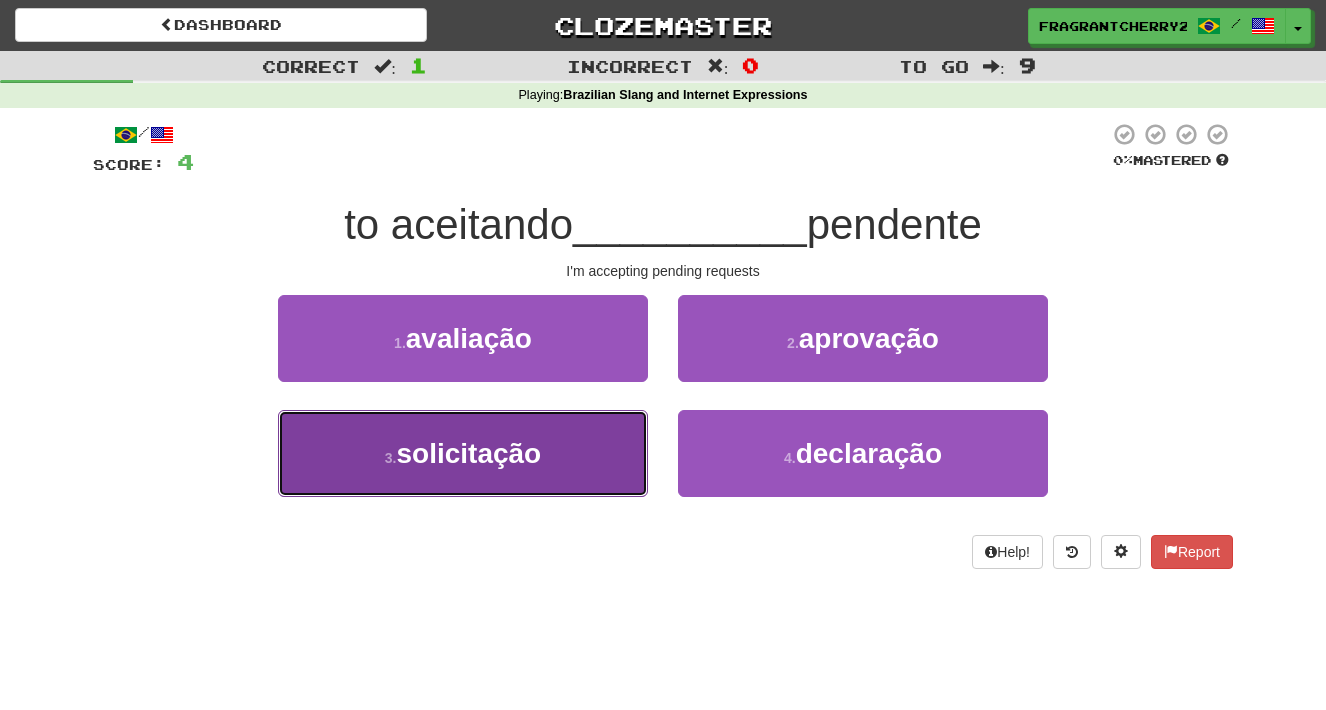 click on "3 .  solicitação" at bounding box center [463, 453] 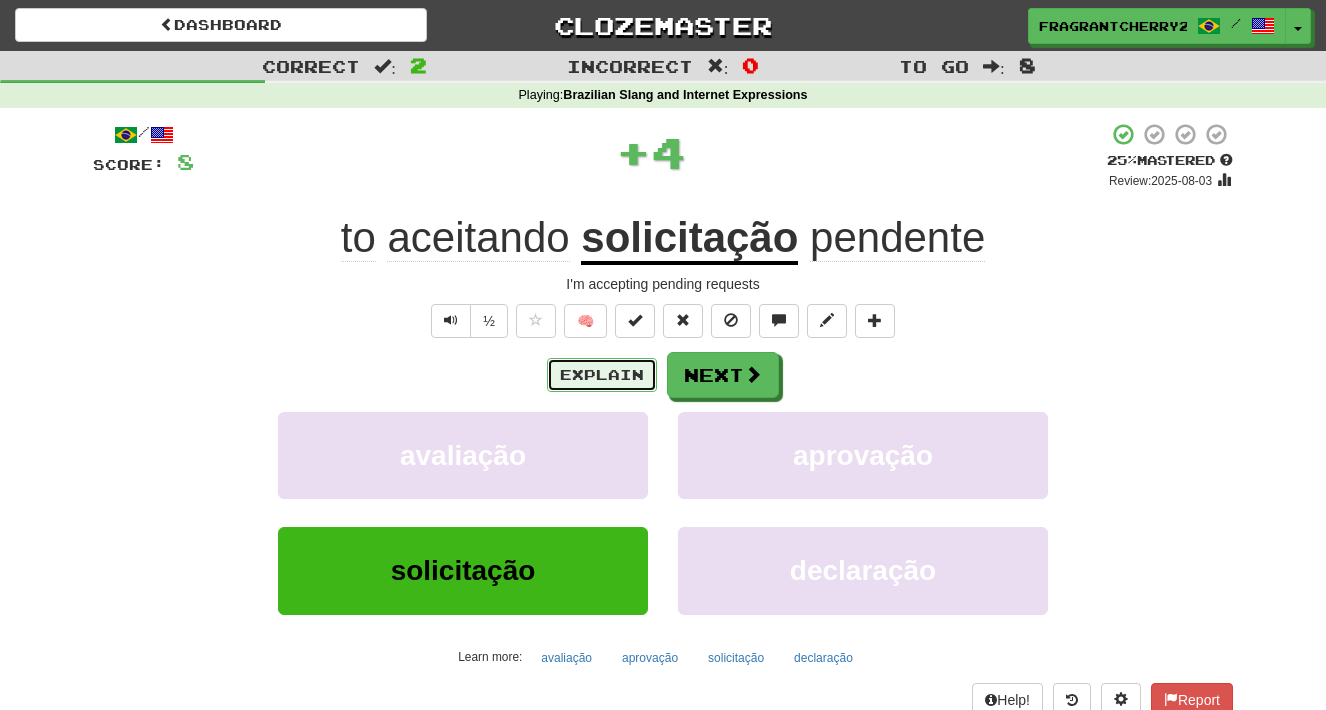 click on "Explain" at bounding box center (602, 375) 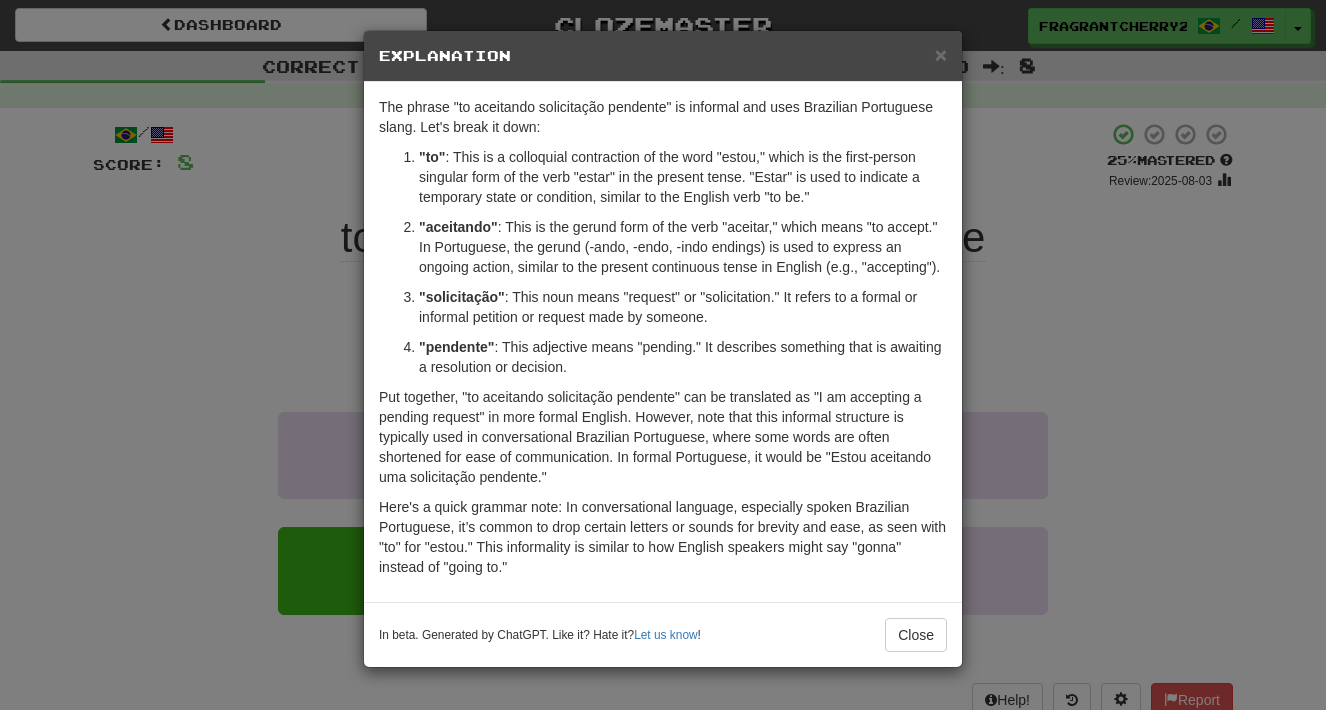 click on "The phrase "to aceitando solicitação pendente" is informal and uses Brazilian Portuguese slang. Let's break it down:
"to" : This is a colloquial contraction of the word "estou," which is the first-person singular form of the verb "estar" in the present tense. "Estar" is used to indicate a temporary state or condition, similar to the English verb "to be."
"aceitando" : This is the gerund form of the verb "aceitar," which means "to accept." In Portuguese, the gerund (-ando, -endo, -indo endings) is used to express an ongoing action, similar to the present continuous tense in English (e.g., "accepting").
"solicitação" : This noun means "request" or "solicitation." It refers to a formal or informal petition or request made by someone.
"pendente" : This adjective means "pending." It describes something that is awaiting a resolution or decision." at bounding box center [663, 342] 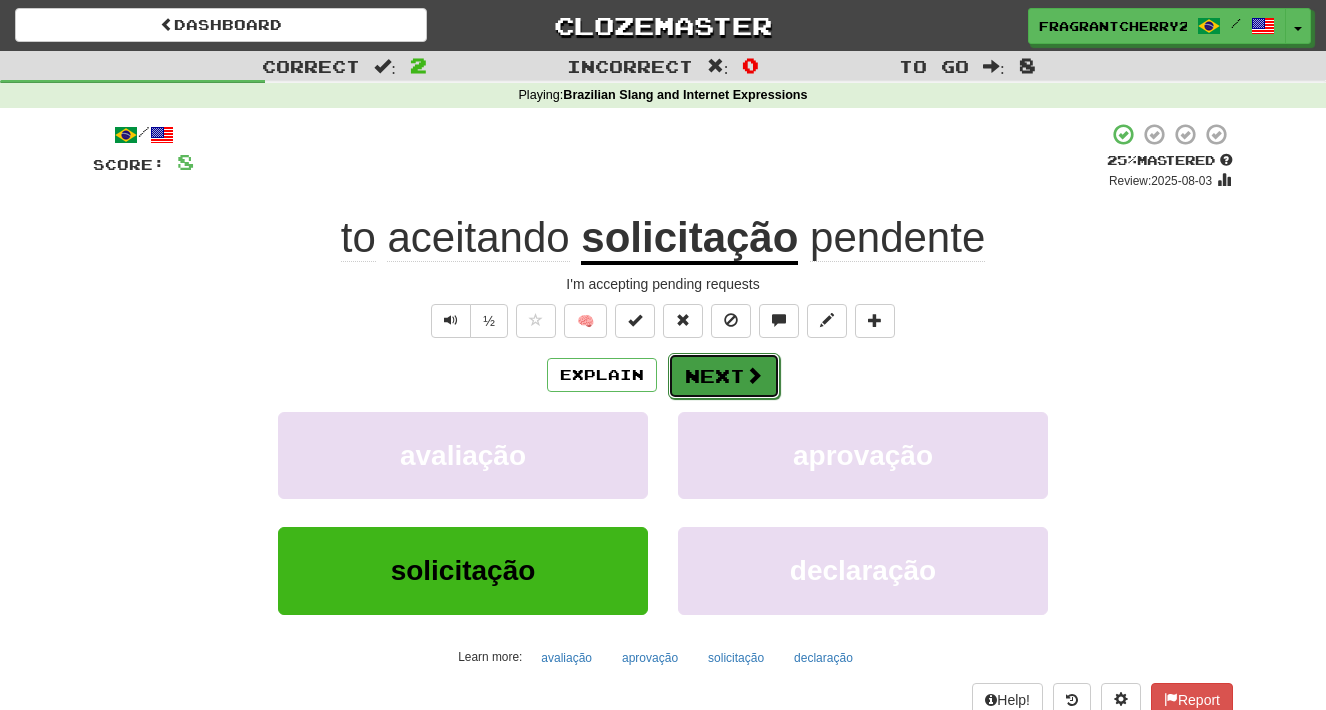 click on "Next" at bounding box center [724, 376] 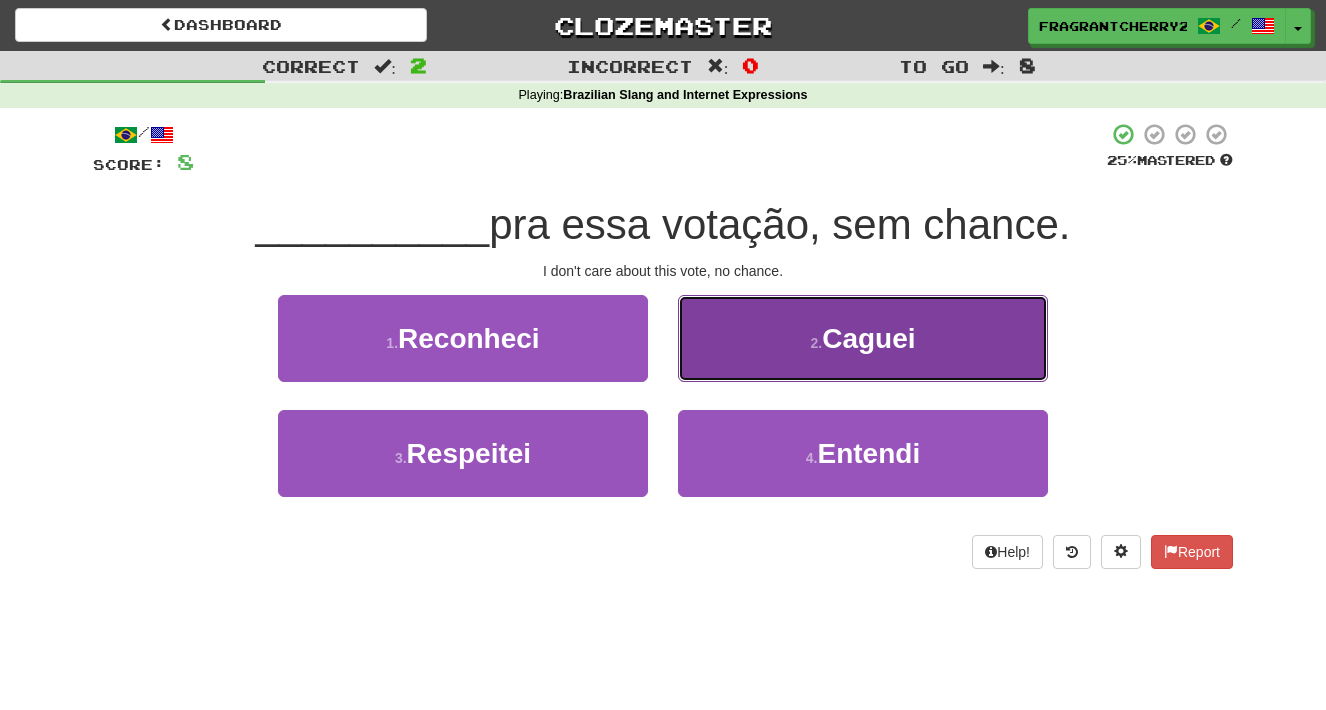 click on "2 .  Caguei" at bounding box center (863, 338) 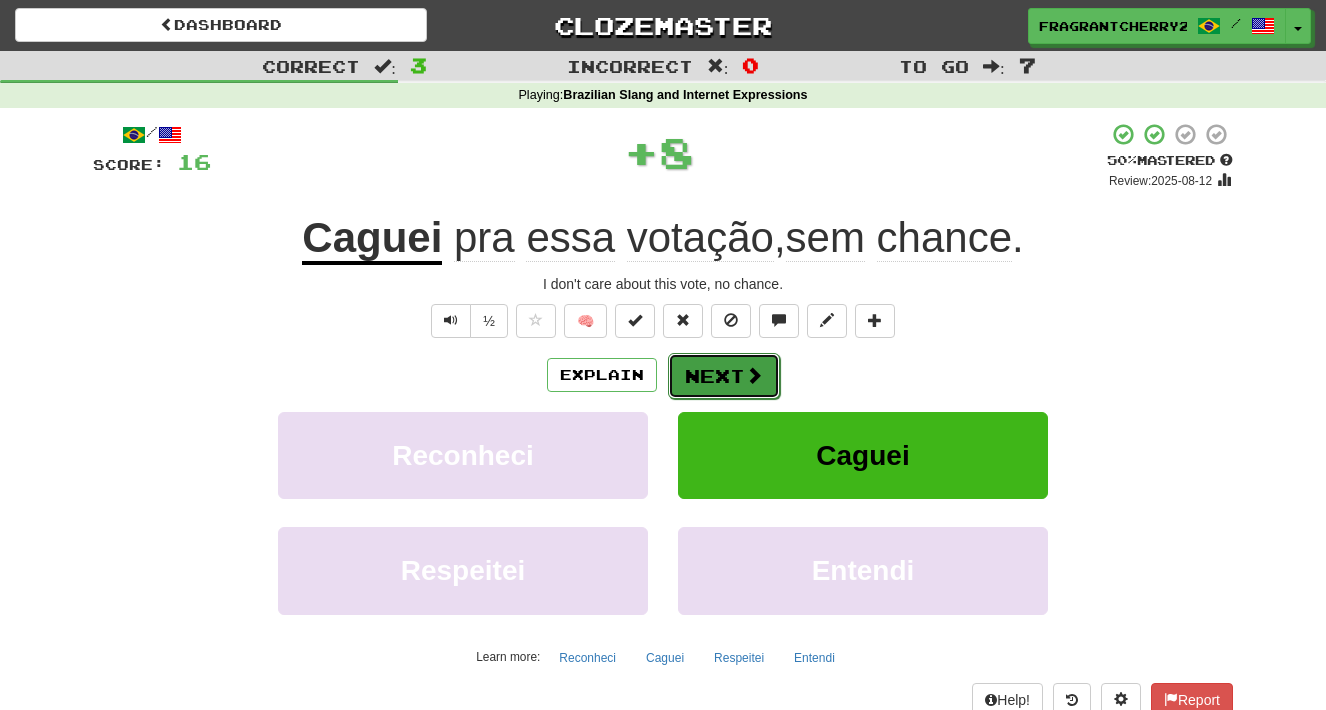 click on "Next" at bounding box center (724, 376) 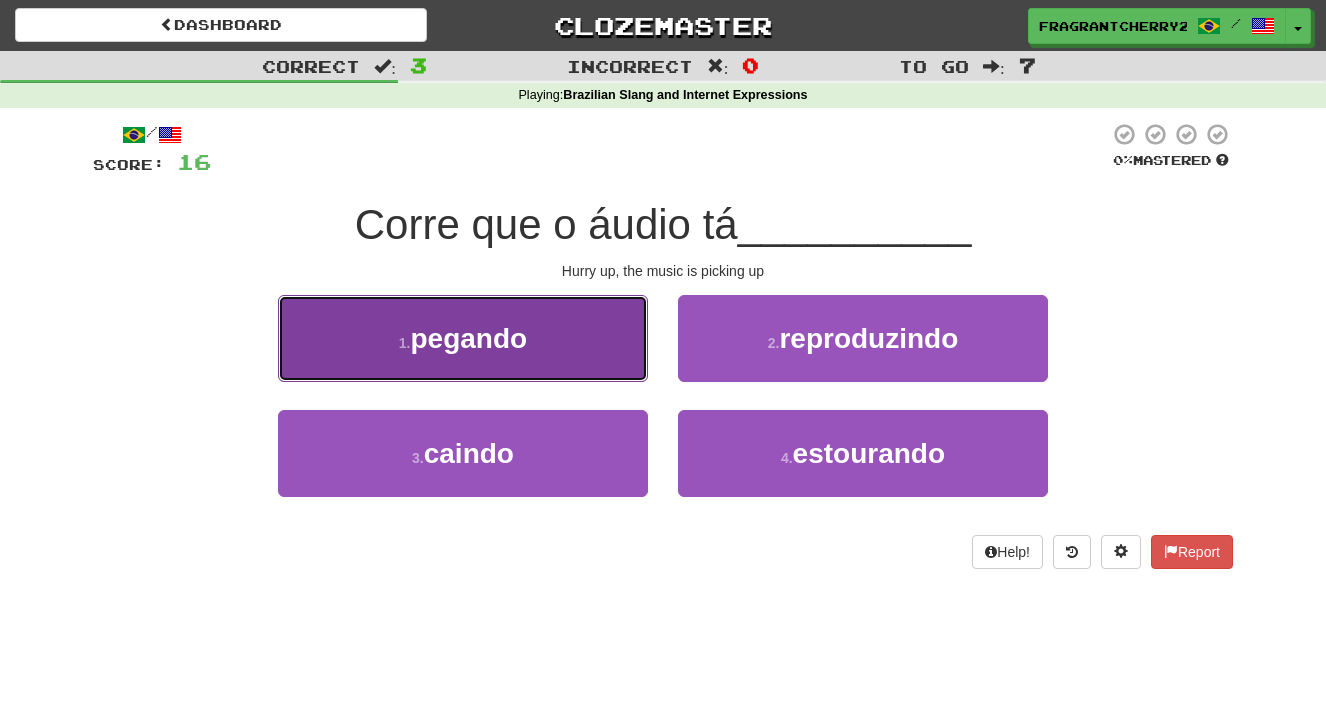 click on "1 .  pegando" at bounding box center [463, 338] 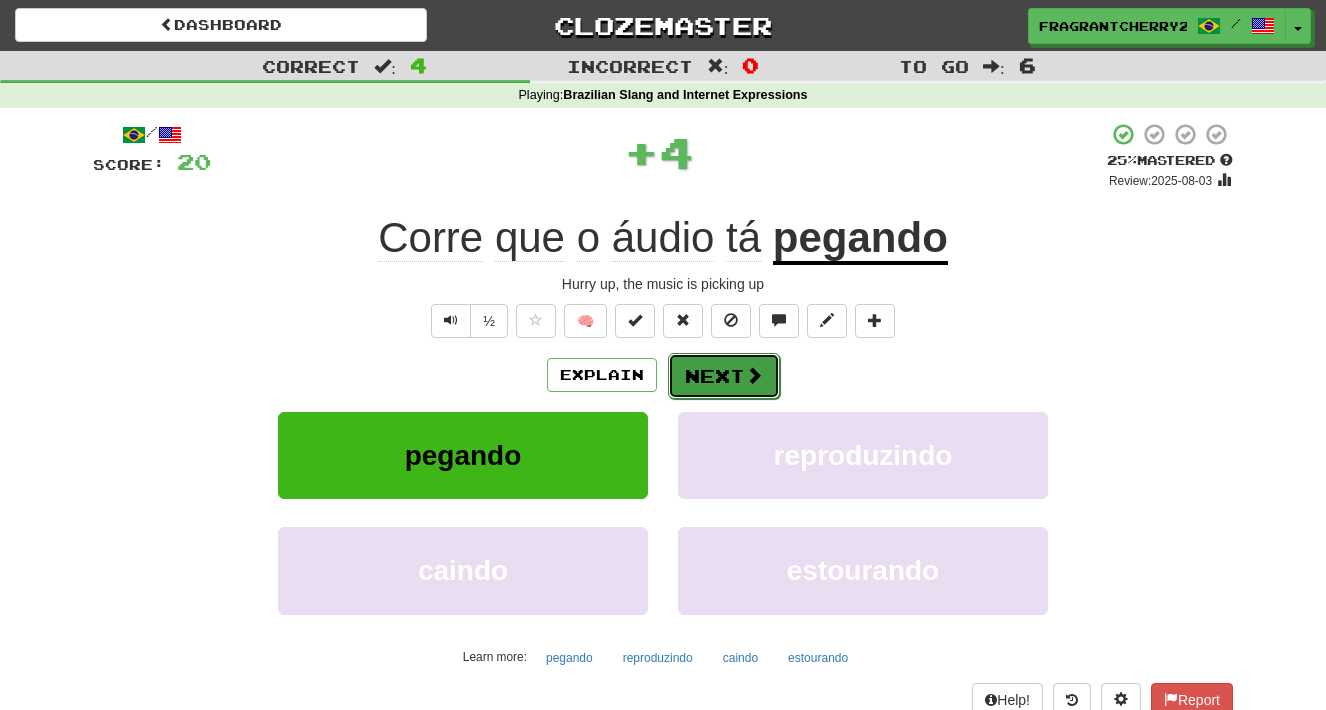 click on "Next" at bounding box center (724, 376) 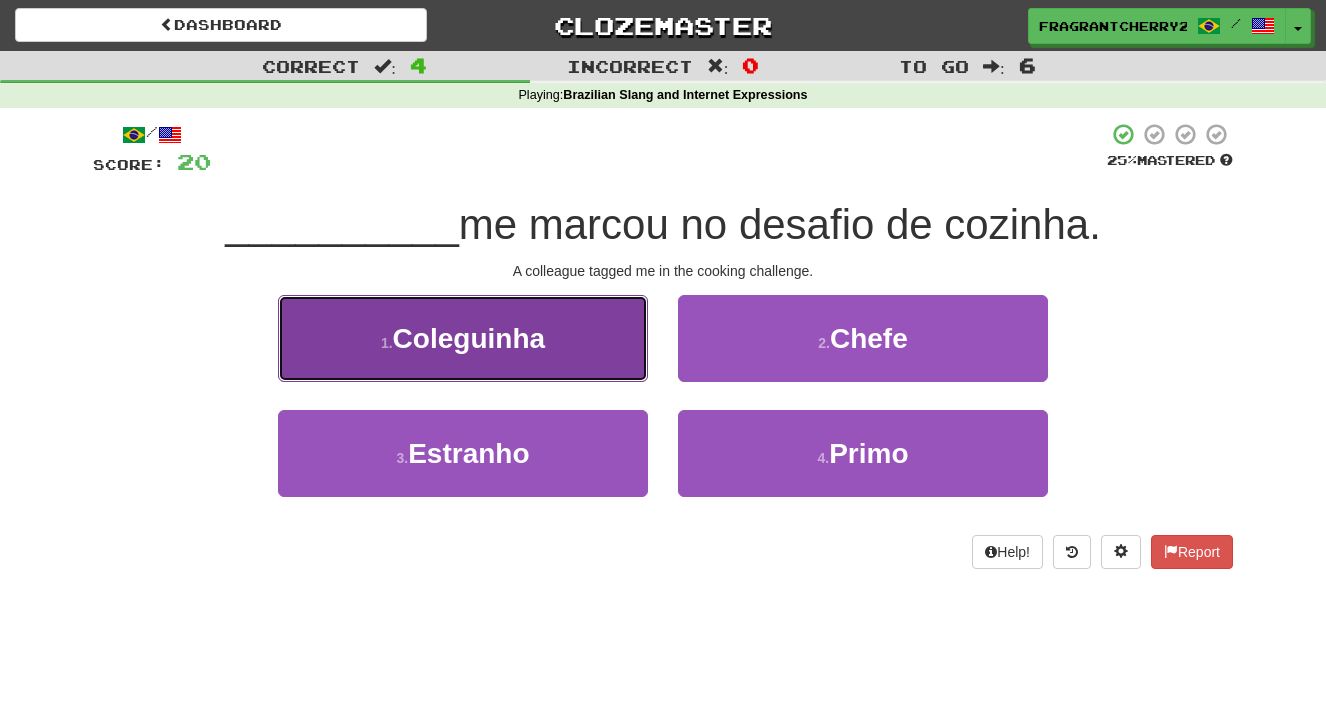click on "1 .  Coleguinha" at bounding box center (463, 338) 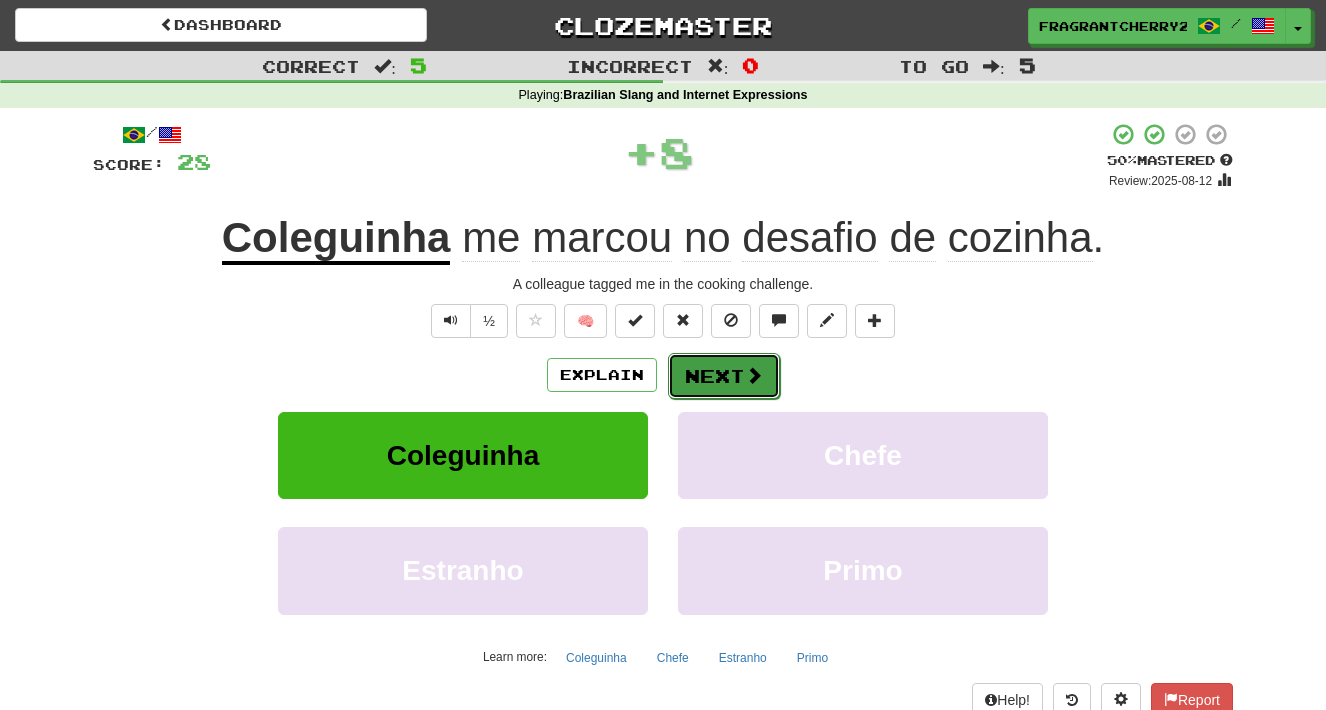 click on "Next" at bounding box center [724, 376] 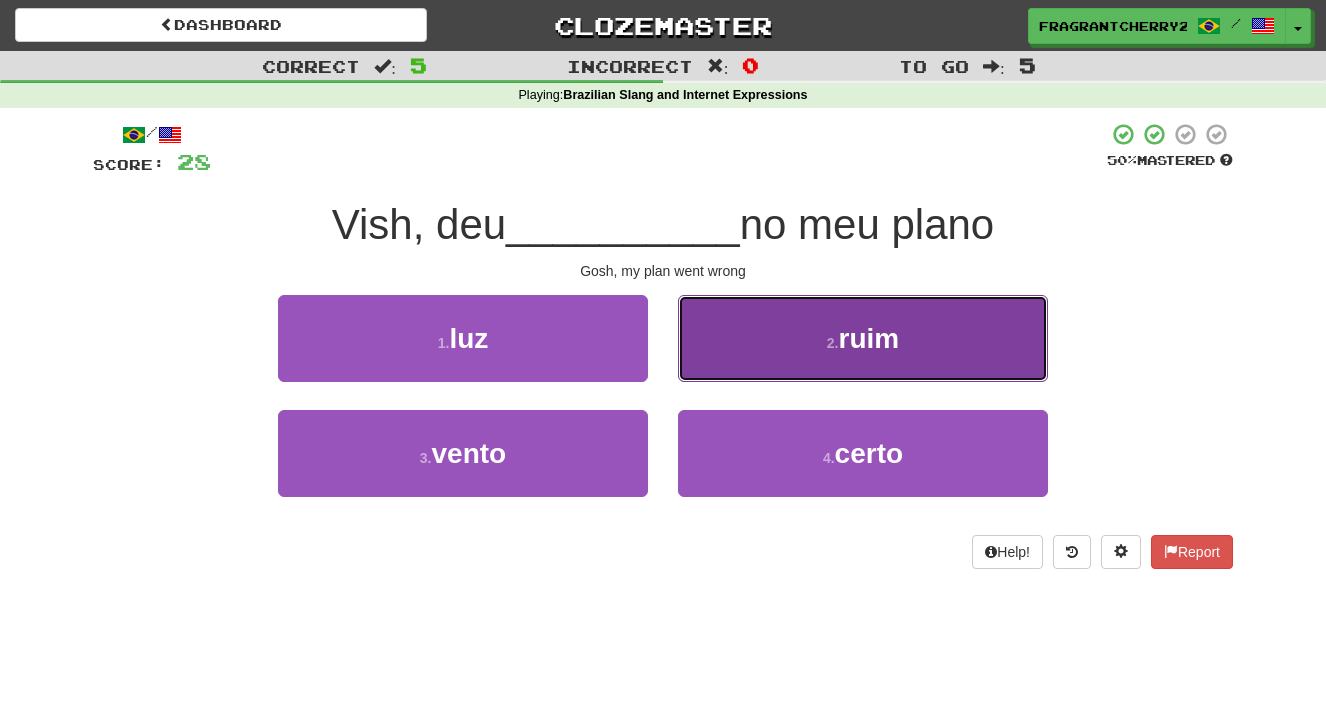 click on "2 .  ruim" at bounding box center [863, 338] 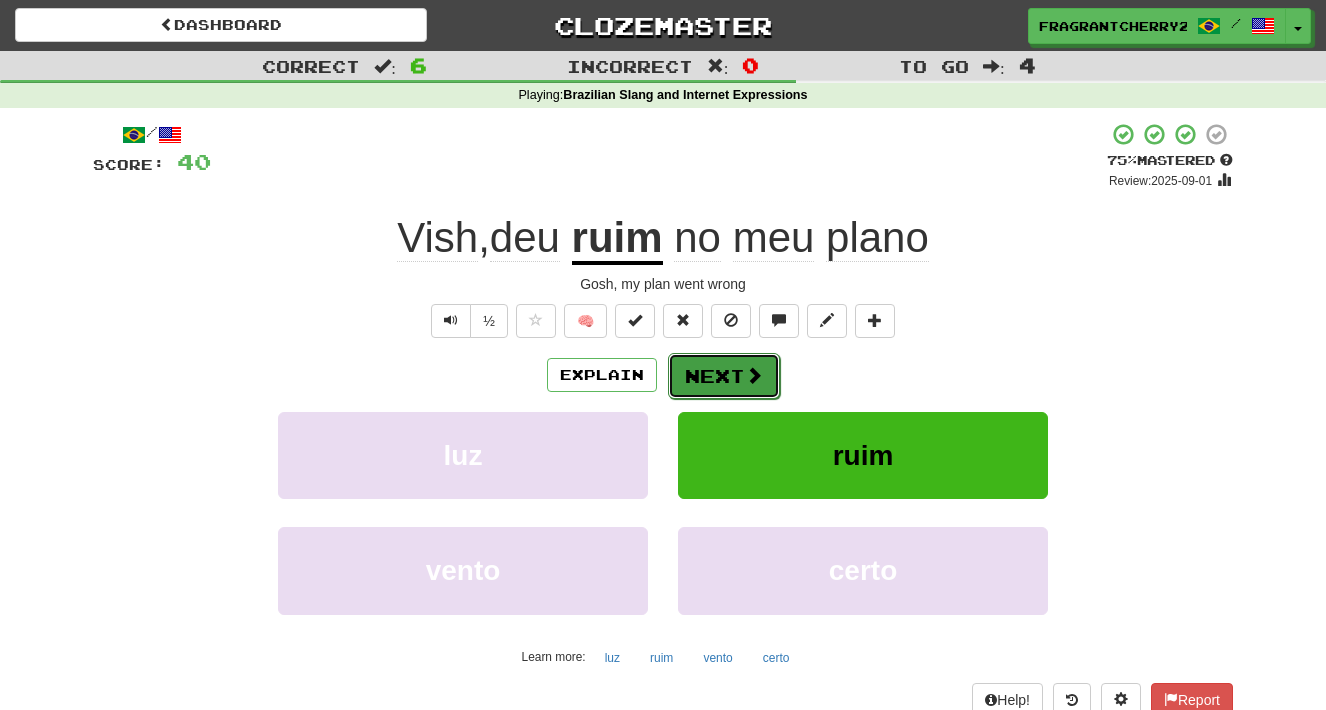 click on "Next" at bounding box center (724, 376) 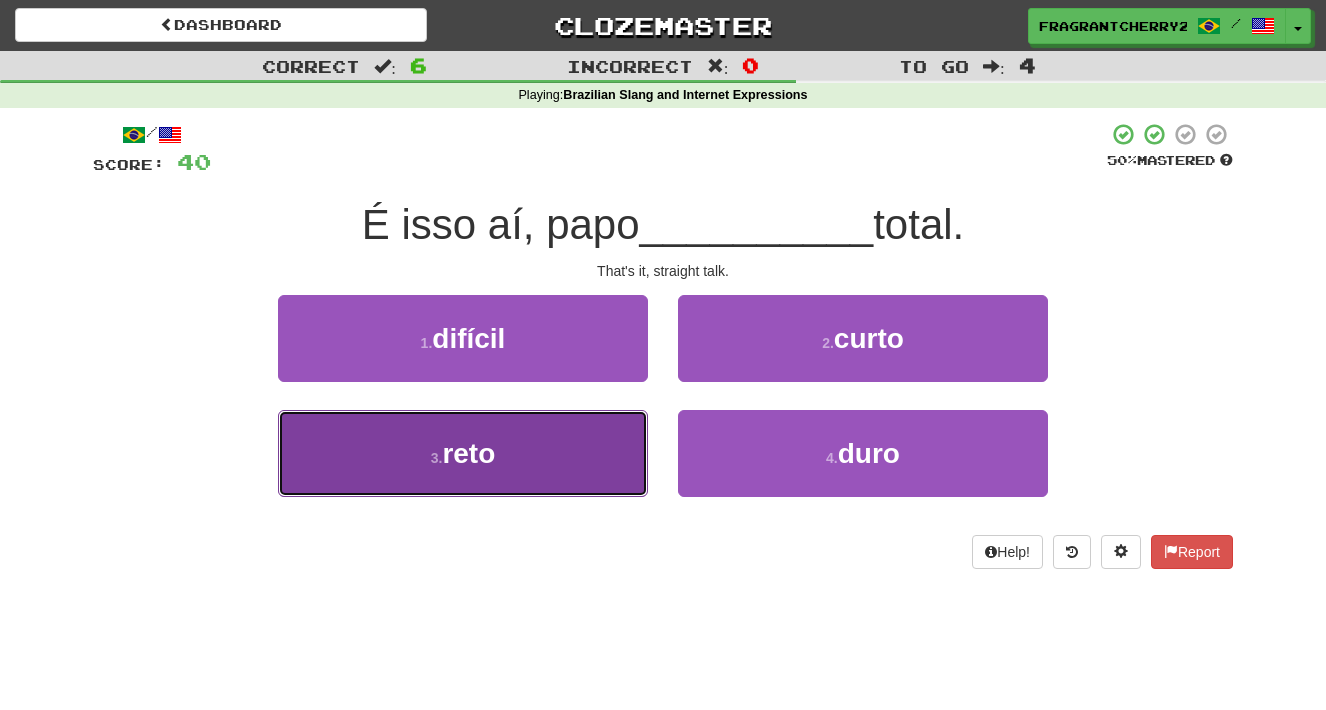 click on "3 .  reto" at bounding box center (463, 453) 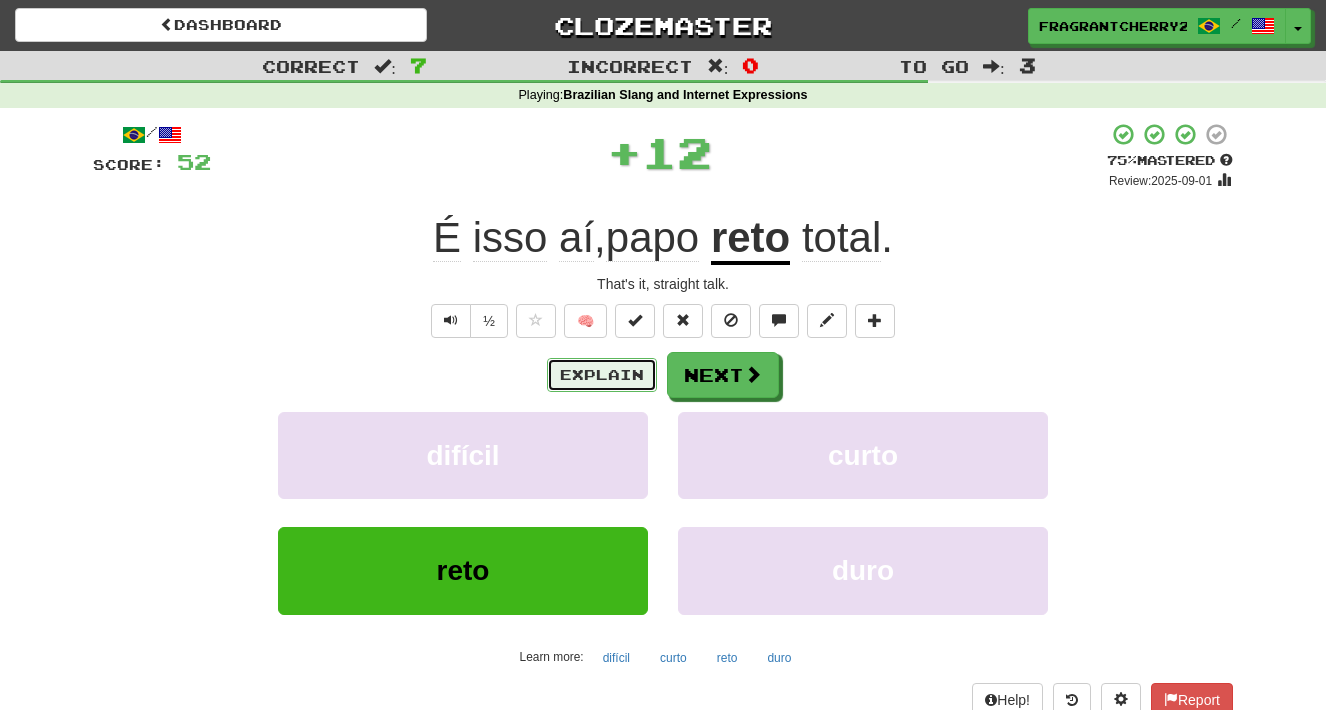 click on "Explain" at bounding box center [602, 375] 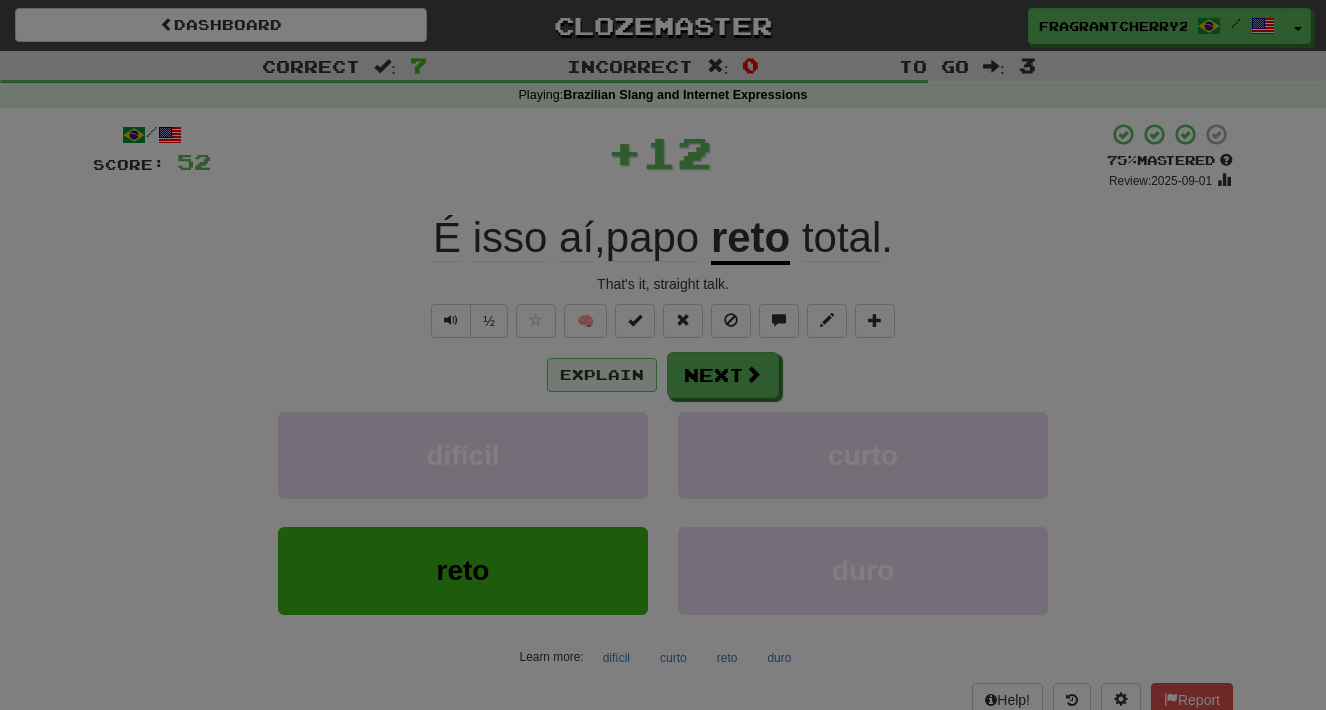 click on ""Papo reto" together translates to "straight talk", implying honesty and directness. It's similar to saying "real talk" or "straightforward"." at bounding box center (0, 0) 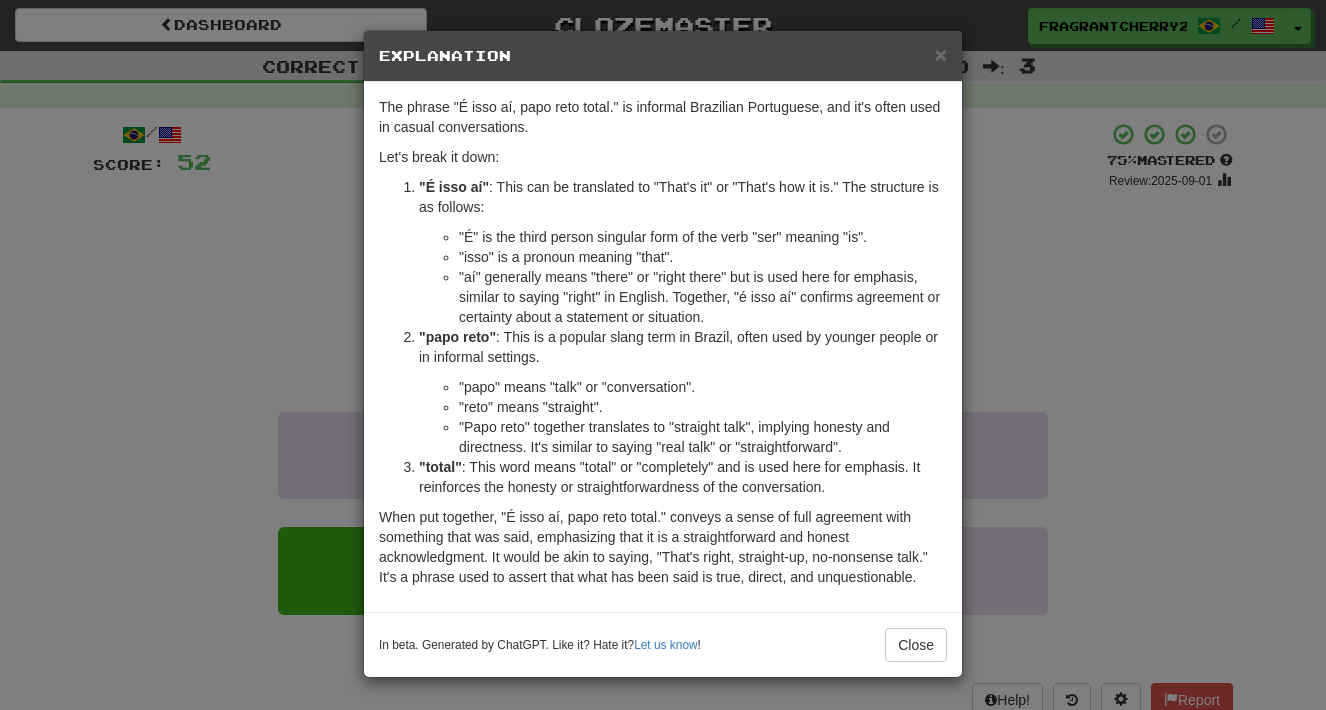 click on "× Explanation The phrase "É isso aí, papo reto total." is informal Brazilian Portuguese, and it's often used in casual conversations.
Let's break it down:
"É isso aí" : This can be translated to "That's it" or "That's how it is." The structure is as follows:
"É" is the third person singular form of the verb "ser" meaning "is".
"isso" is a pronoun meaning "that".
"aí" generally means "there" or "right there" but is used here for emphasis, similar to saying "right" in English. Together, "é isso aí" confirms agreement or certainty about a statement or situation.
"papo reto" : This is a popular slang term in Brazil, often used by younger people or in informal settings.
"papo" means "talk" or "conversation".
"reto" means "straight".
"Papo reto" together translates to "straight talk", implying honesty and directness. It's similar to saying "real talk" or "straightforward".
"total"
In beta. Generated by ChatGPT. Like it? Hate it?  Let us know ! Close" at bounding box center (663, 355) 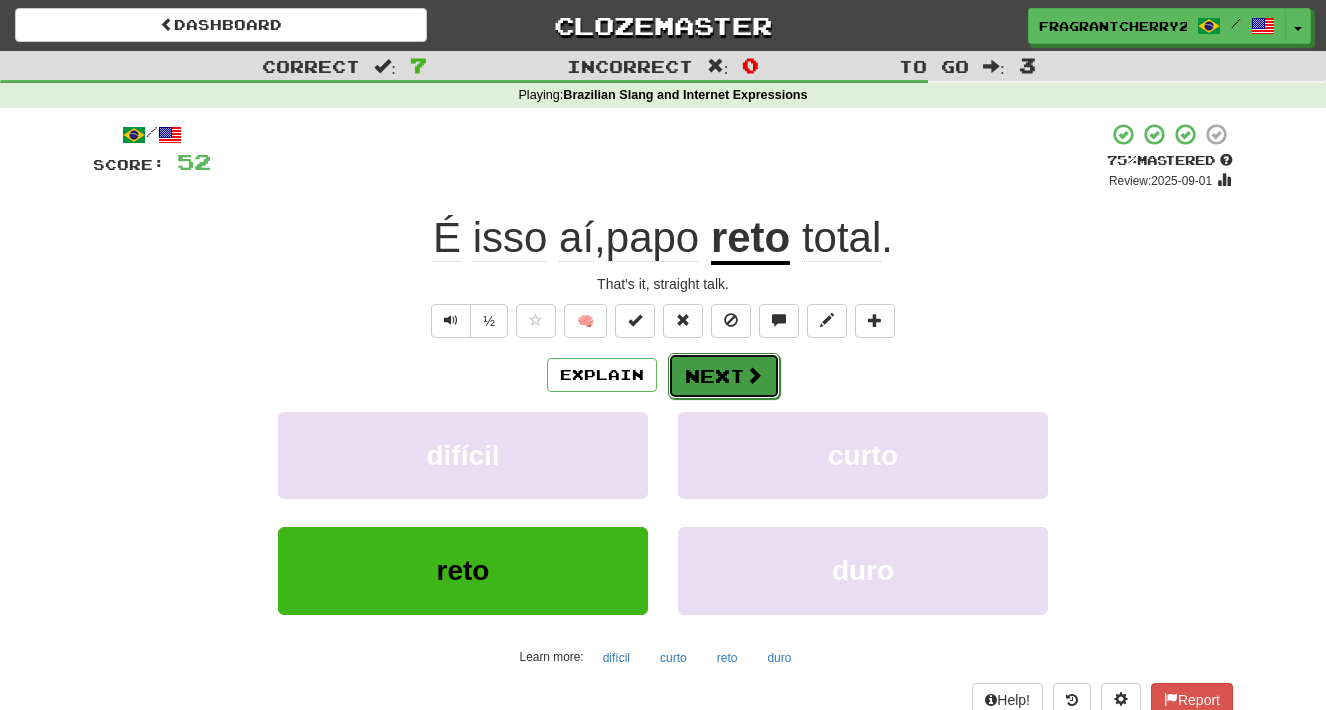 click on "Next" at bounding box center [724, 376] 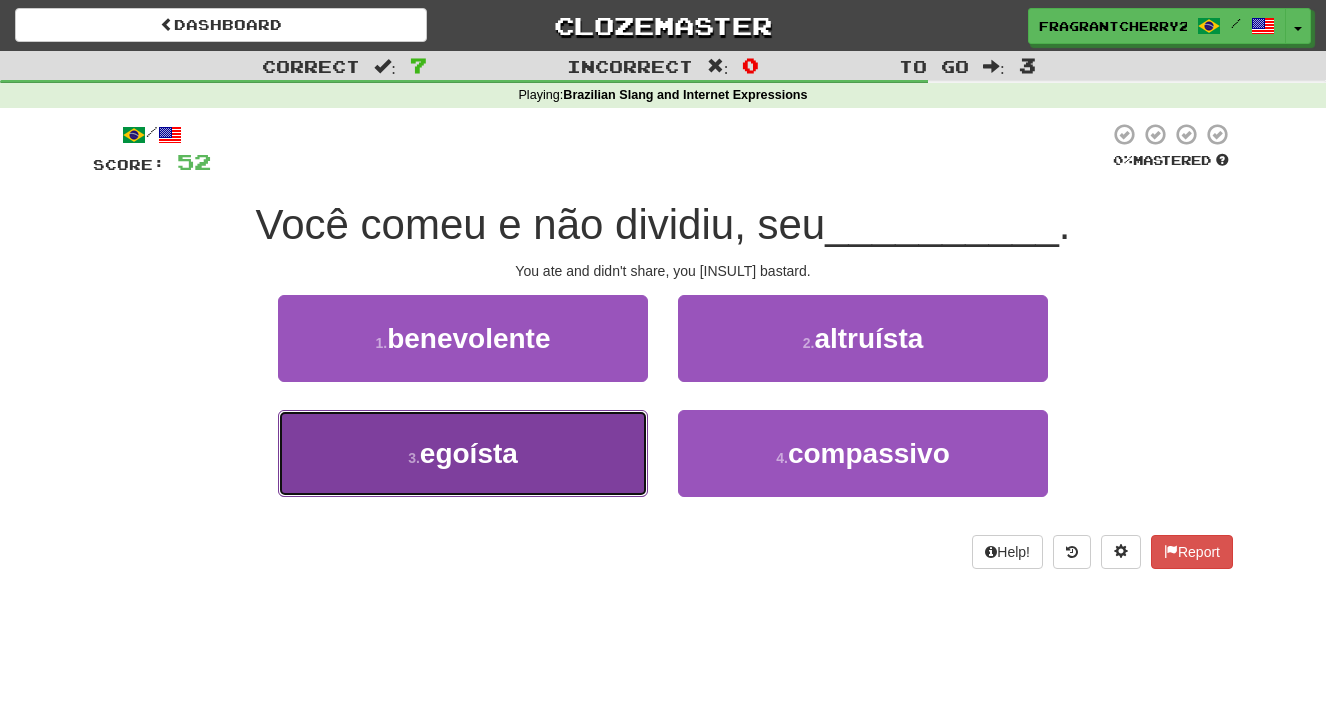 click on "3 .  egoísta" at bounding box center (463, 453) 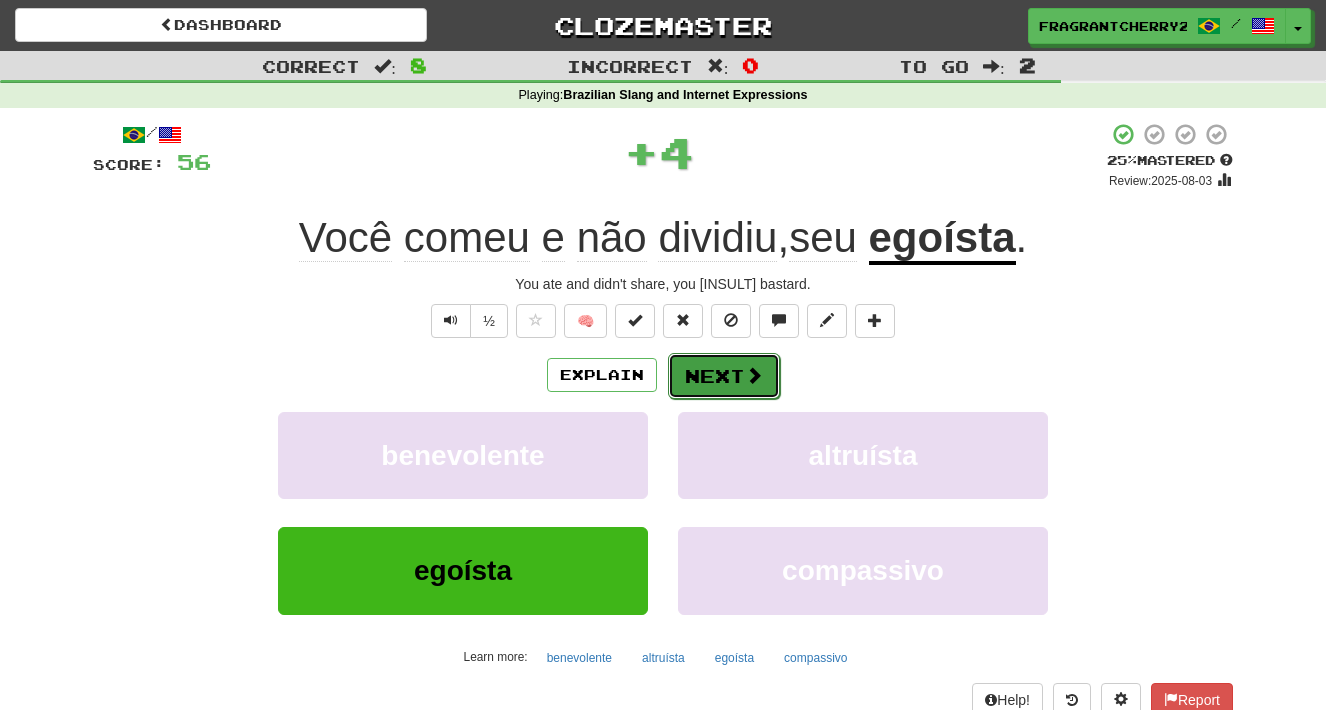 click on "Next" at bounding box center (724, 376) 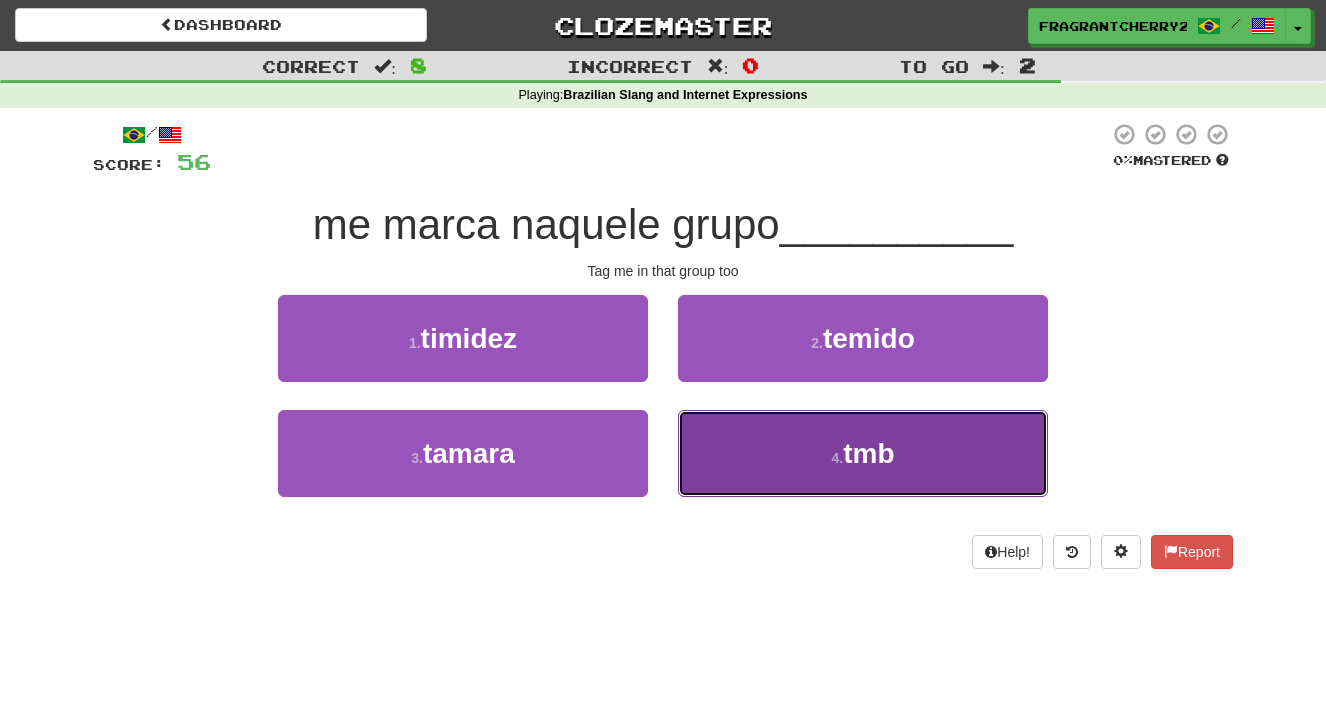 click on "4 .  tmb" at bounding box center [863, 453] 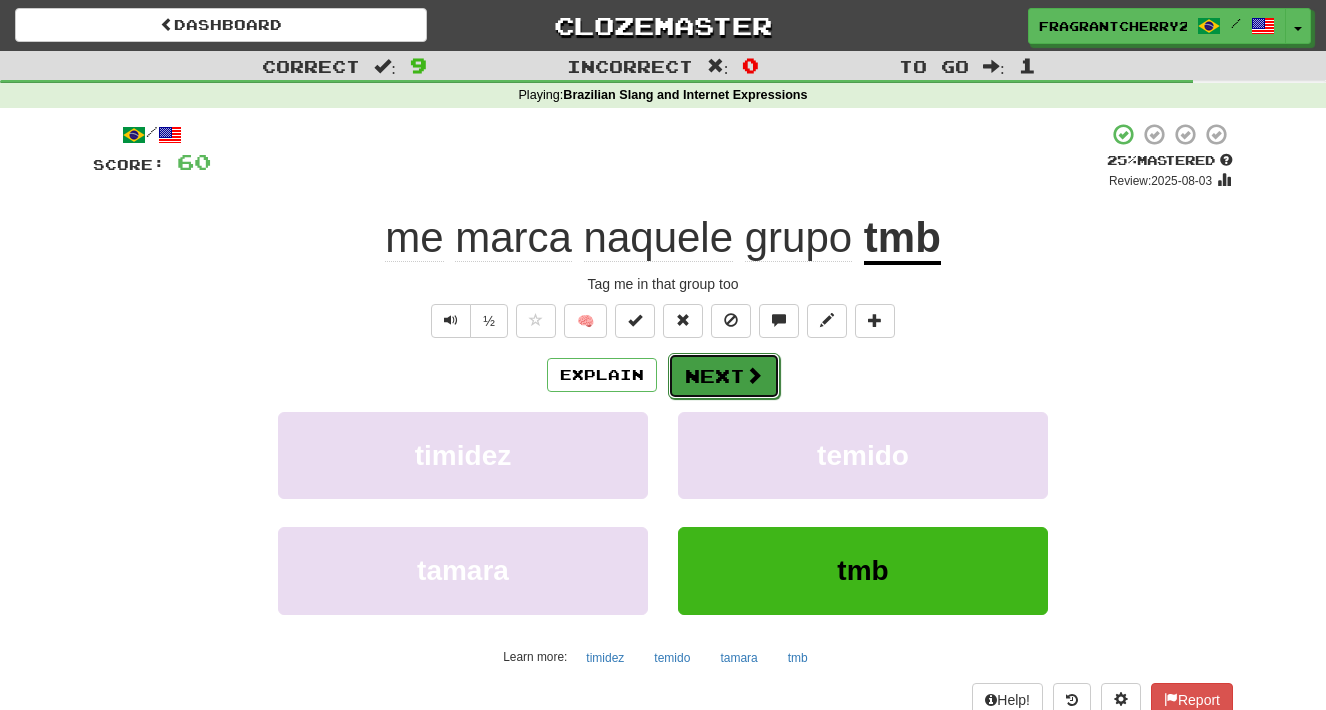 click on "Next" at bounding box center [724, 376] 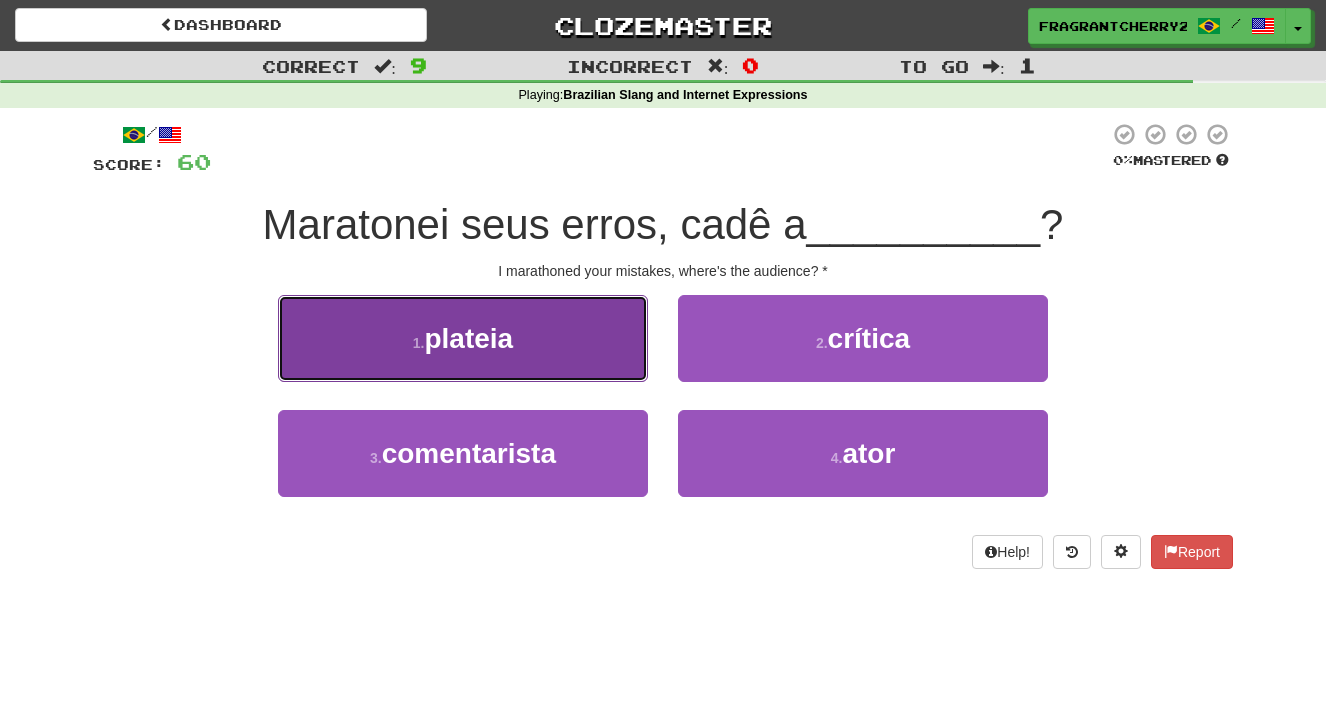 click on "1 .  plateia" at bounding box center (463, 338) 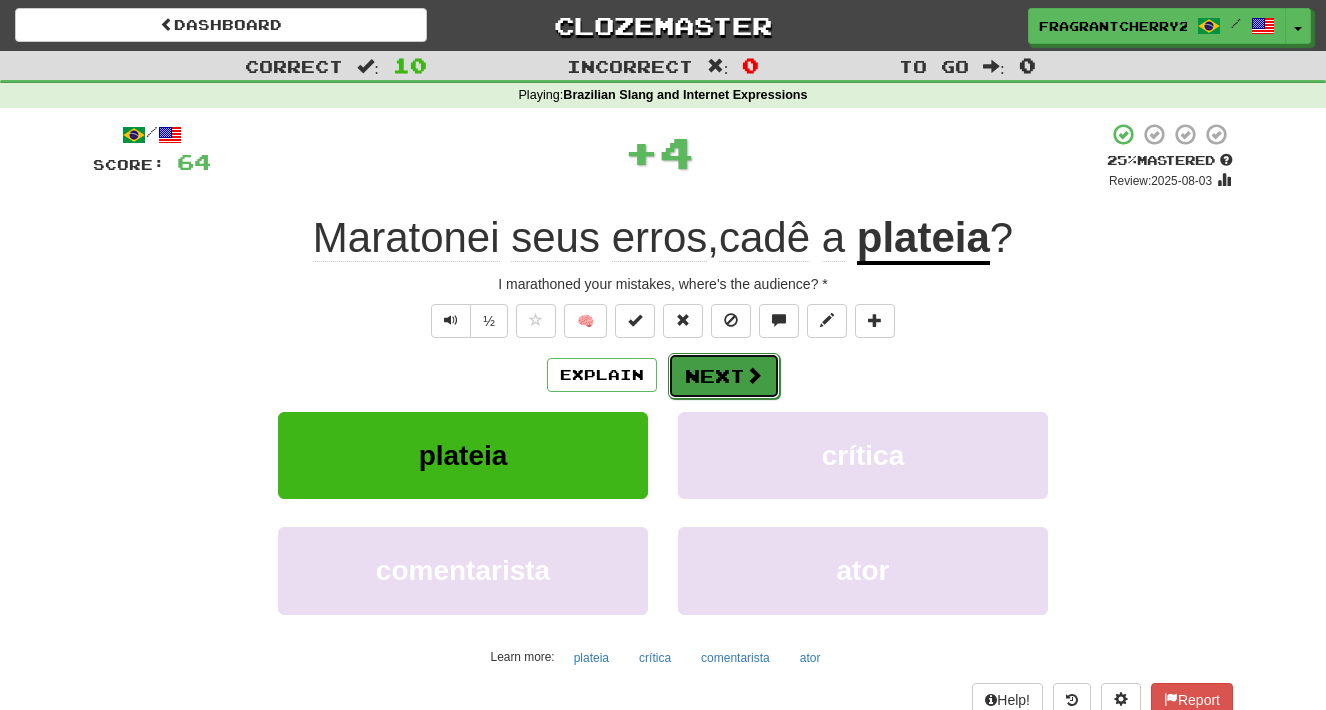 click on "Next" at bounding box center (724, 376) 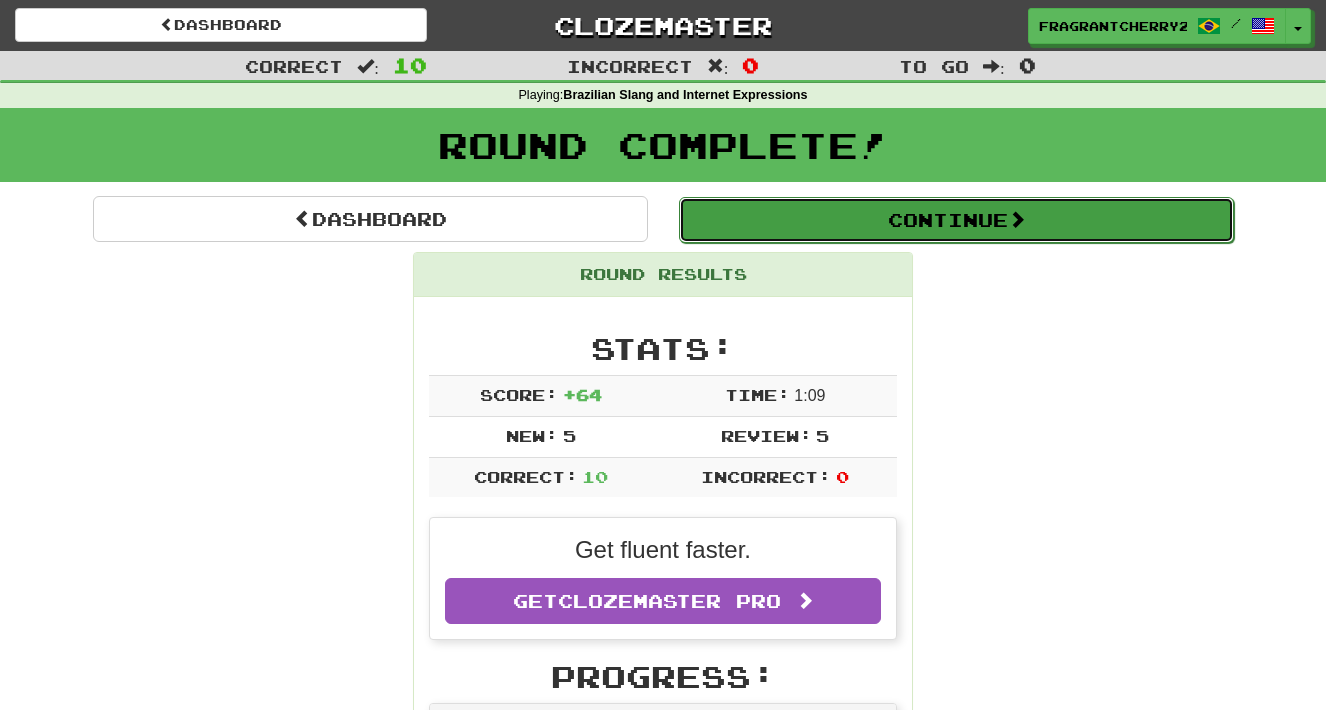 click on "Continue" at bounding box center [956, 220] 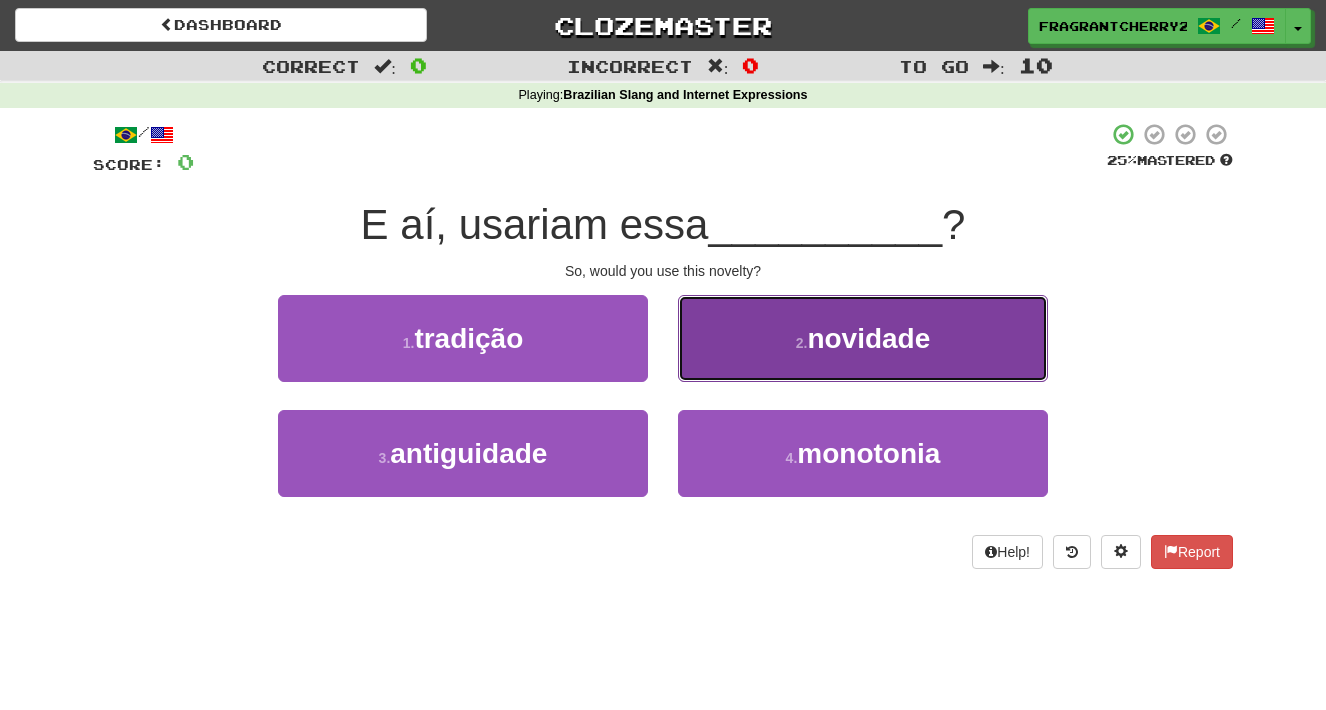 click on "2 .  novidade" at bounding box center [863, 338] 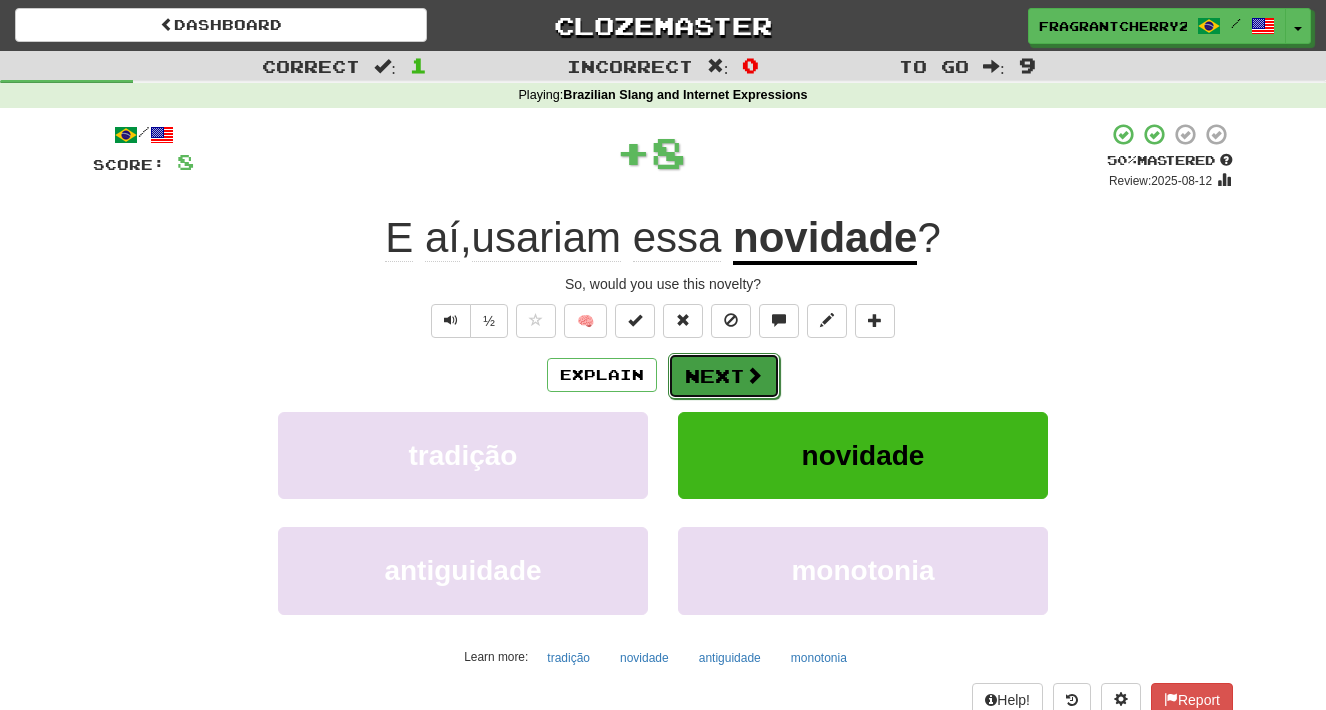 click on "Next" at bounding box center (724, 376) 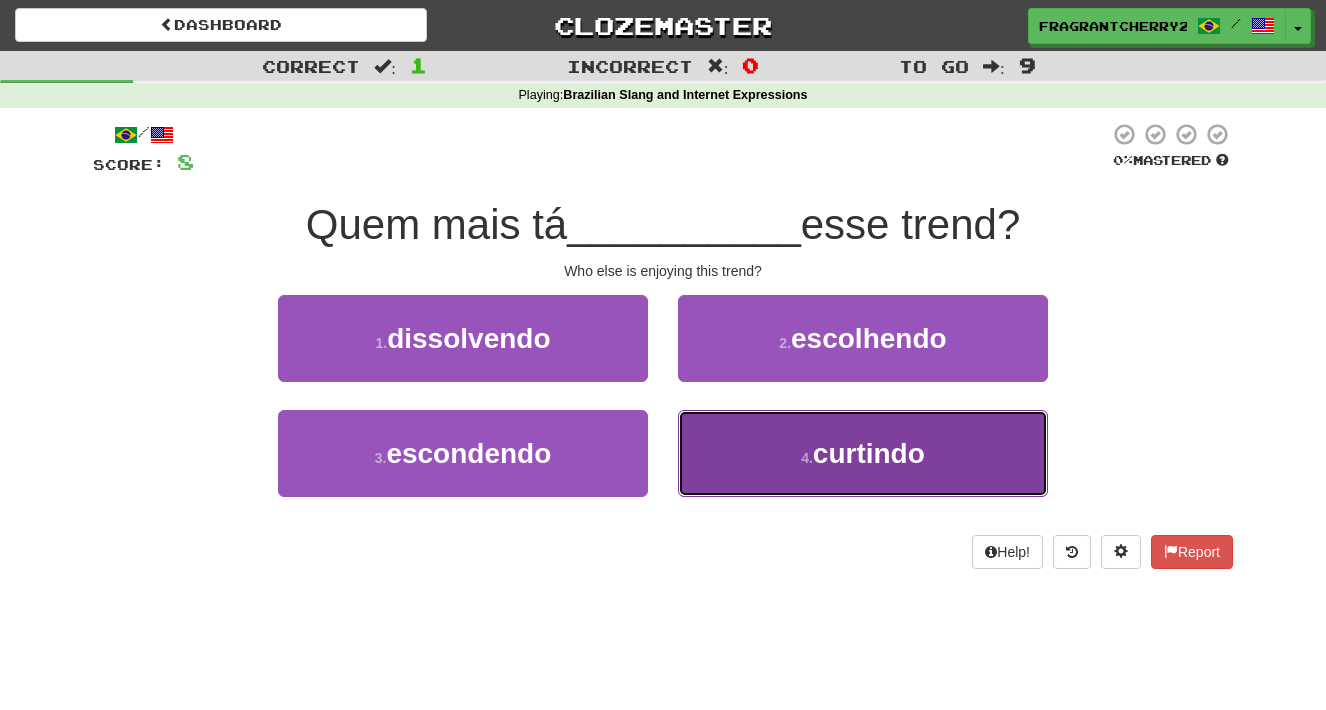 click on "4 .  curtindo" at bounding box center (863, 453) 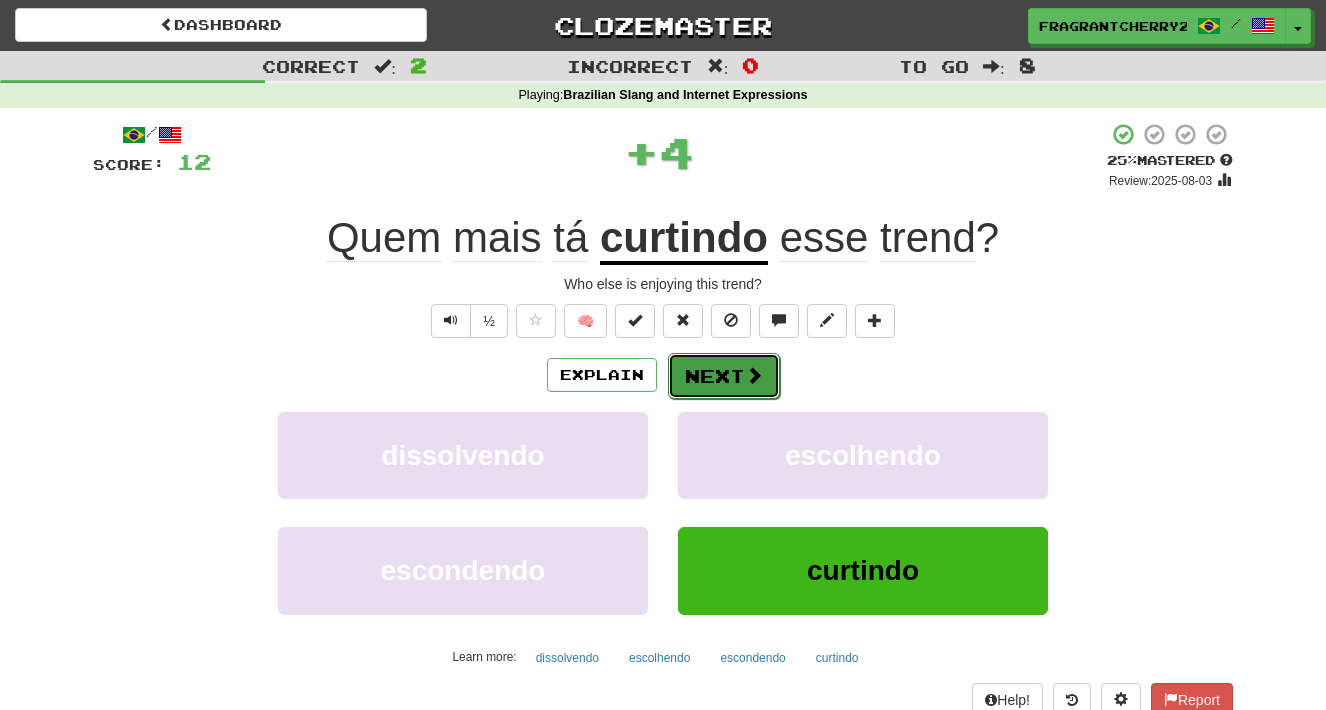 click on "Next" at bounding box center [724, 376] 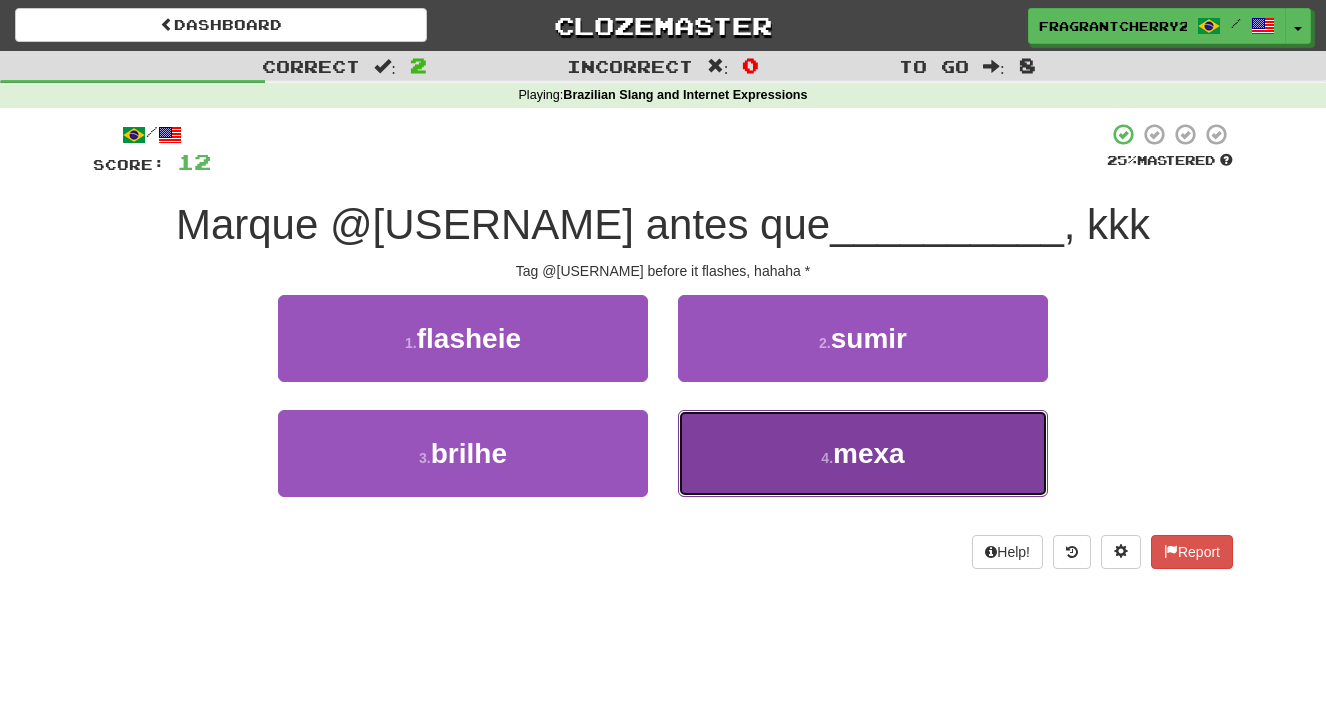 click on "4 .  mexa" at bounding box center [863, 453] 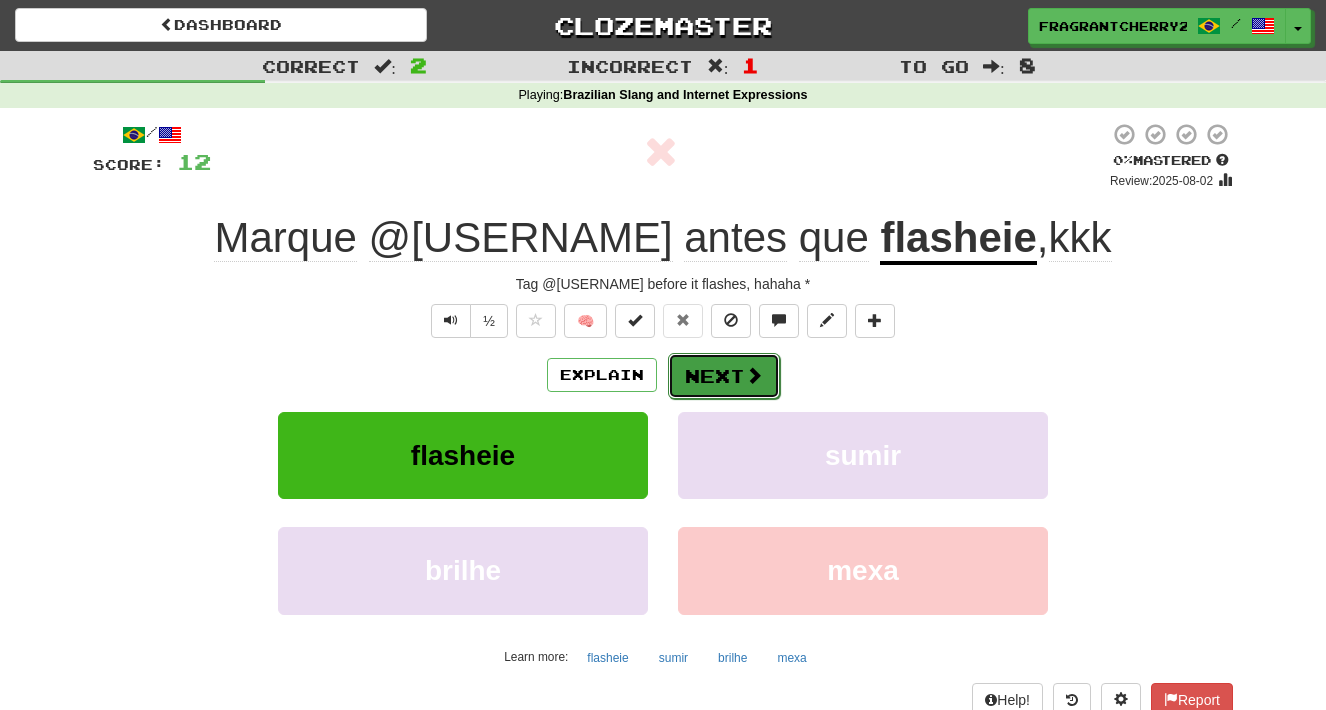 click on "Next" at bounding box center (724, 376) 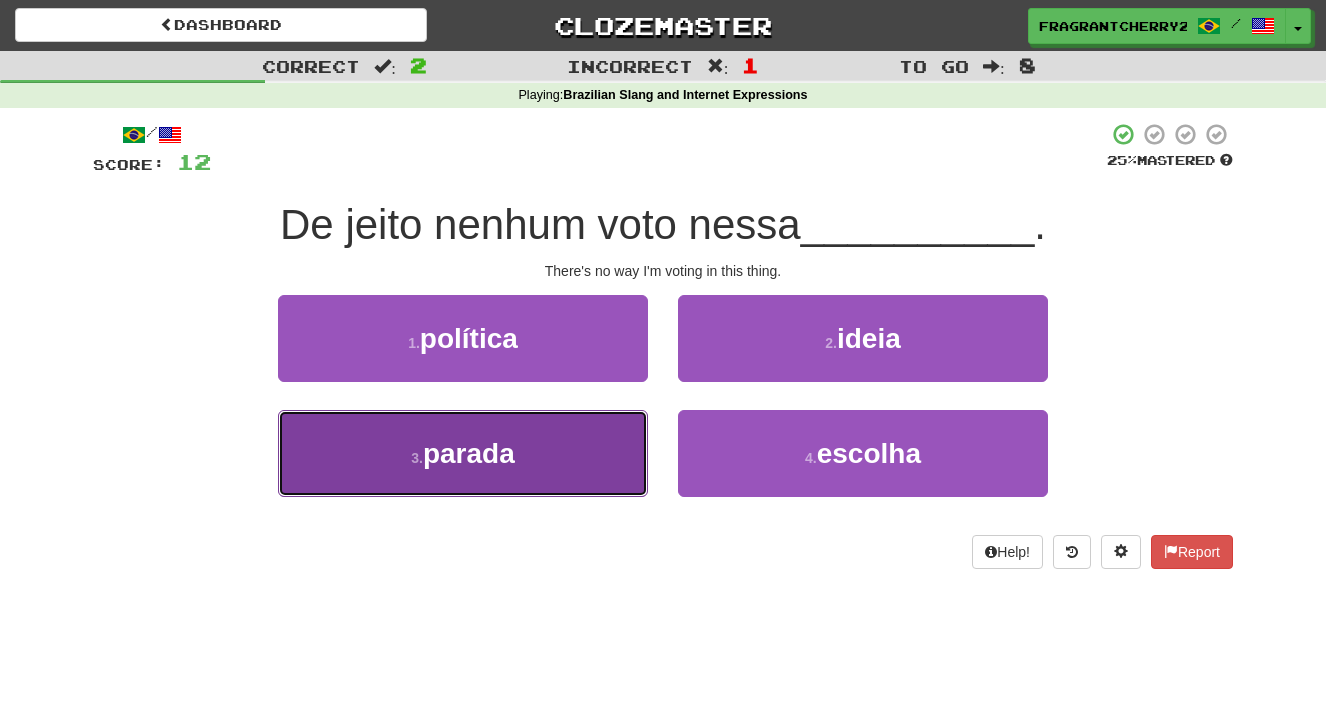 click on "3 .  parada" at bounding box center (463, 453) 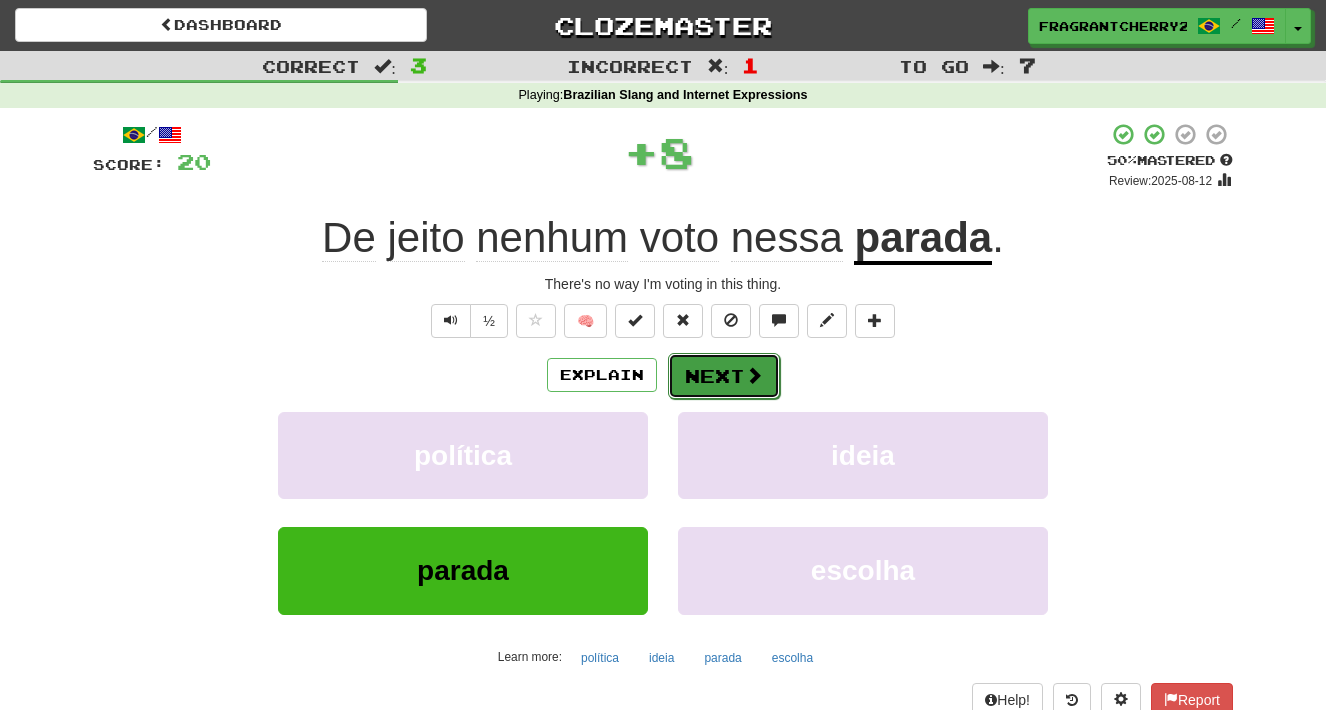 click on "Next" at bounding box center [724, 376] 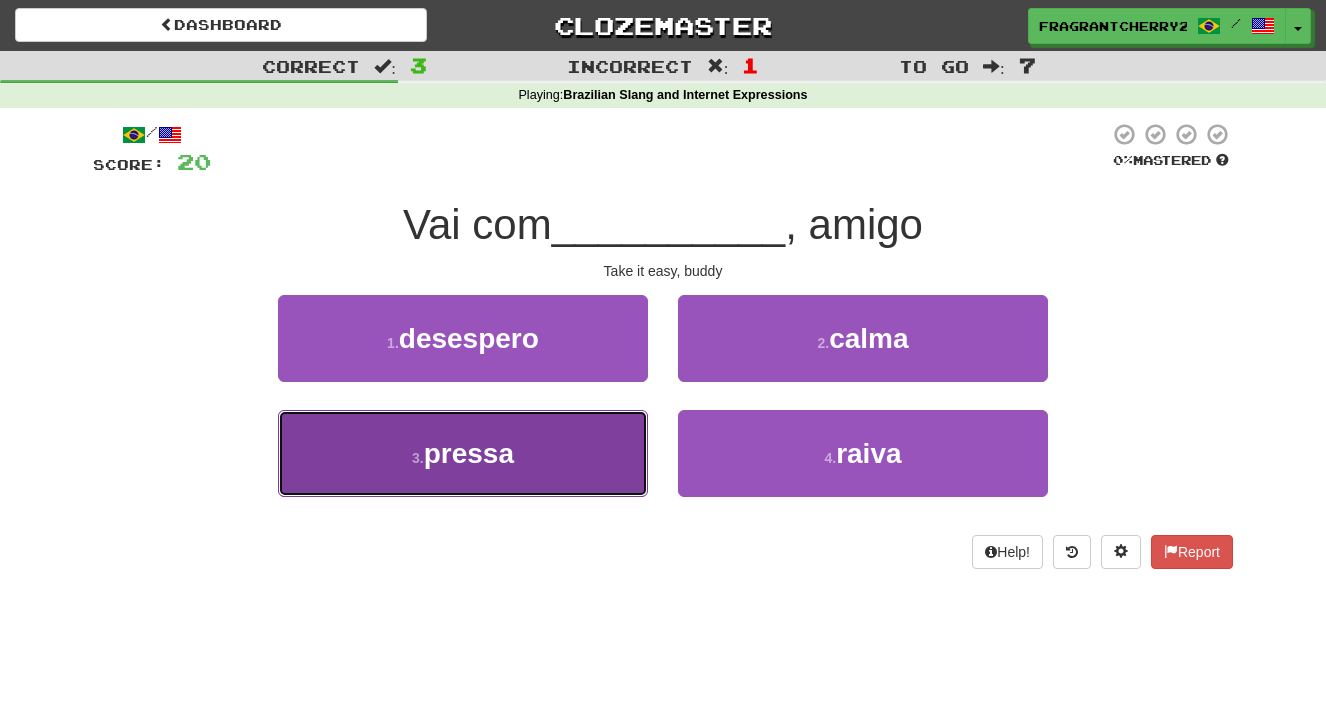 click on "3 .  pressa" at bounding box center (463, 453) 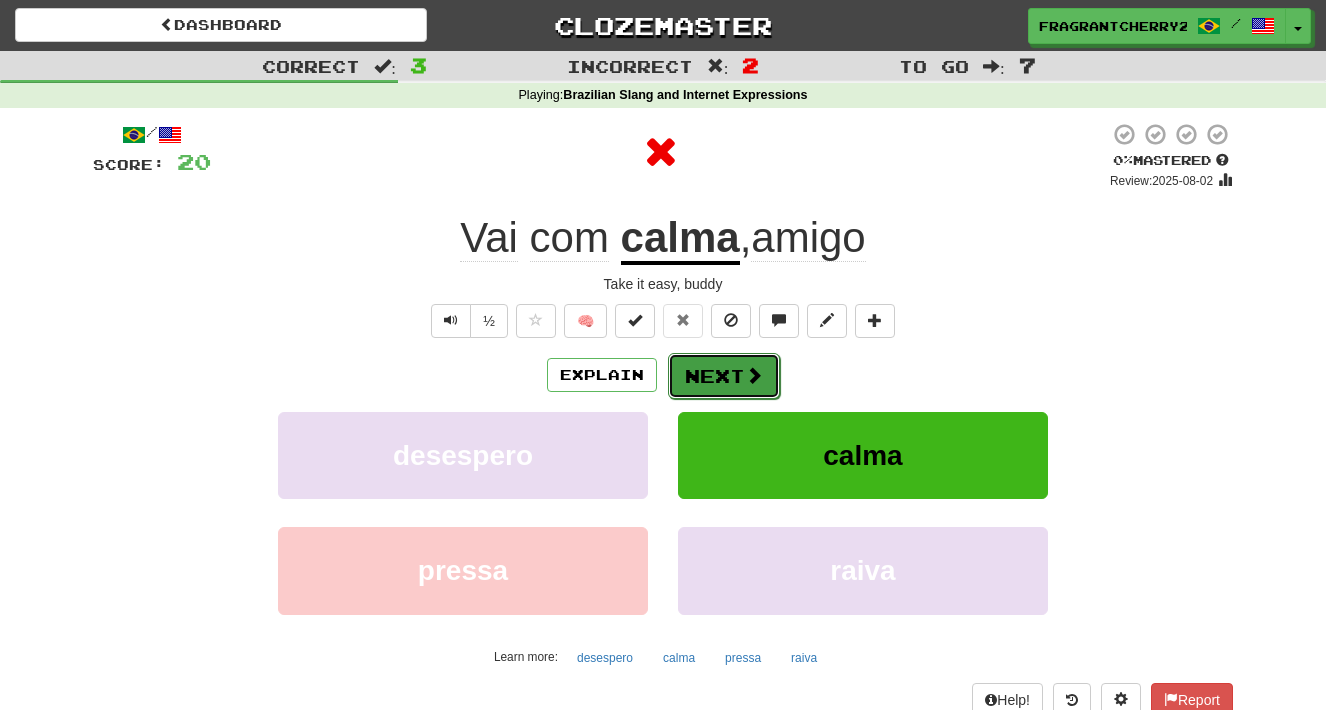 click on "Next" at bounding box center (724, 376) 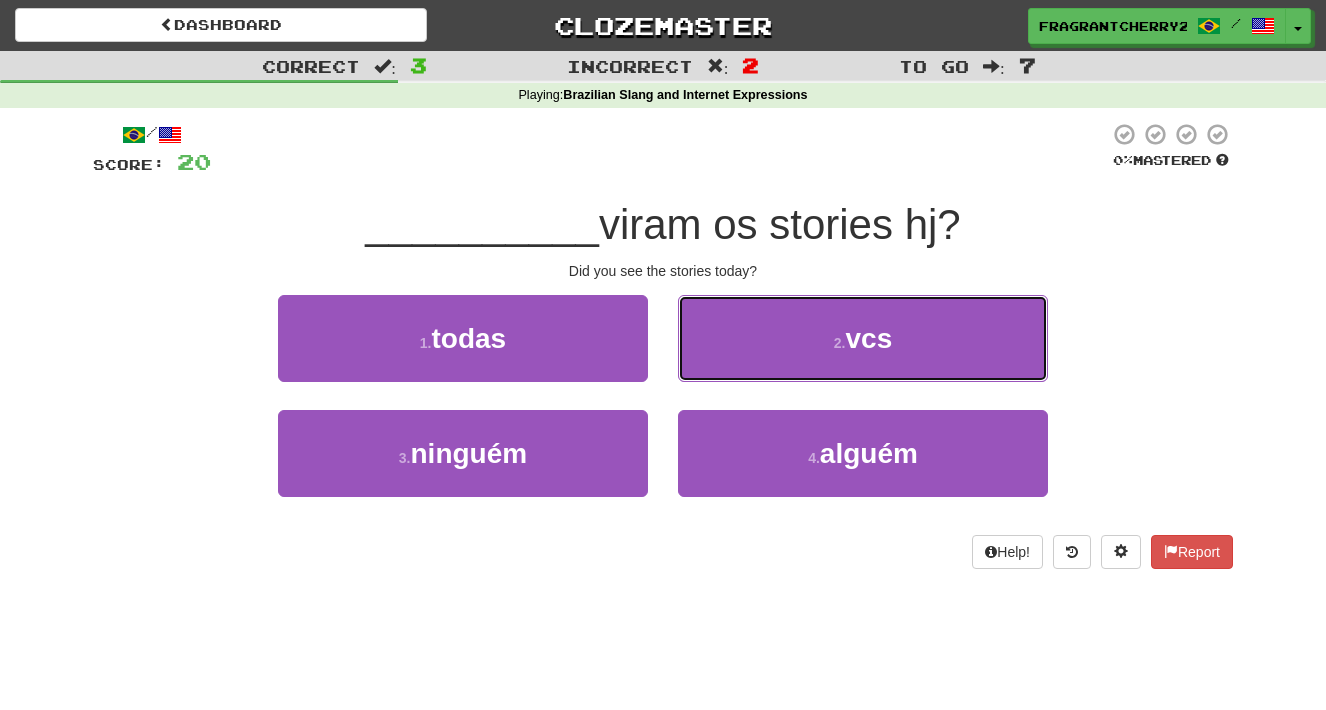 click on "2 .  vcs" at bounding box center (863, 338) 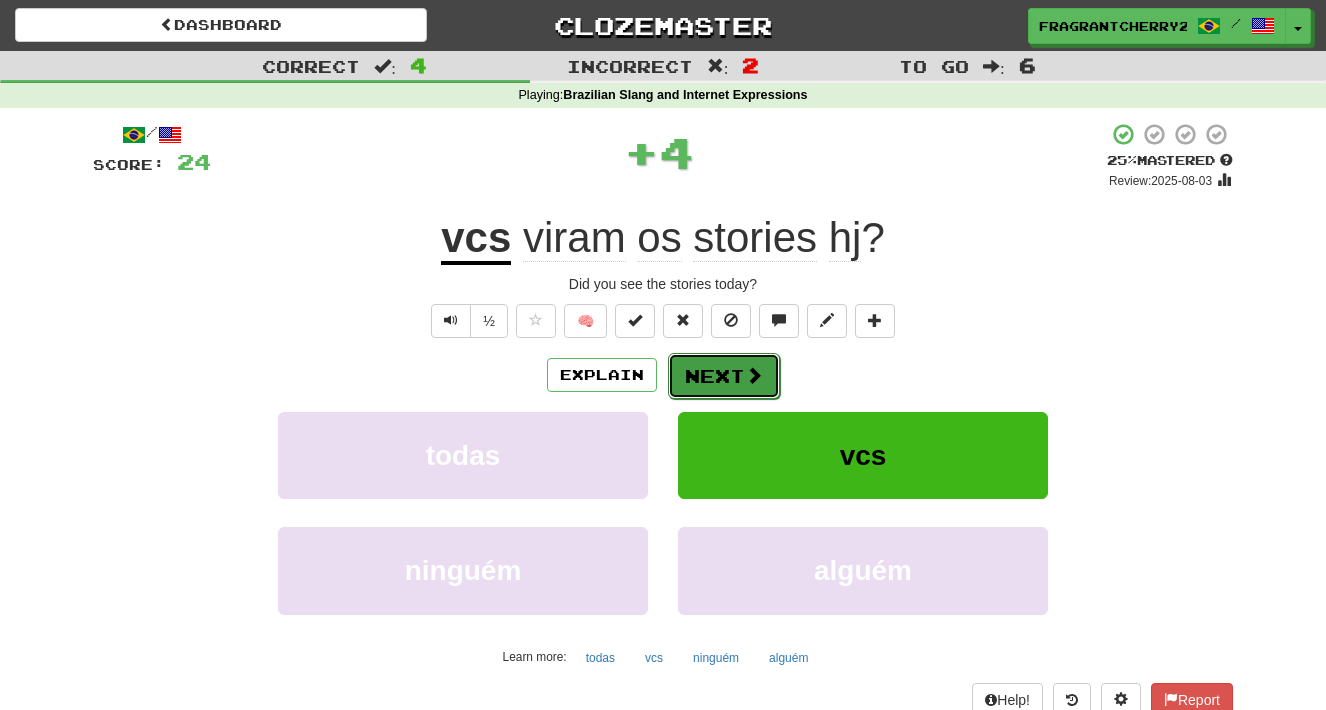 click on "Next" at bounding box center (724, 376) 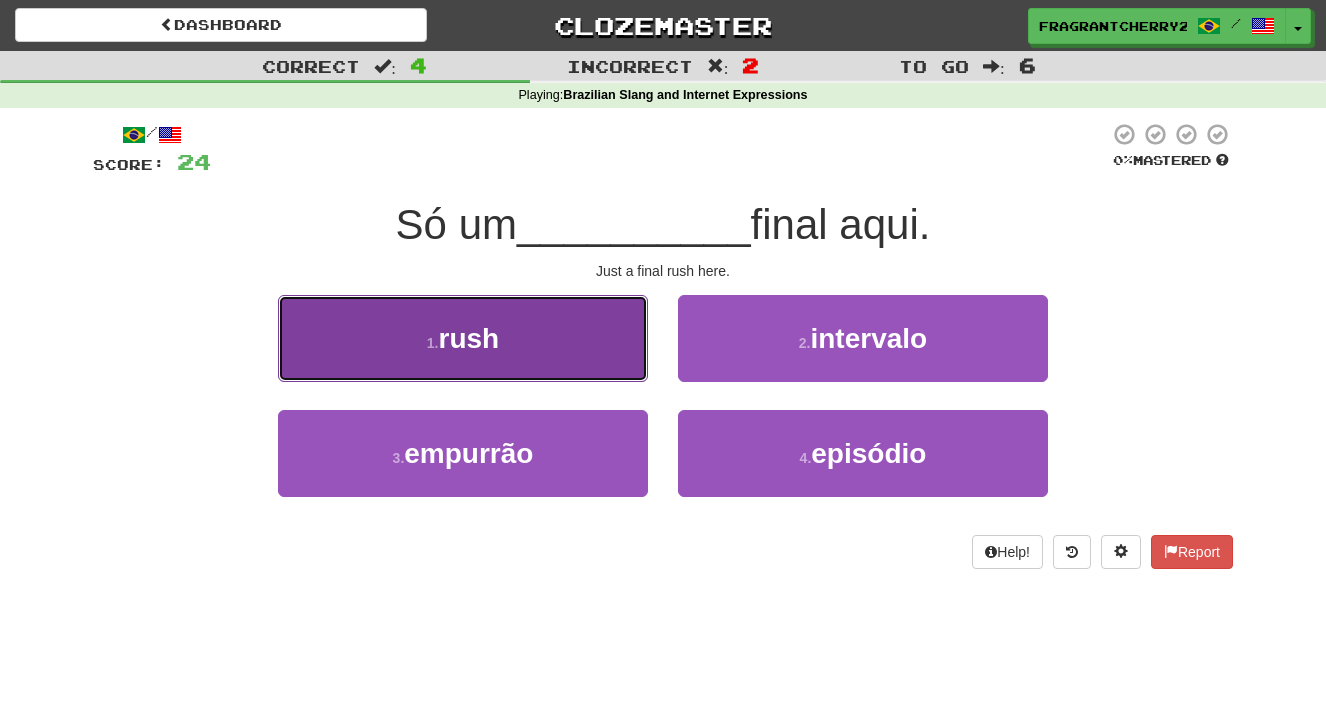 click on "1 .  rush" at bounding box center (463, 338) 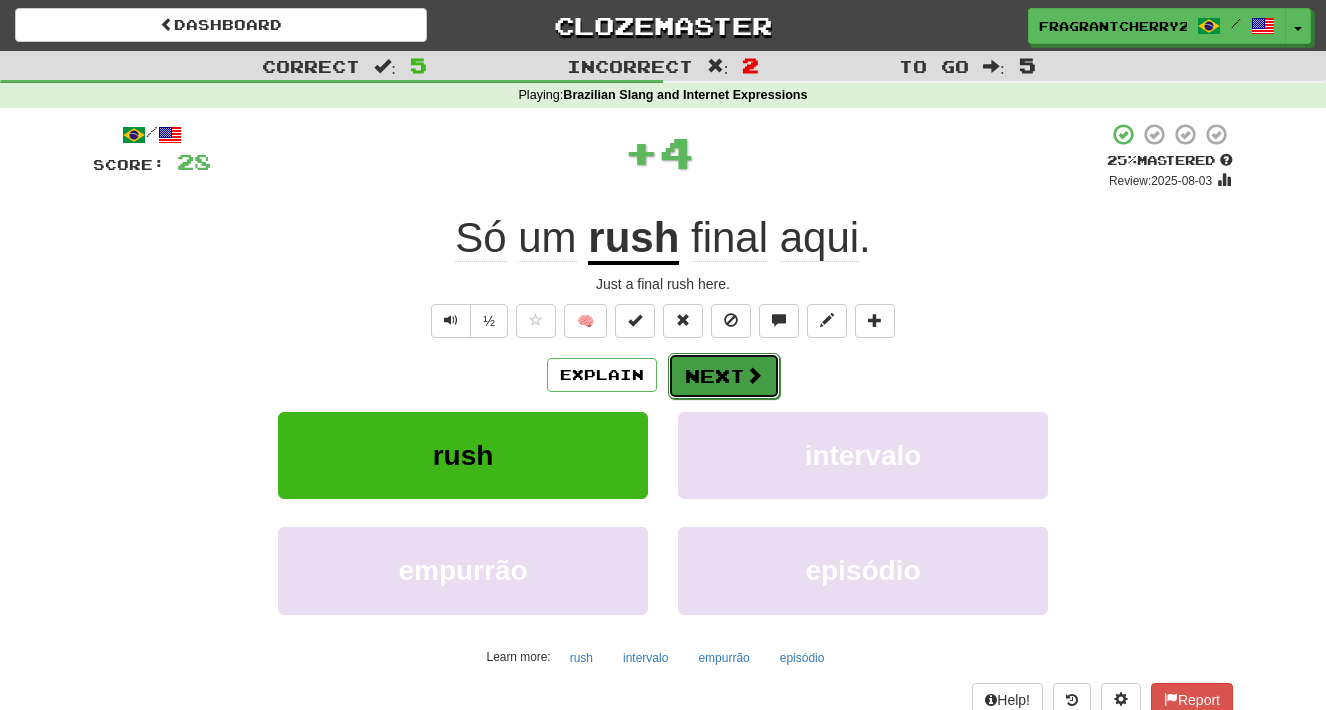click on "Next" at bounding box center (724, 376) 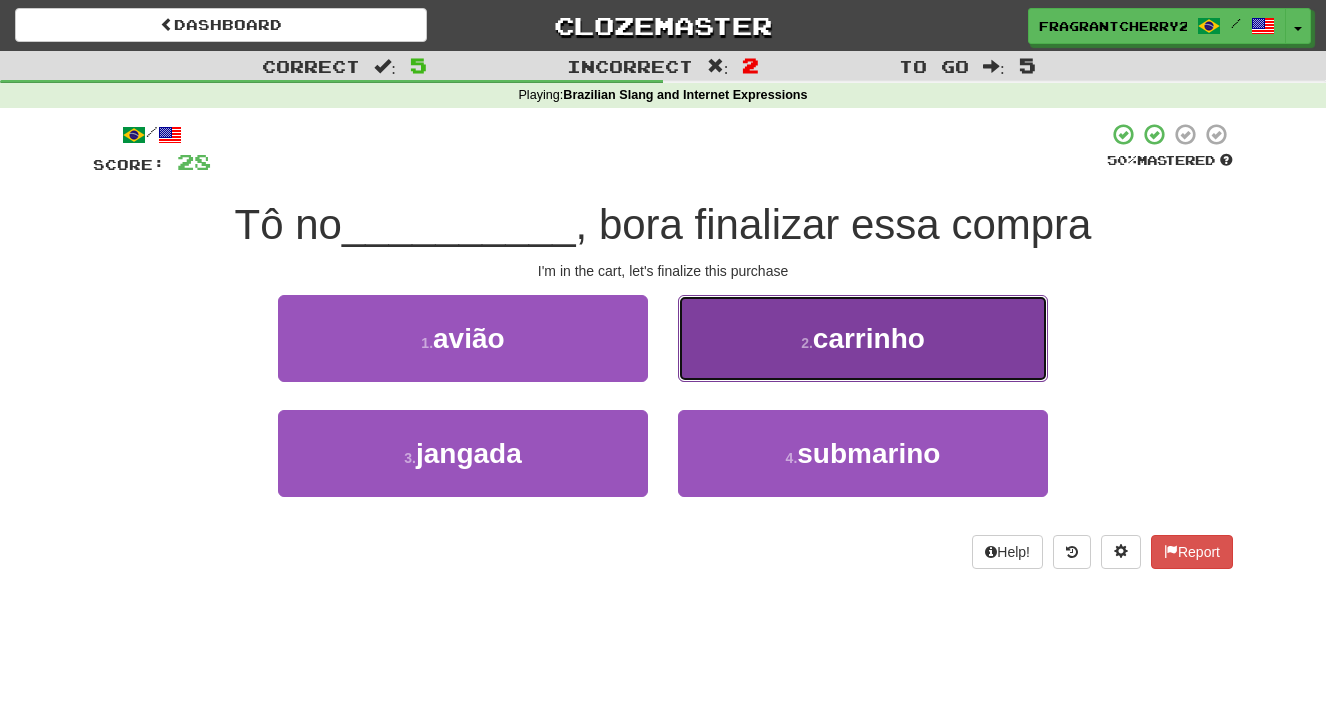 click on "2 .  carrinho" at bounding box center (863, 338) 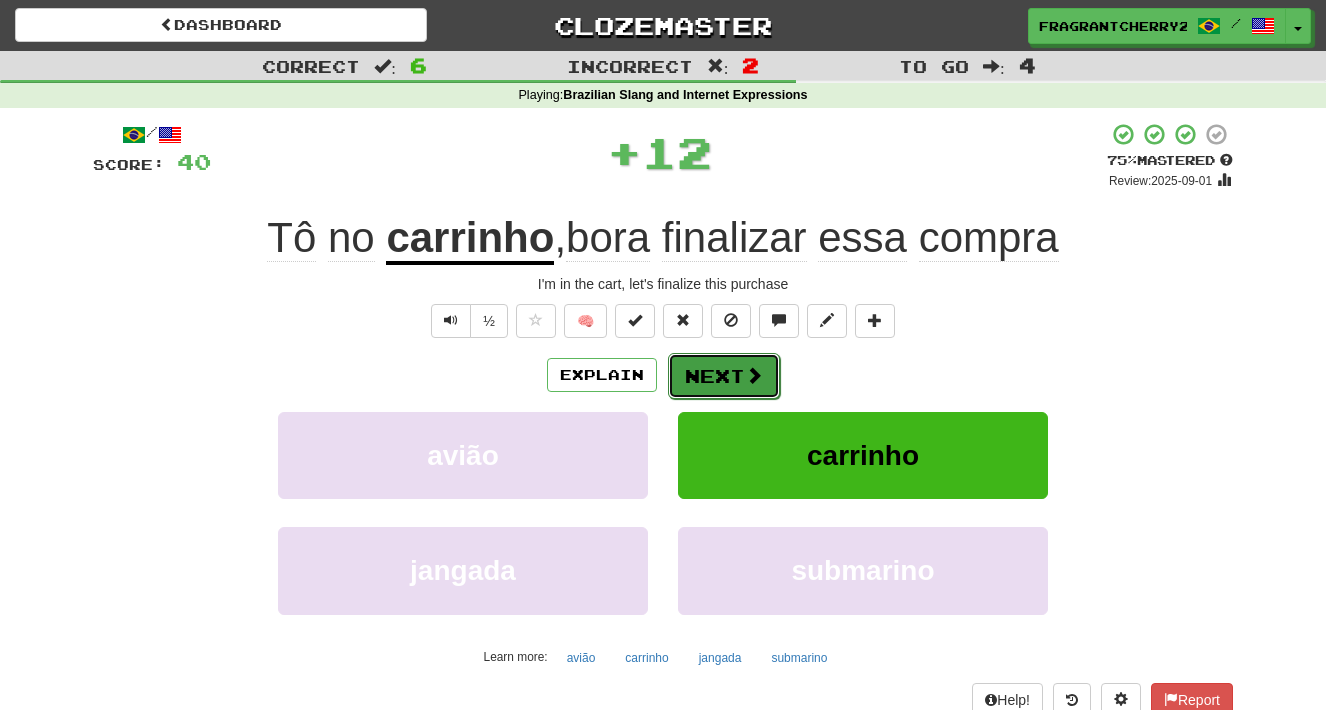 click on "Next" at bounding box center [724, 376] 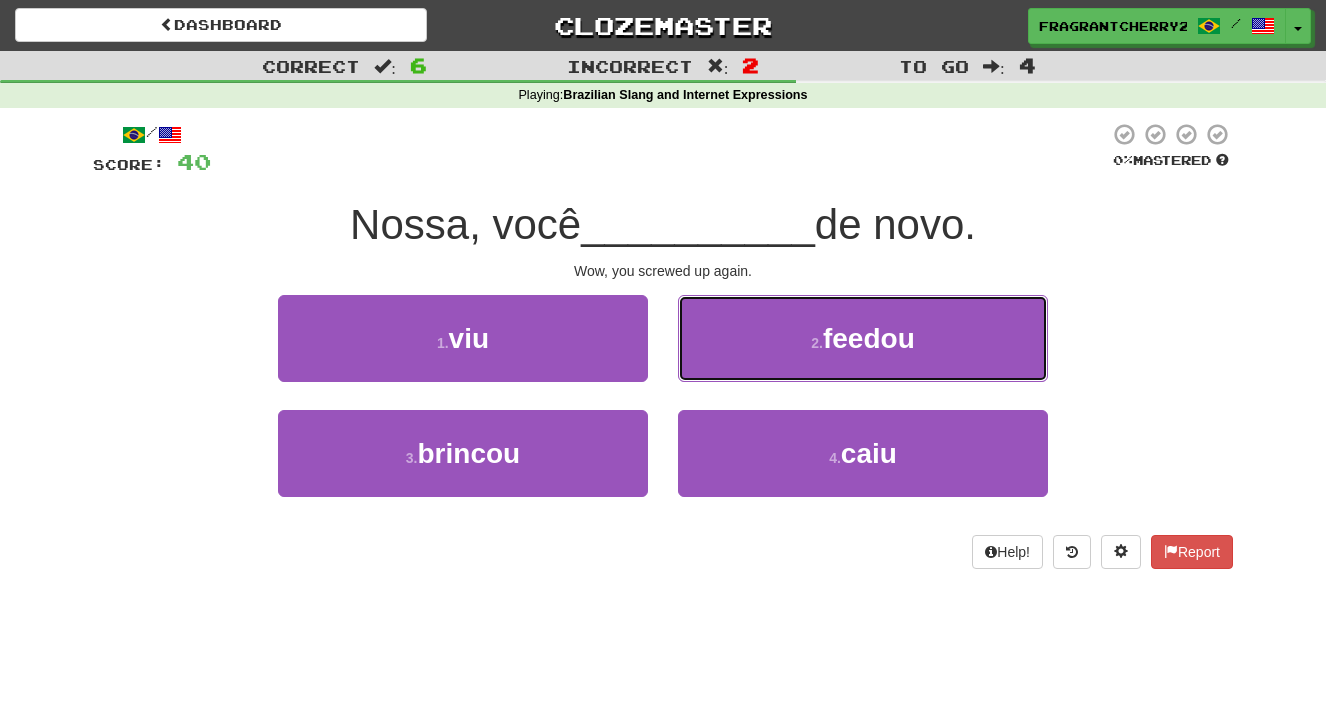 click on "2 .  feedou" at bounding box center (863, 338) 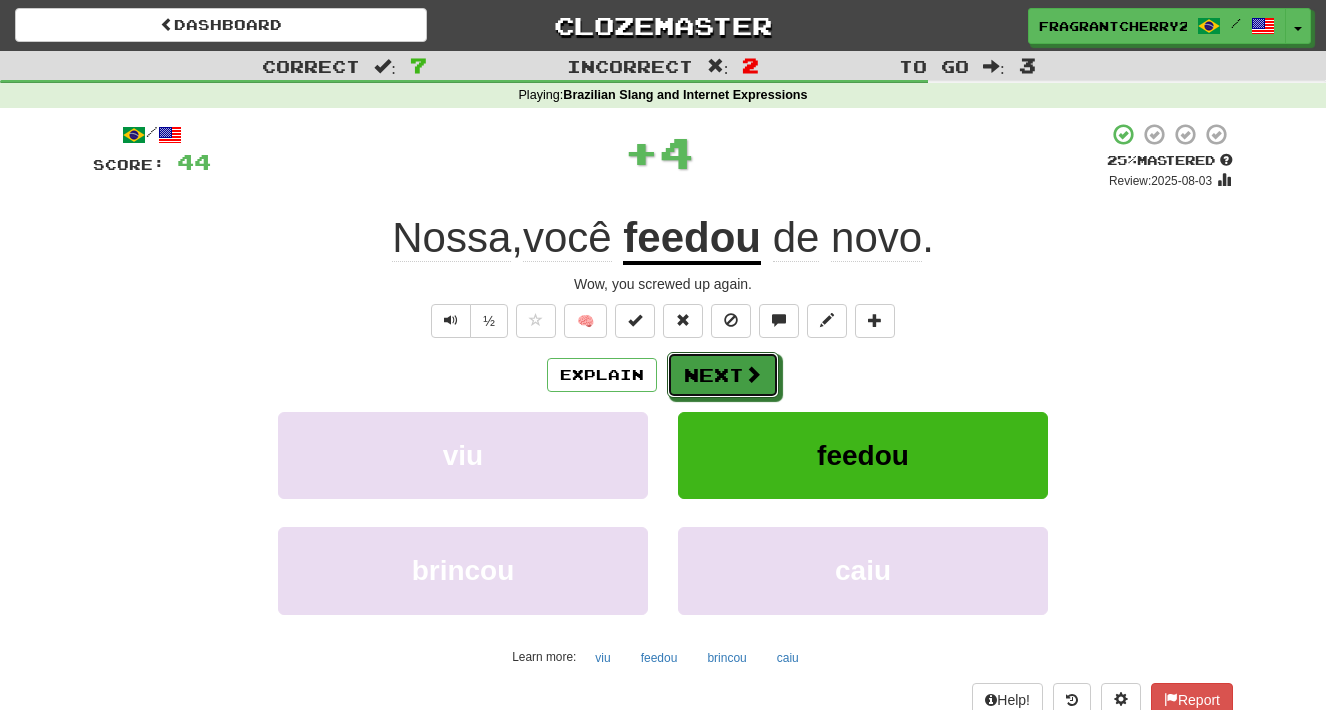 click on "Next" at bounding box center [723, 375] 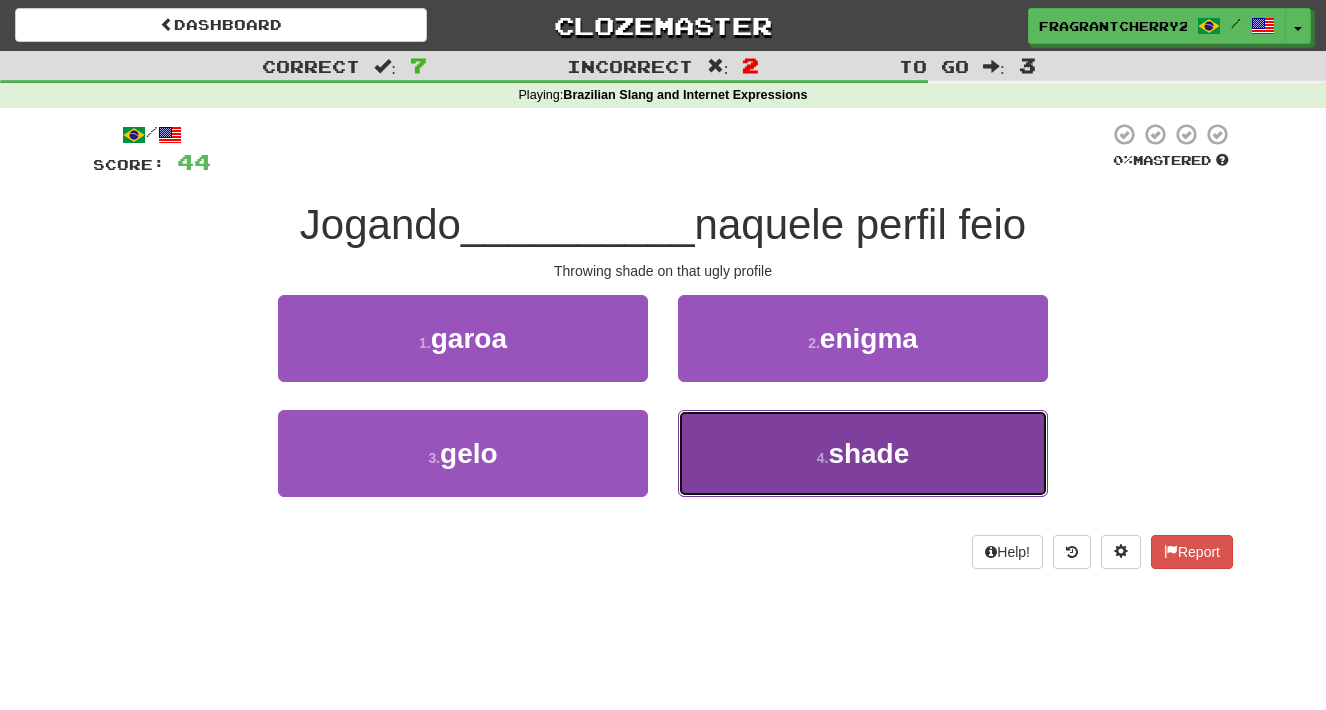 click on "4 .  shade" at bounding box center (863, 453) 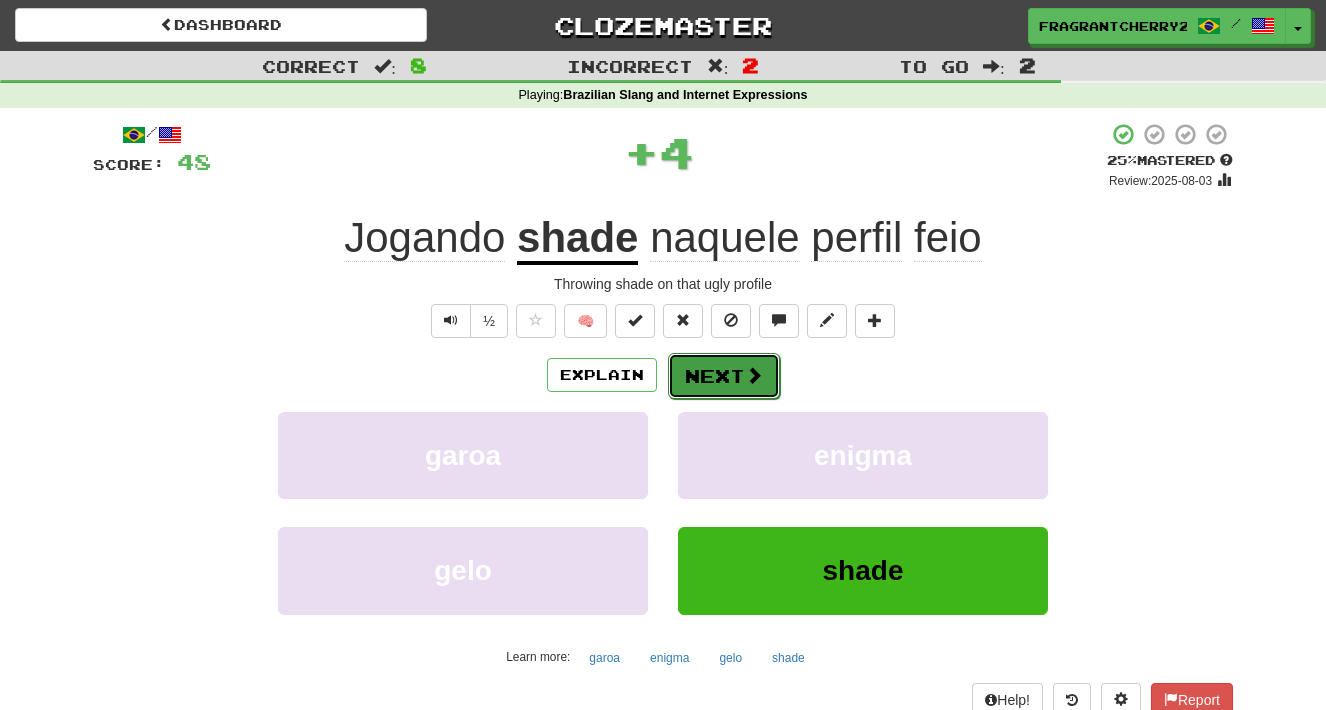 click on "Next" at bounding box center [724, 376] 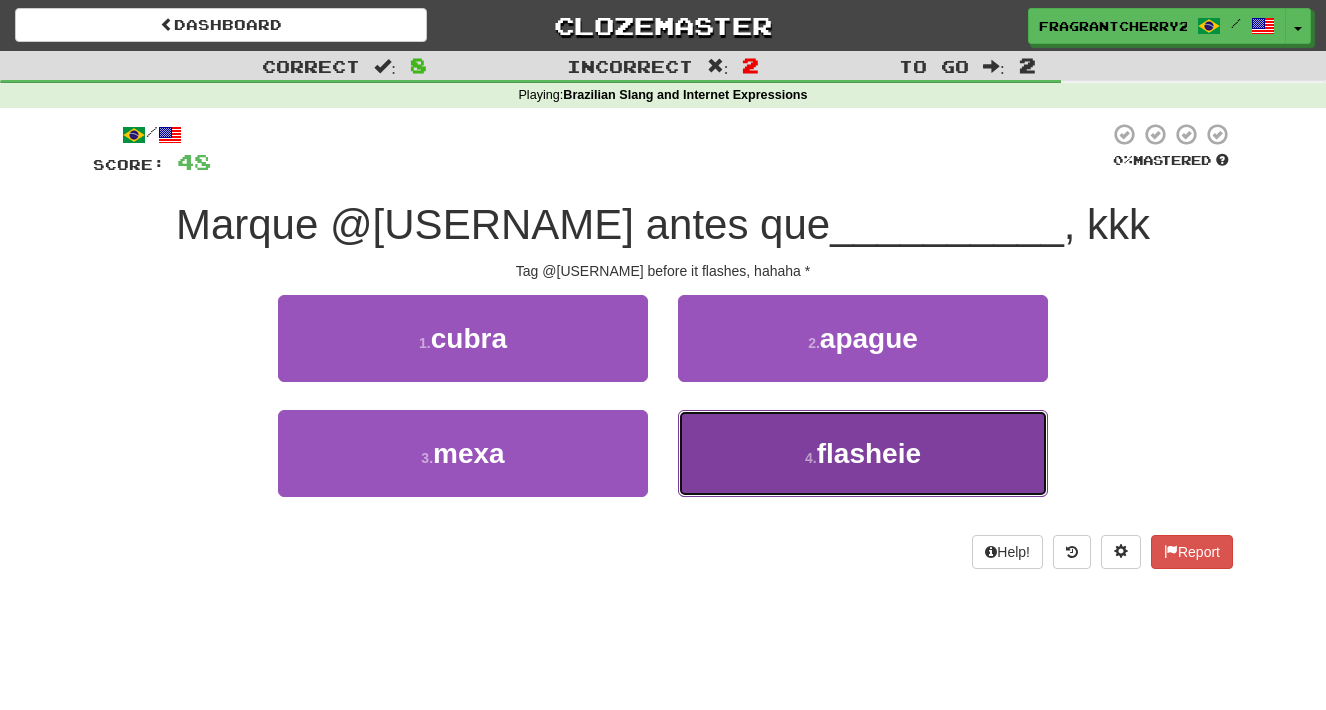 click on "4 .  flasheie" at bounding box center [863, 453] 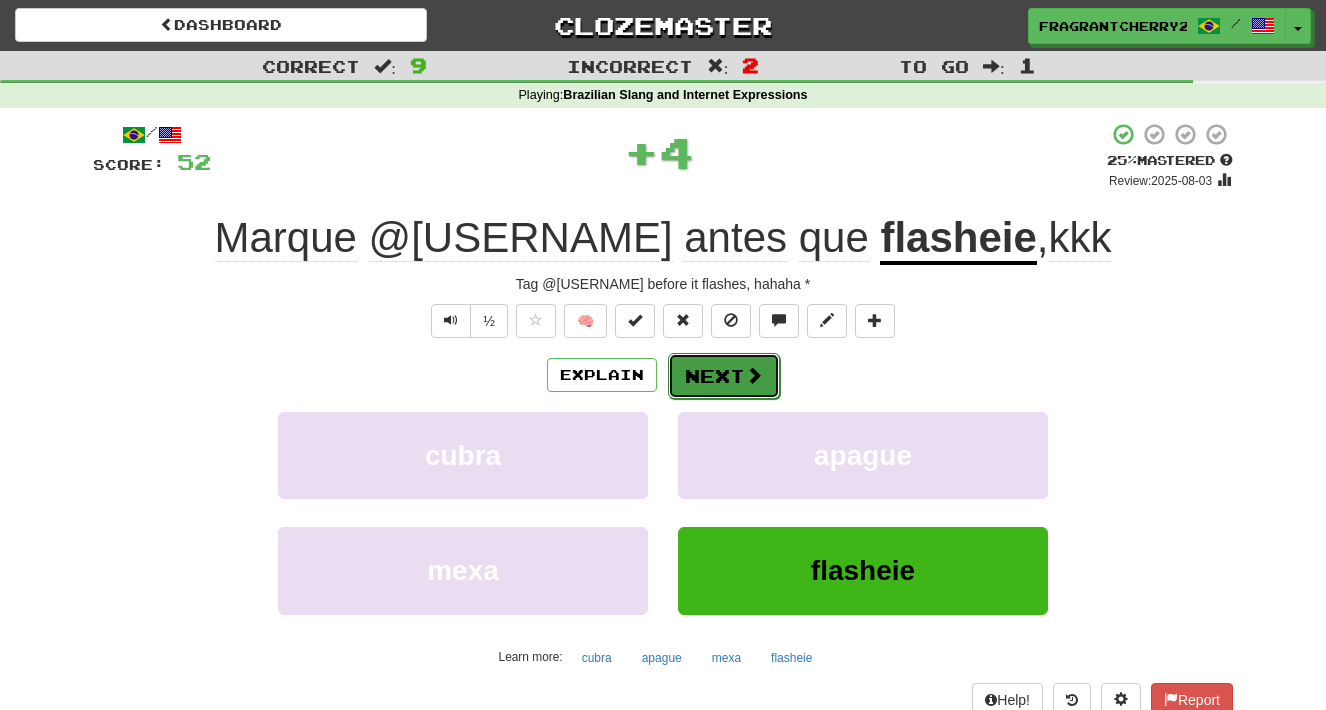 click on "Next" at bounding box center [724, 376] 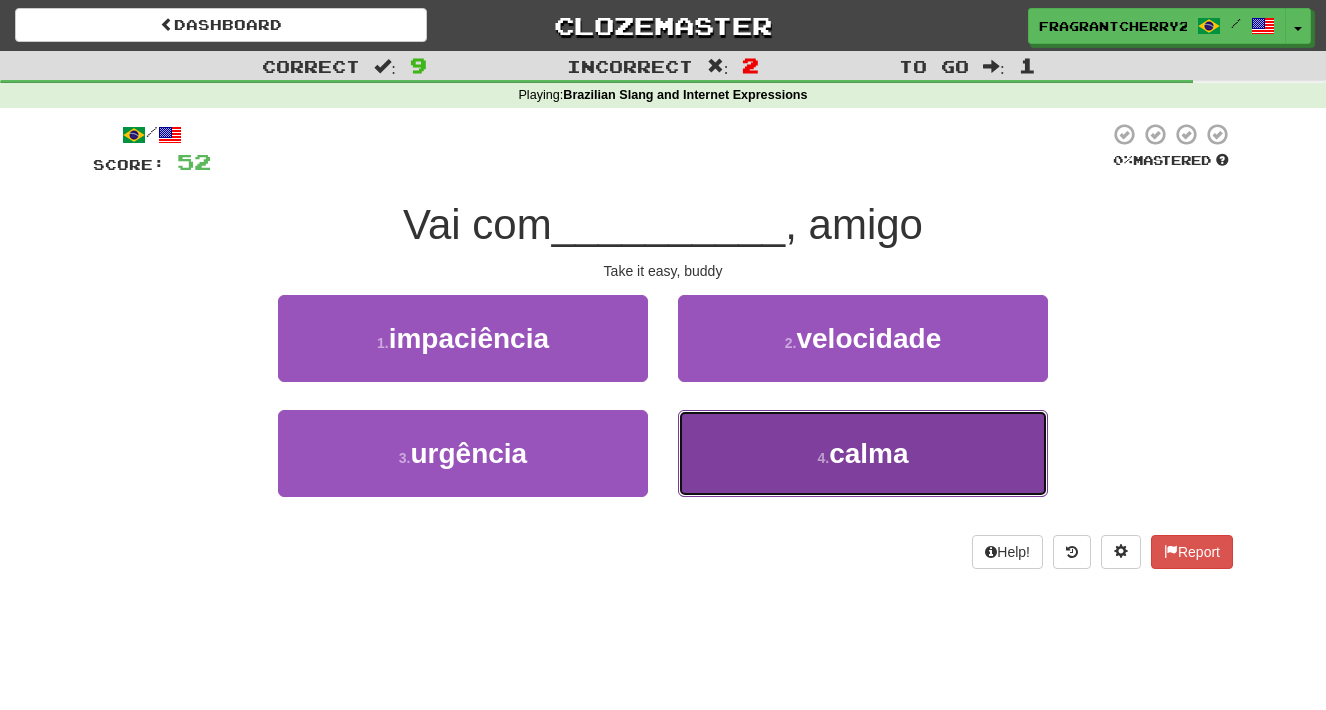 click on "4 .  calma" at bounding box center (863, 453) 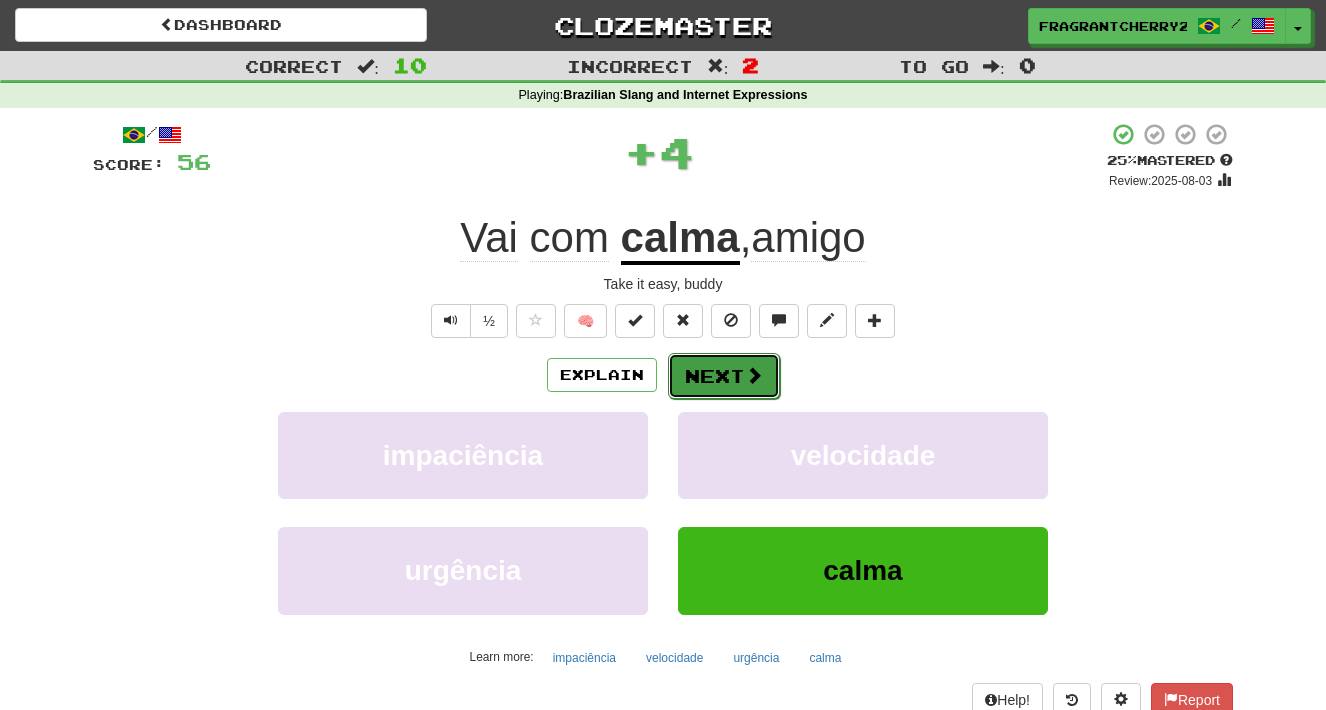 click on "Next" at bounding box center [724, 376] 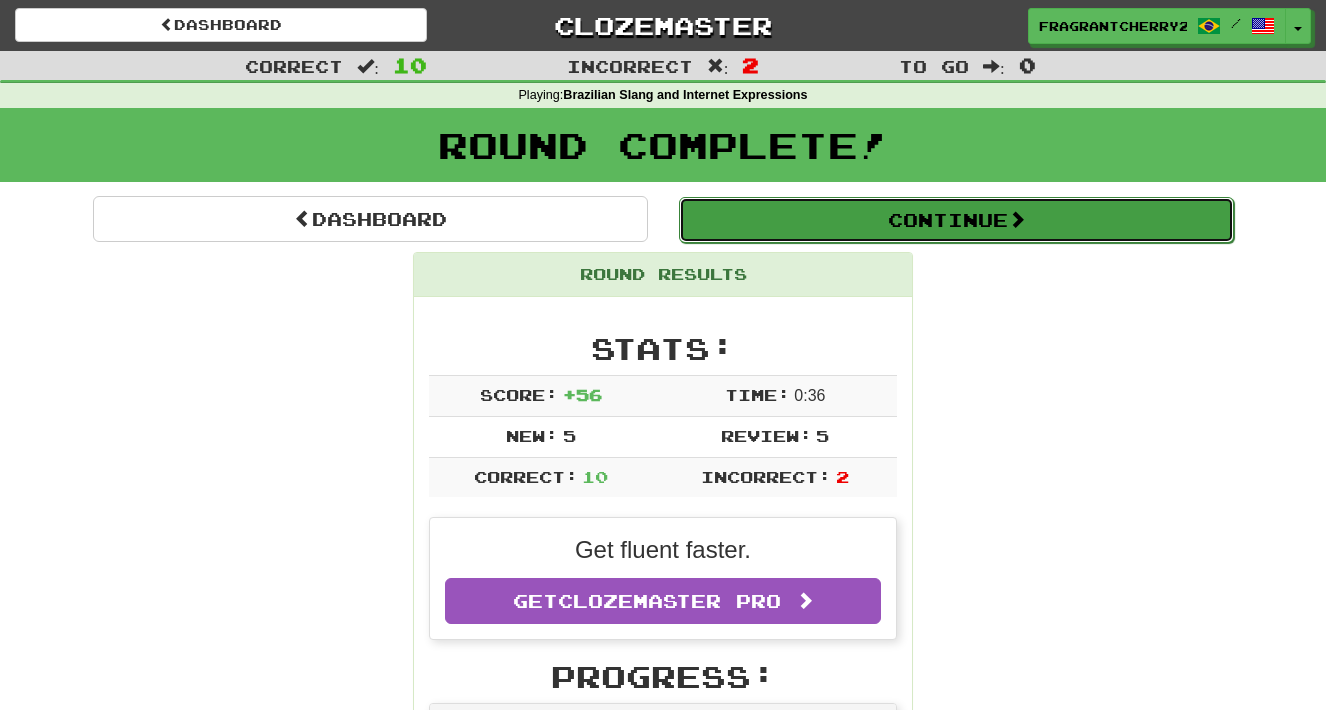click on "Continue" at bounding box center (956, 220) 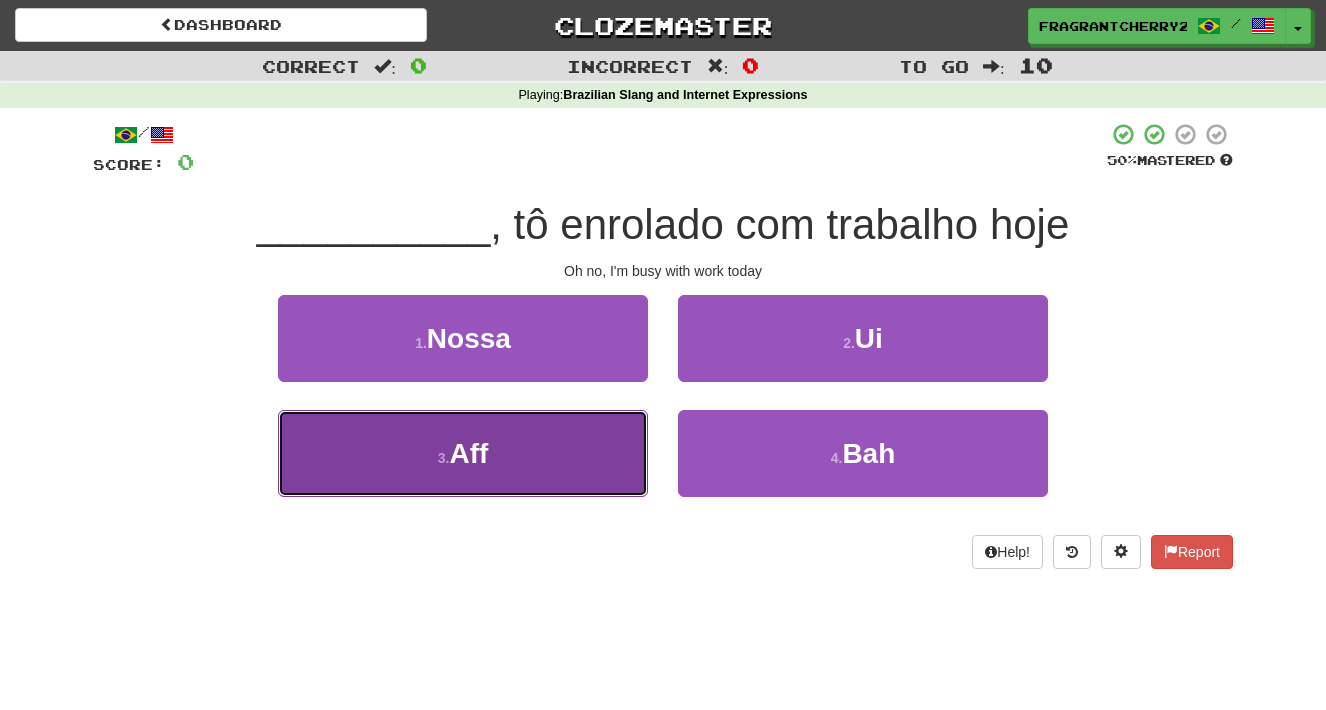 click on "3 .  Aff" at bounding box center [463, 453] 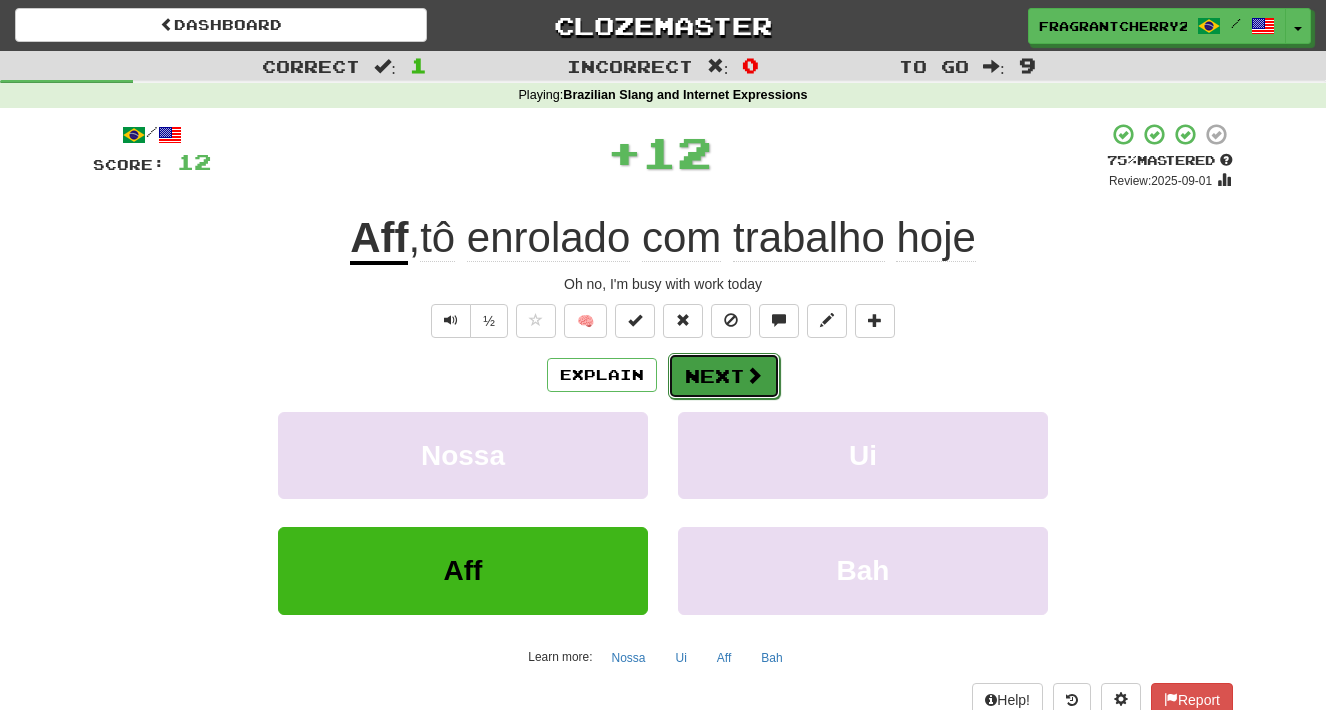 click on "Next" at bounding box center [724, 376] 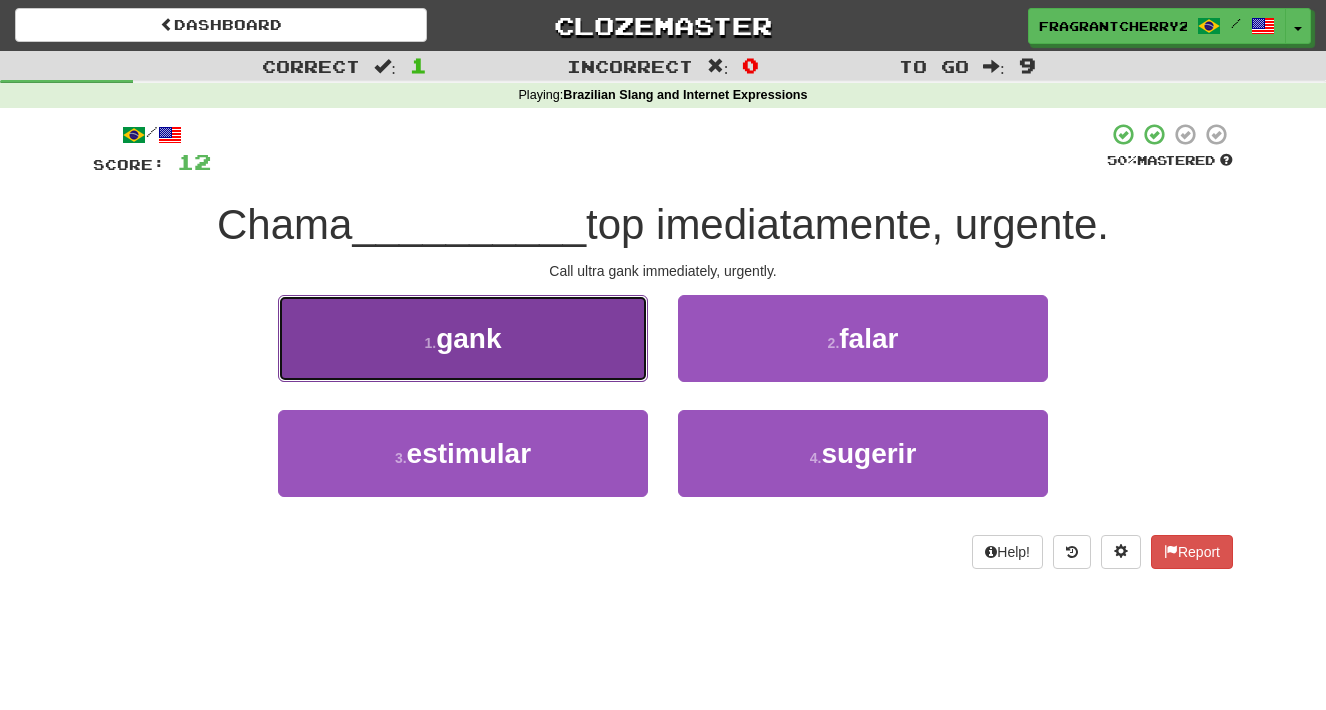 click on "1 .  gank" at bounding box center (463, 338) 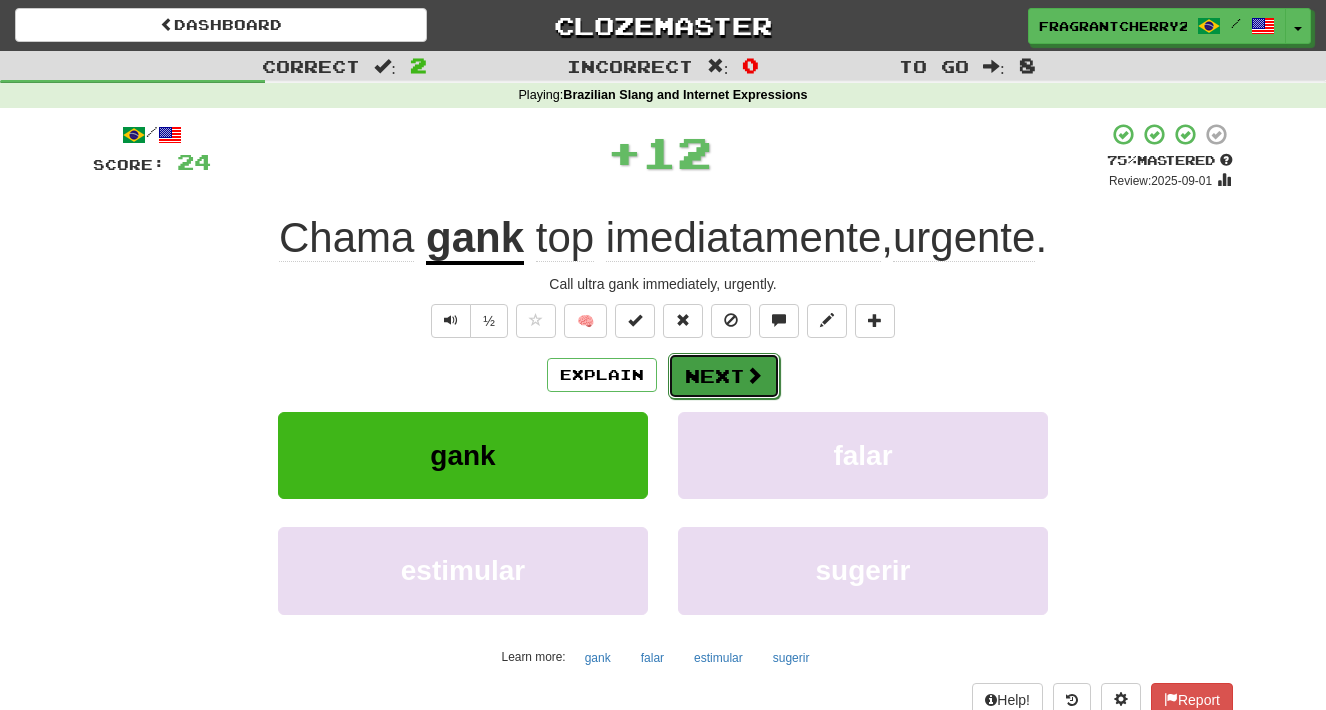 click on "Next" at bounding box center (724, 376) 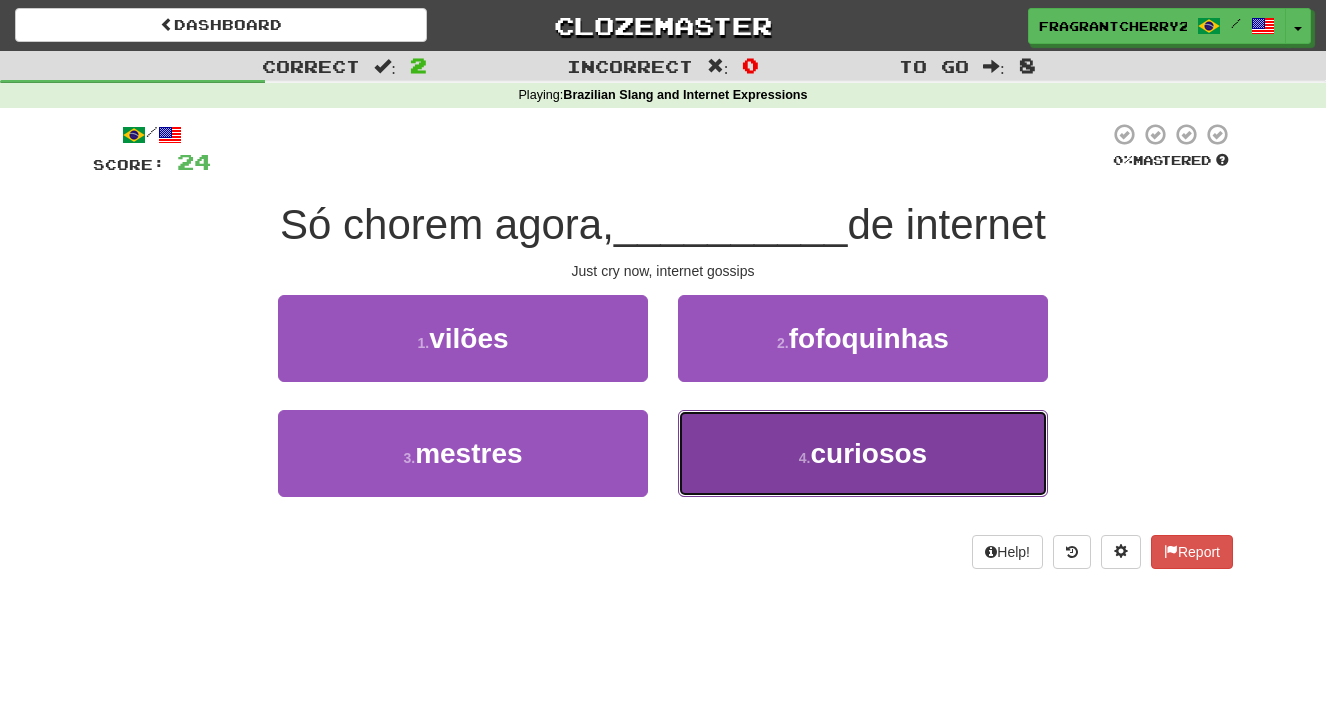 click on "4 .  curiosos" at bounding box center (863, 453) 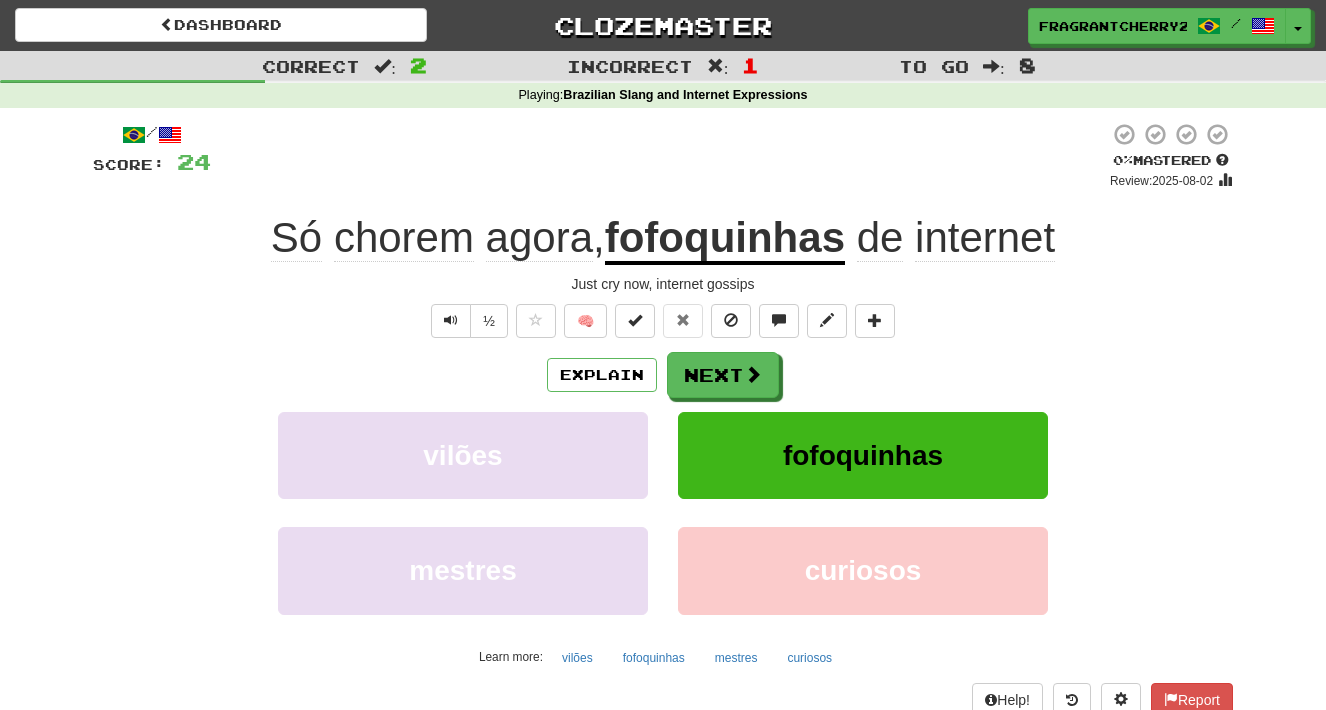 click on "Explain Next" at bounding box center (663, 375) 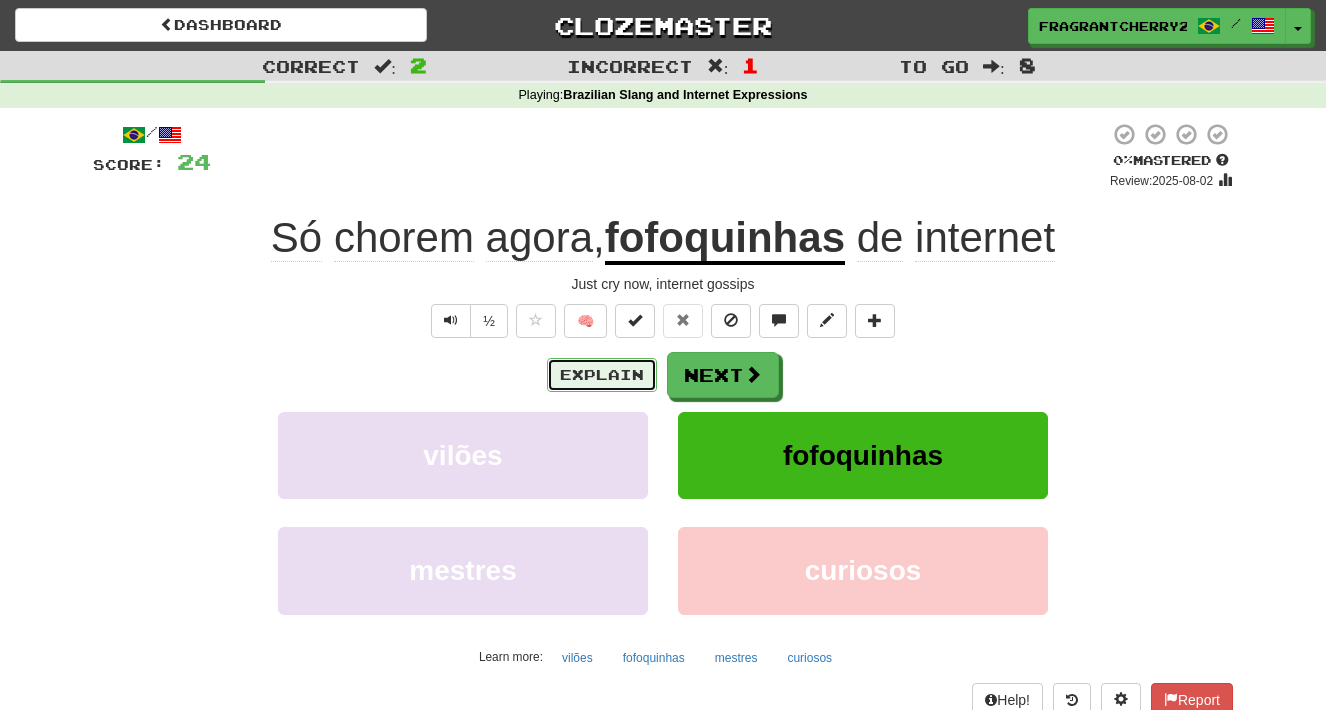 click on "Explain" at bounding box center [602, 375] 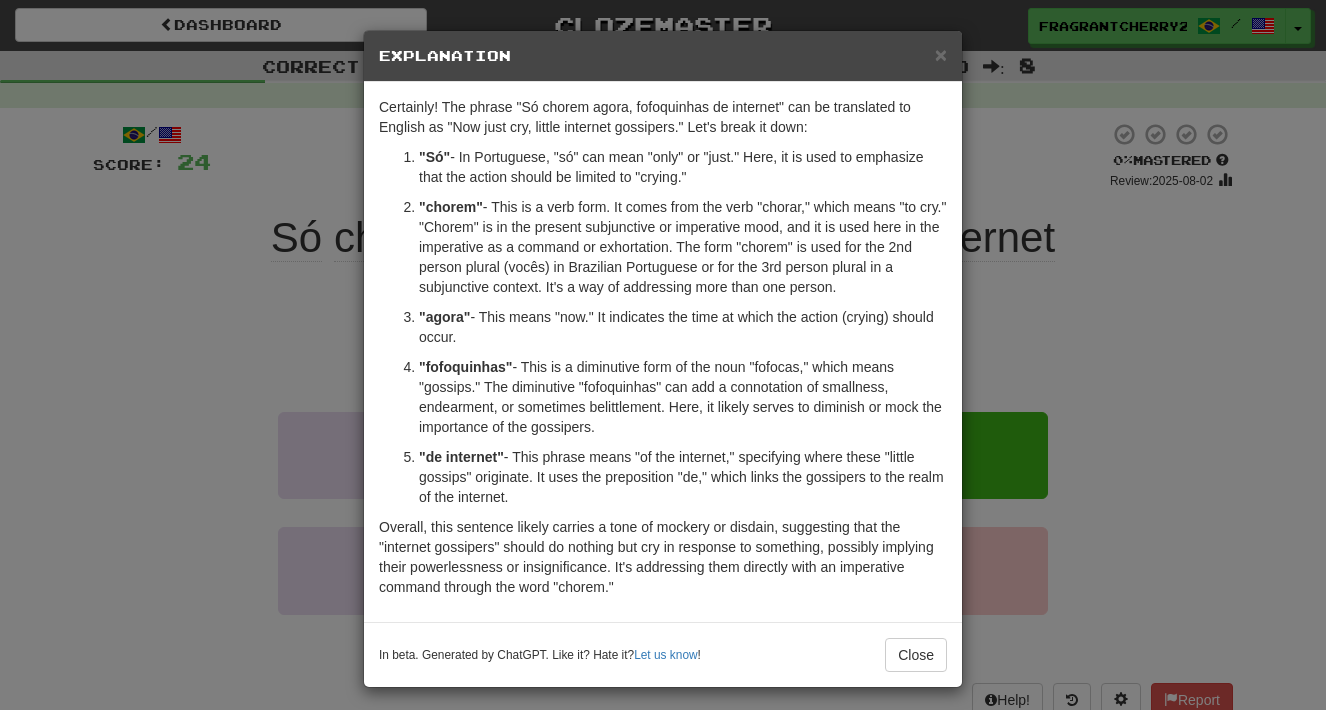 click on "× Explanation Certainly! The phrase "Só chorem agora, fofoquinhas de internet" can be translated to English as "Now just cry, little internet gossipers." Let's break it down:
"Só"  - In Portuguese, "só" can mean "only" or "just." Here, it is used to emphasize that the action should be limited to "crying."
"chorem"  - This is a verb form. It comes from the verb "chorar," which means "to cry." "Chorem" is in the present subjunctive or imperative mood, and it is used here in the imperative as a command or exhortation. The form "chorem" is used for the 2nd person plural (vocês) in Brazilian Portuguese or for the 3rd person plural in a subjunctive context. It's a way of addressing more than one person.
"agora"  - This means "now." It indicates the time at which the action (crying) should occur.
"fofoquinhas"
"de internet"
In beta. Generated by ChatGPT. Like it? Hate it?  Let us know ! Close" at bounding box center [663, 355] 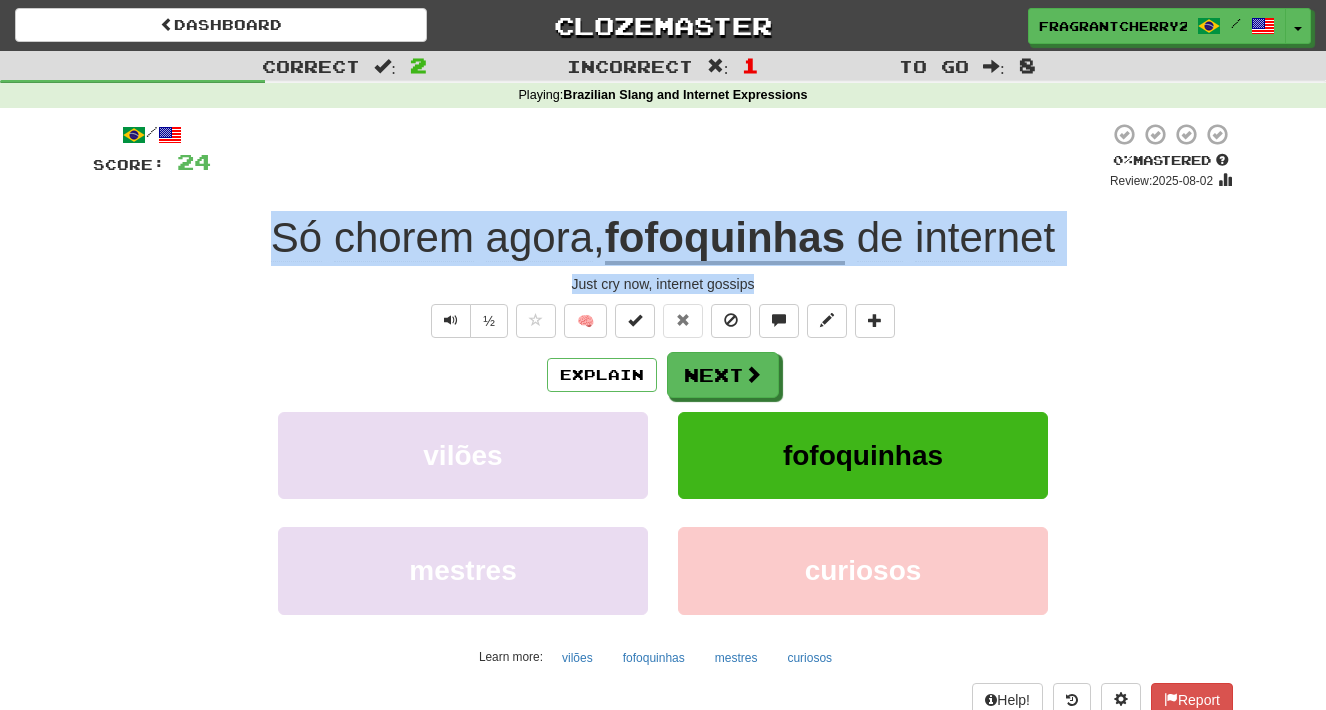drag, startPoint x: 769, startPoint y: 289, endPoint x: 253, endPoint y: 261, distance: 516.75916 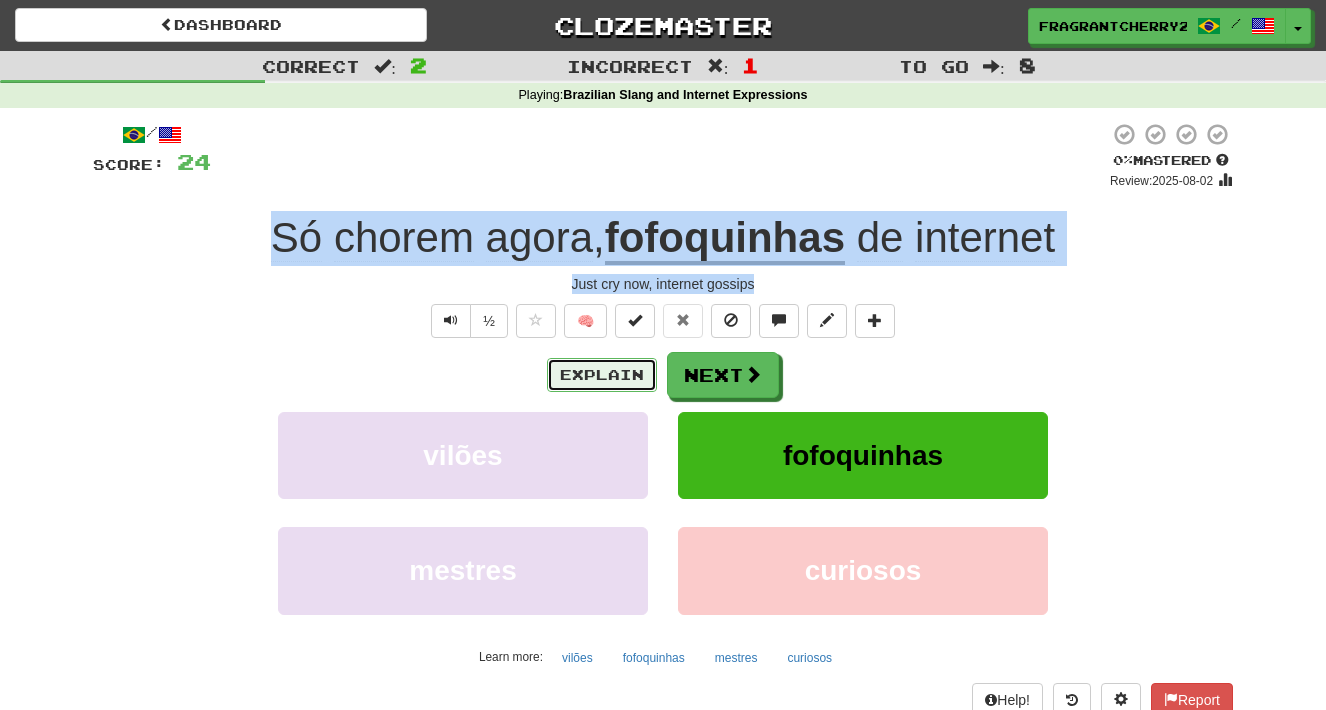click on "Explain" at bounding box center (602, 375) 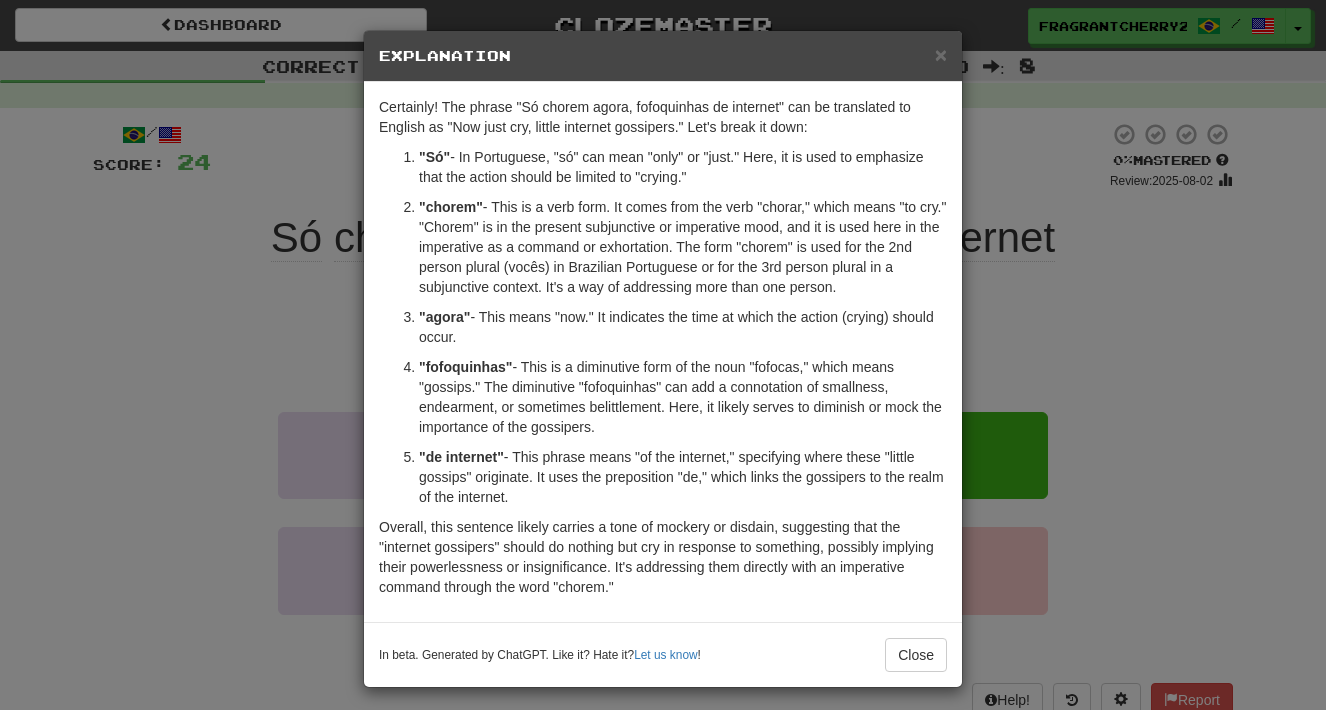 drag, startPoint x: 423, startPoint y: 369, endPoint x: 651, endPoint y: 433, distance: 236.81216 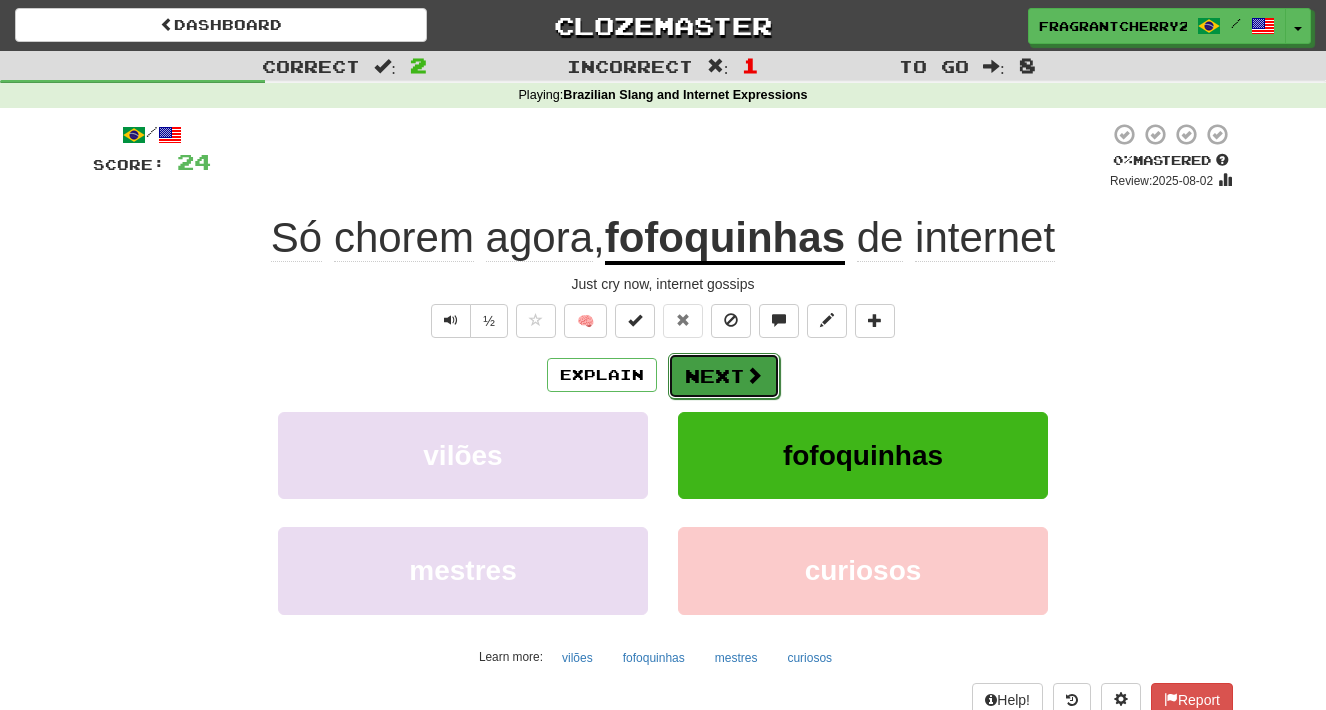 click on "Next" at bounding box center [724, 376] 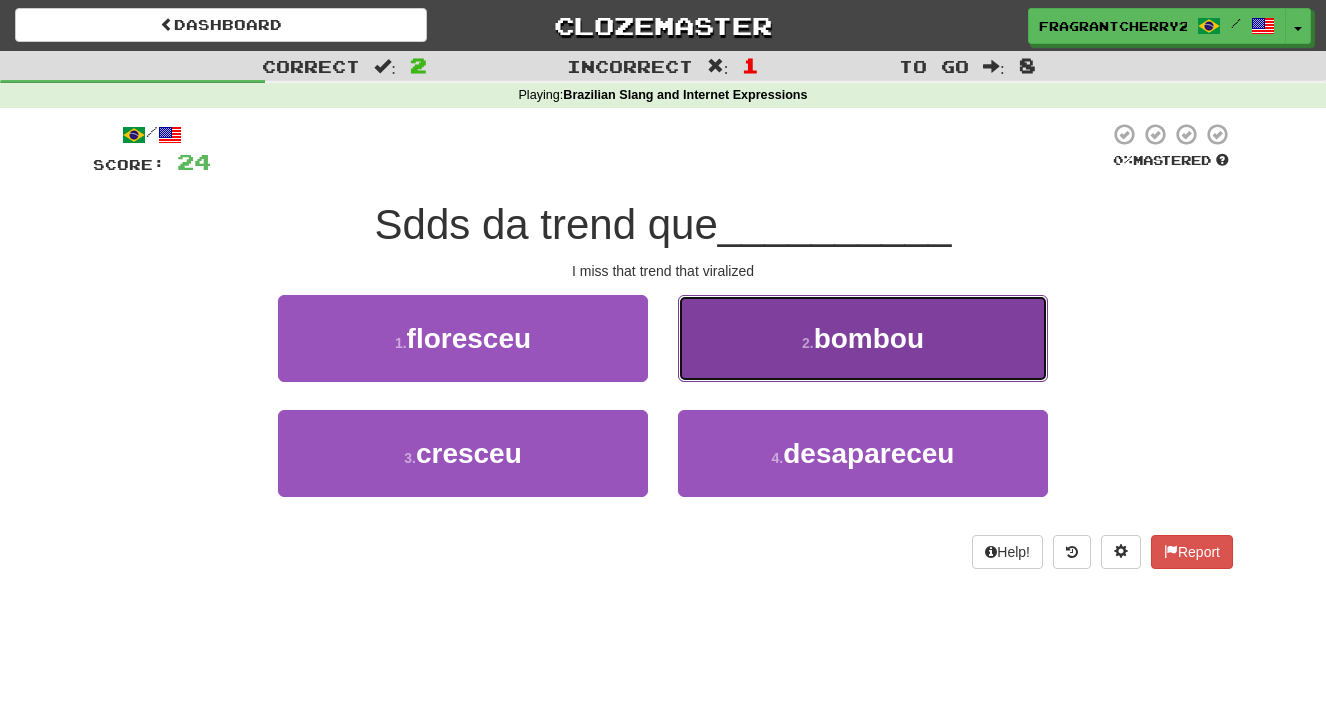 click on "2 .  bombou" at bounding box center (863, 338) 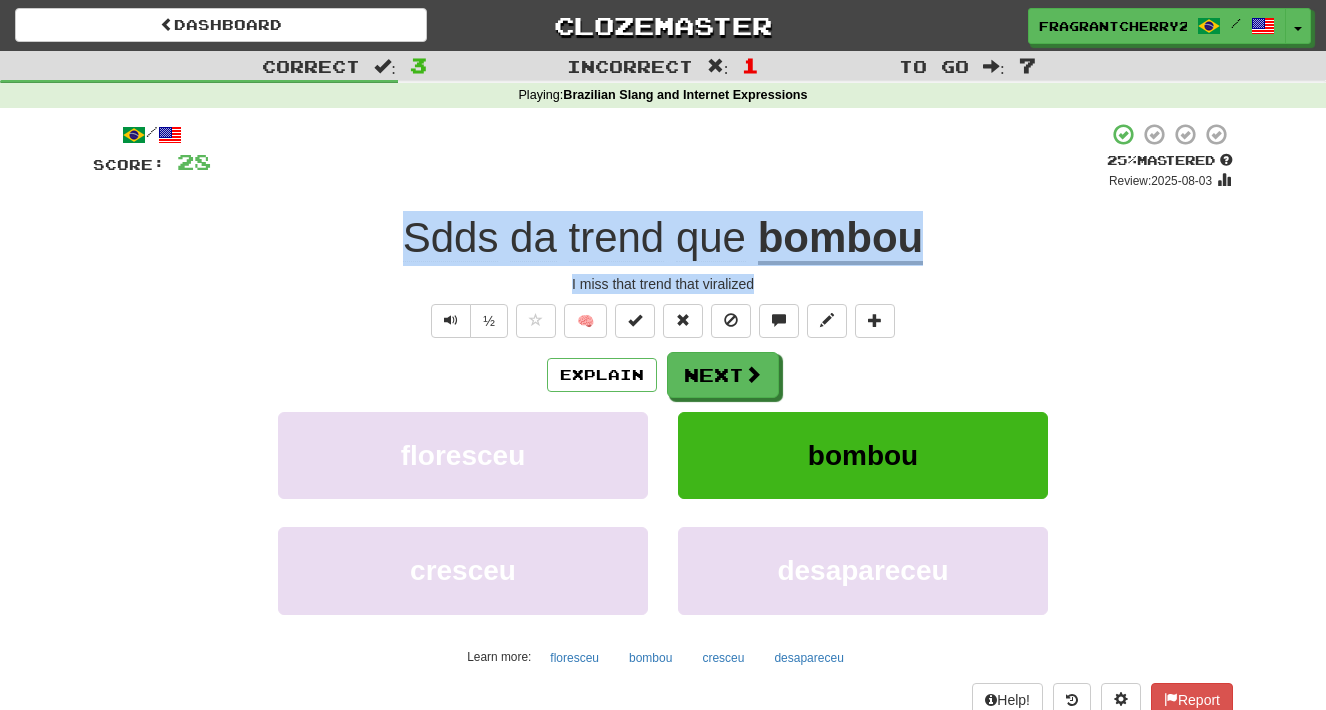 drag, startPoint x: 774, startPoint y: 292, endPoint x: 344, endPoint y: 230, distance: 434.44678 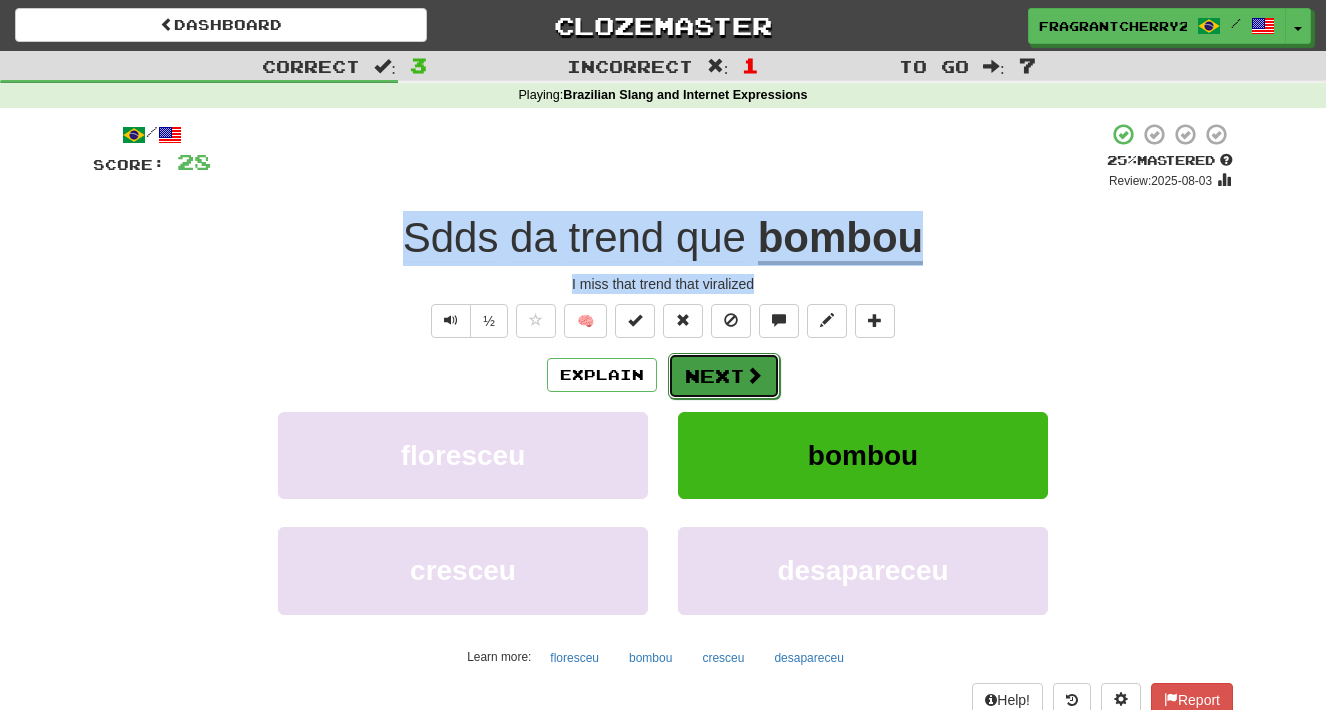 click on "Next" at bounding box center [724, 376] 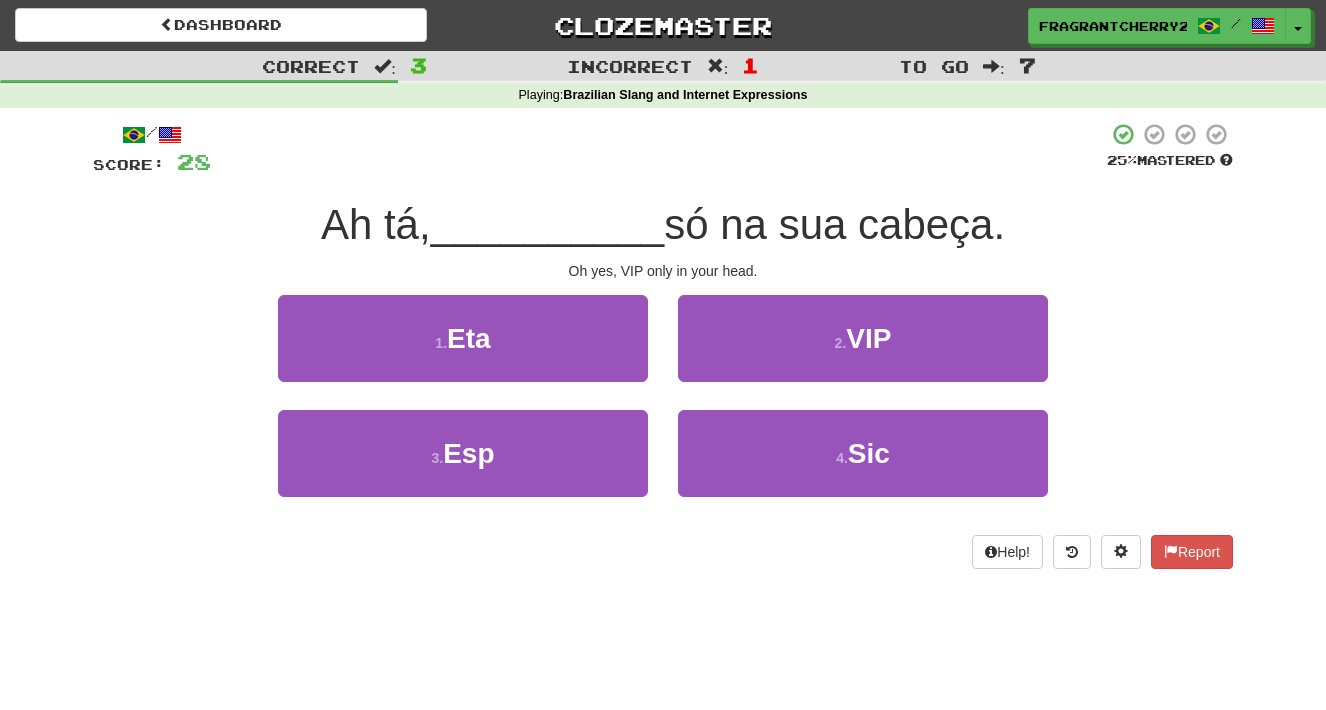 click on "1 .  Eta" at bounding box center [463, 352] 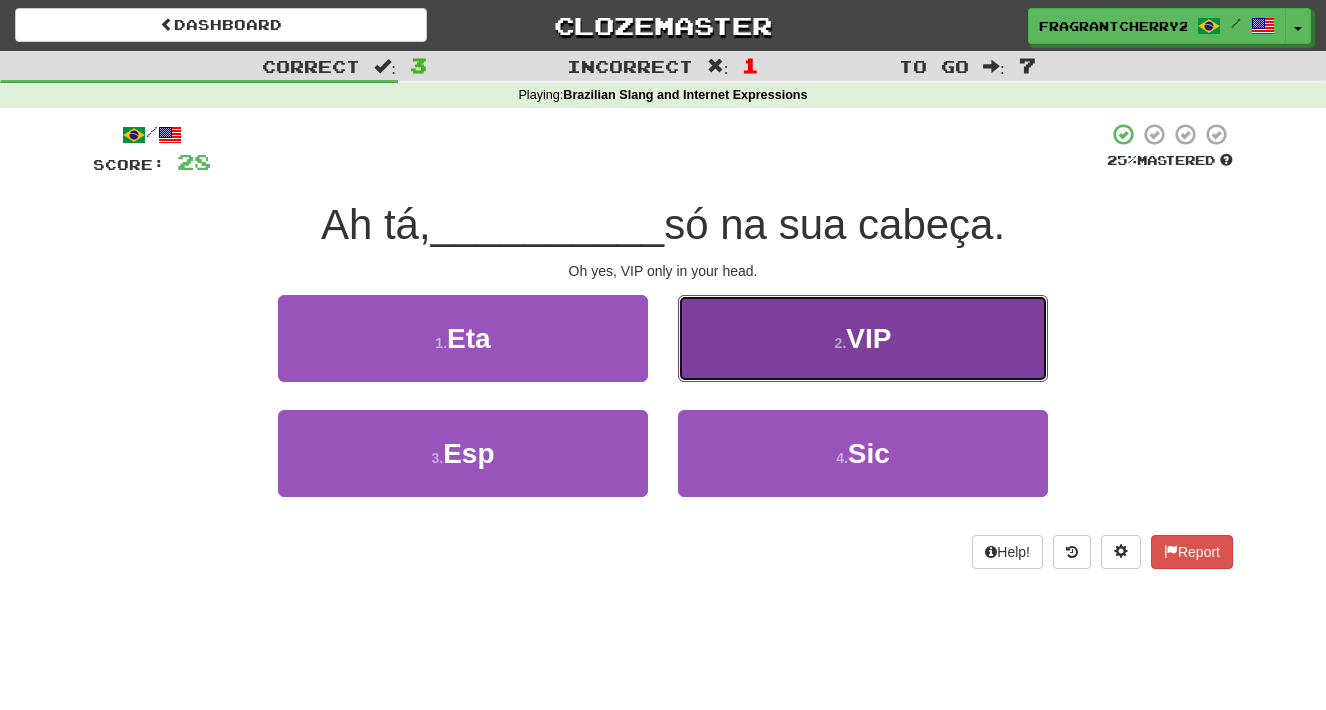 click on "2 .  VIP" at bounding box center (863, 338) 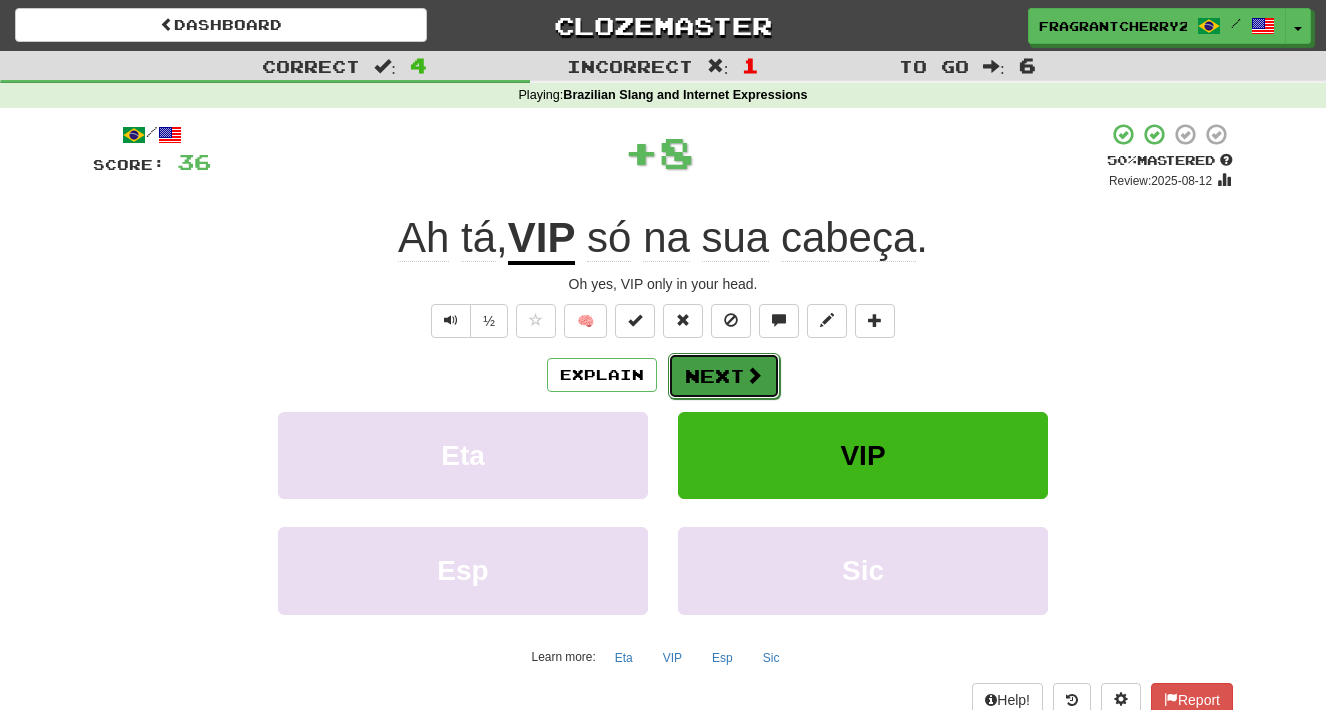 click on "Next" at bounding box center (724, 376) 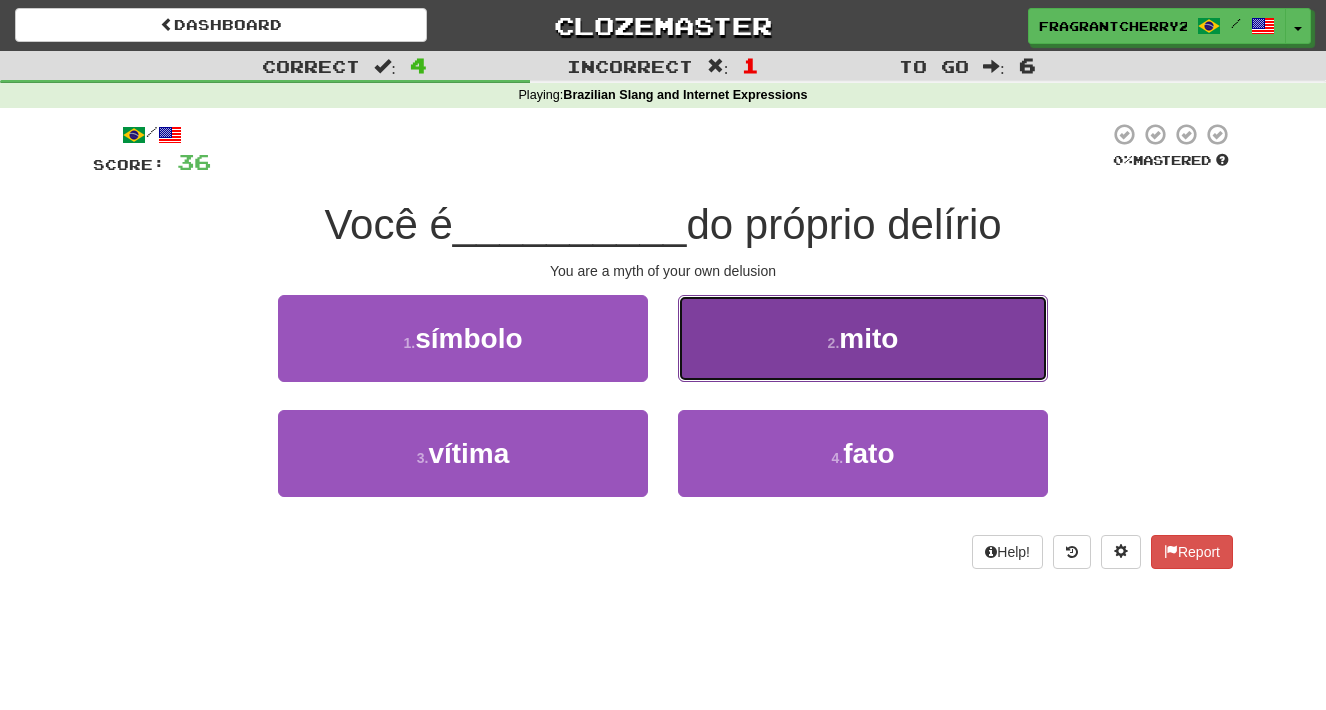 click on "2 .  mito" at bounding box center [863, 338] 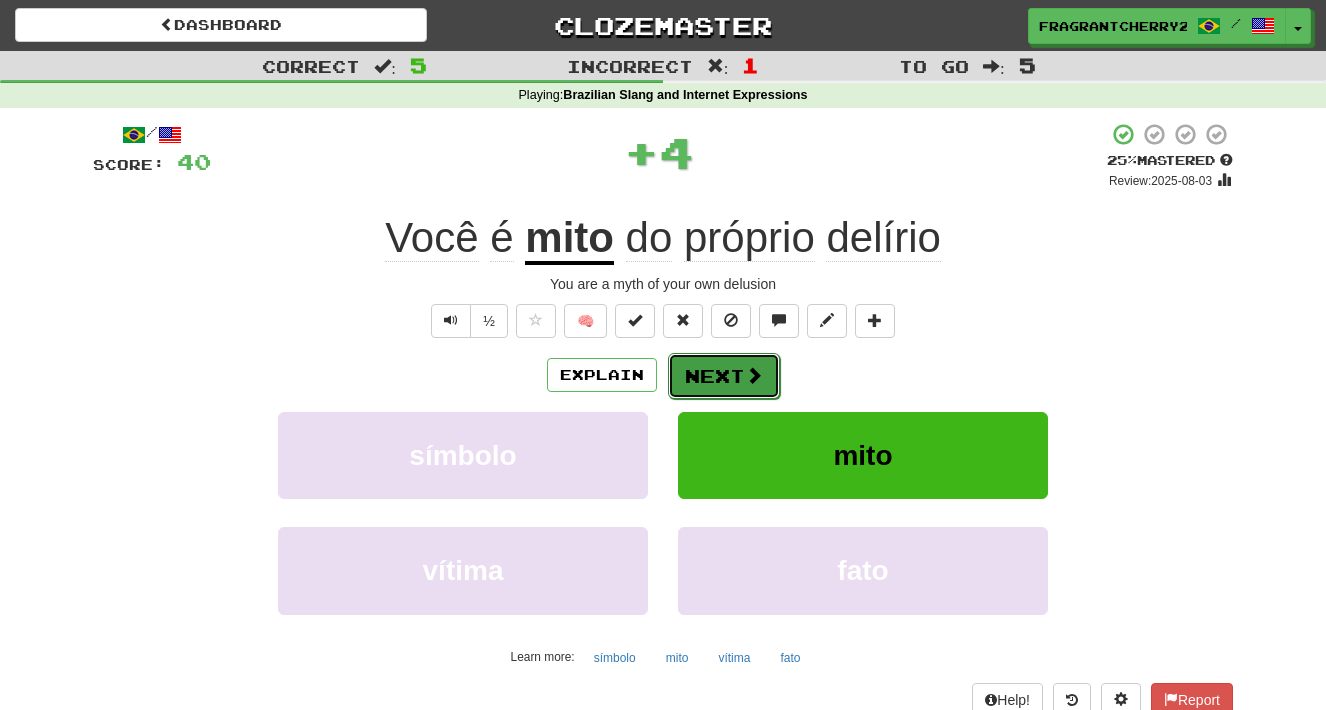 click on "Next" at bounding box center [724, 376] 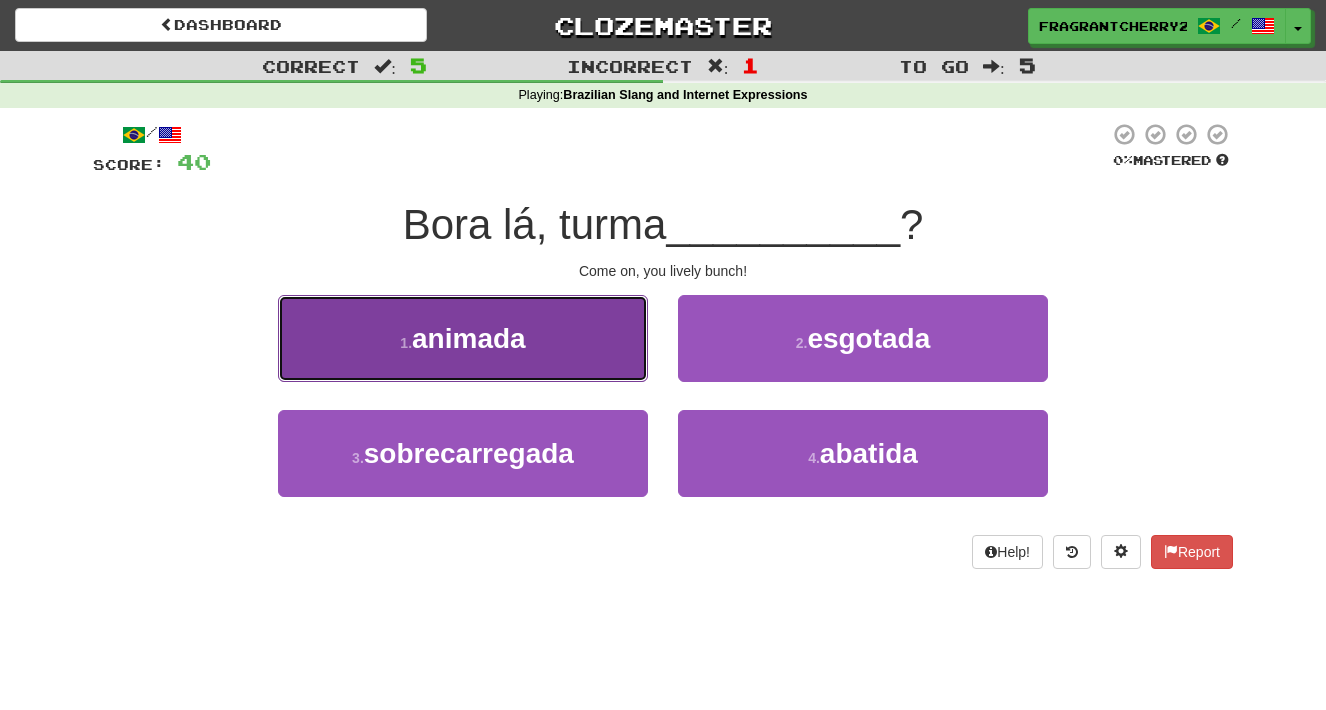 click on "1 .  animada" at bounding box center [463, 338] 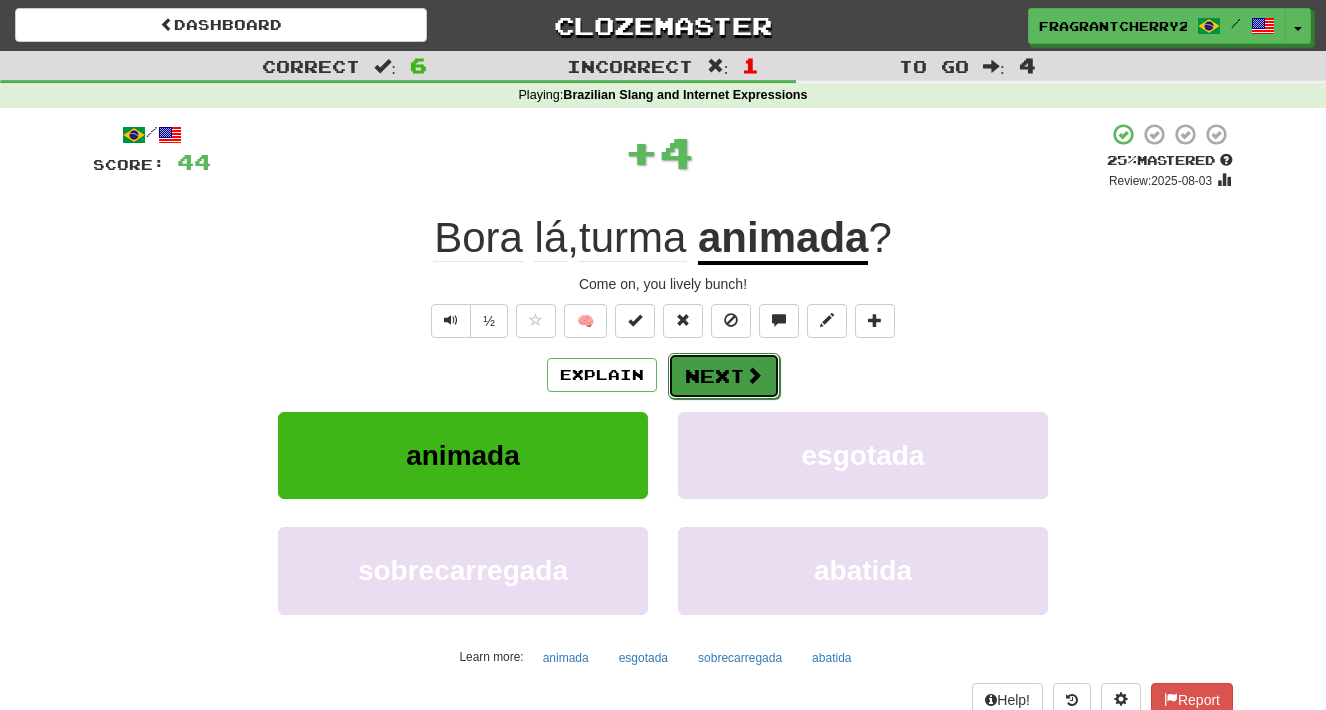 click on "Next" at bounding box center [724, 376] 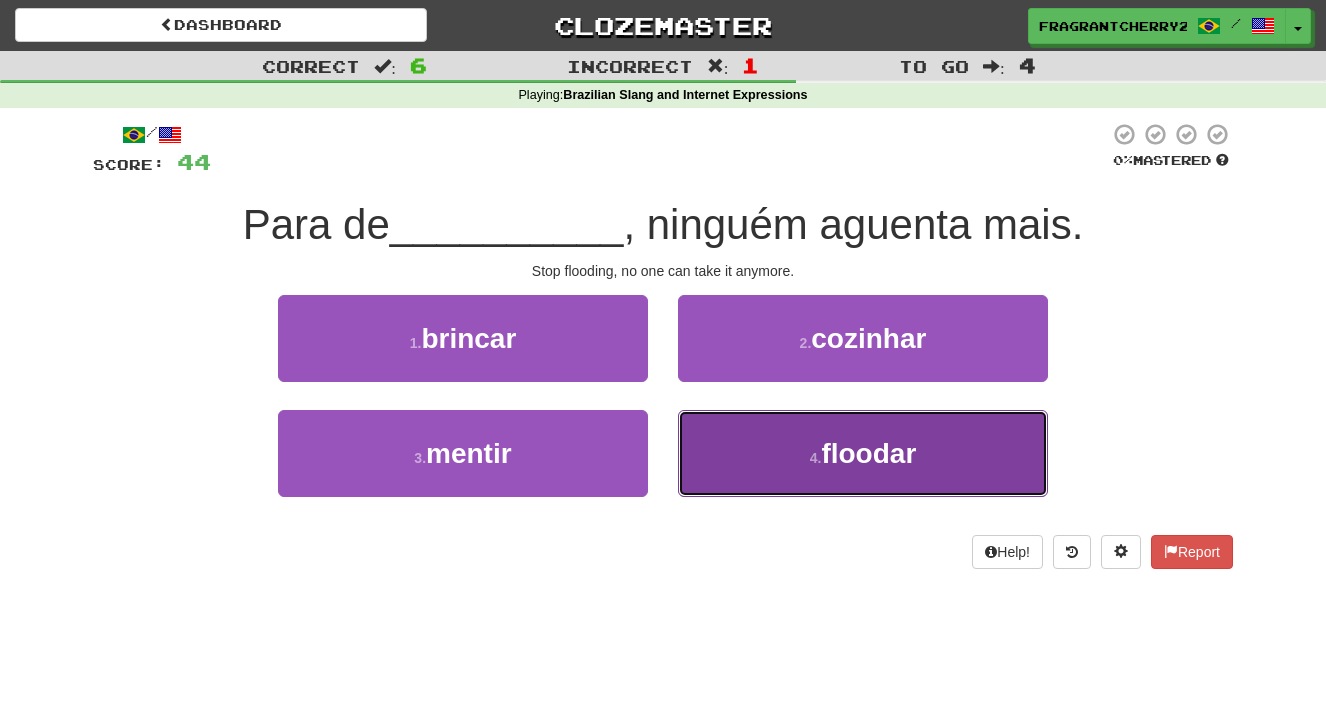 click on "4 .  floodar" at bounding box center [863, 453] 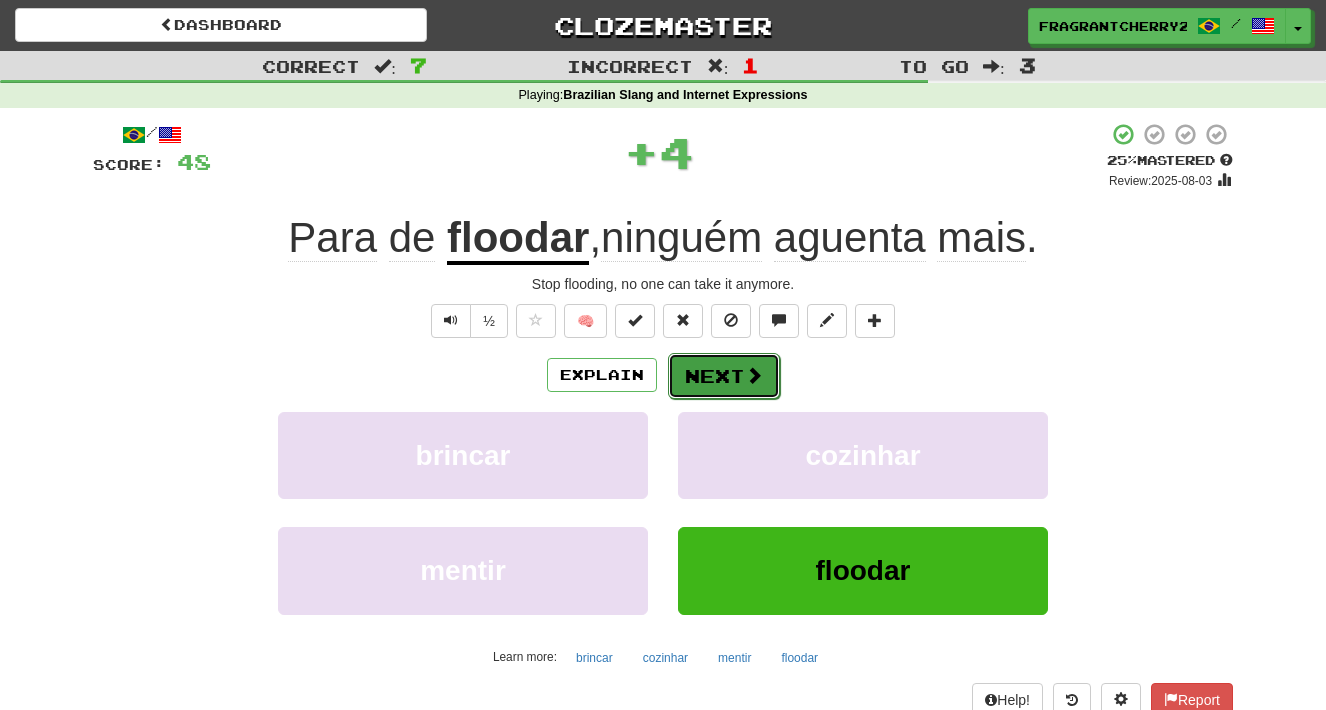 click on "Next" at bounding box center [724, 376] 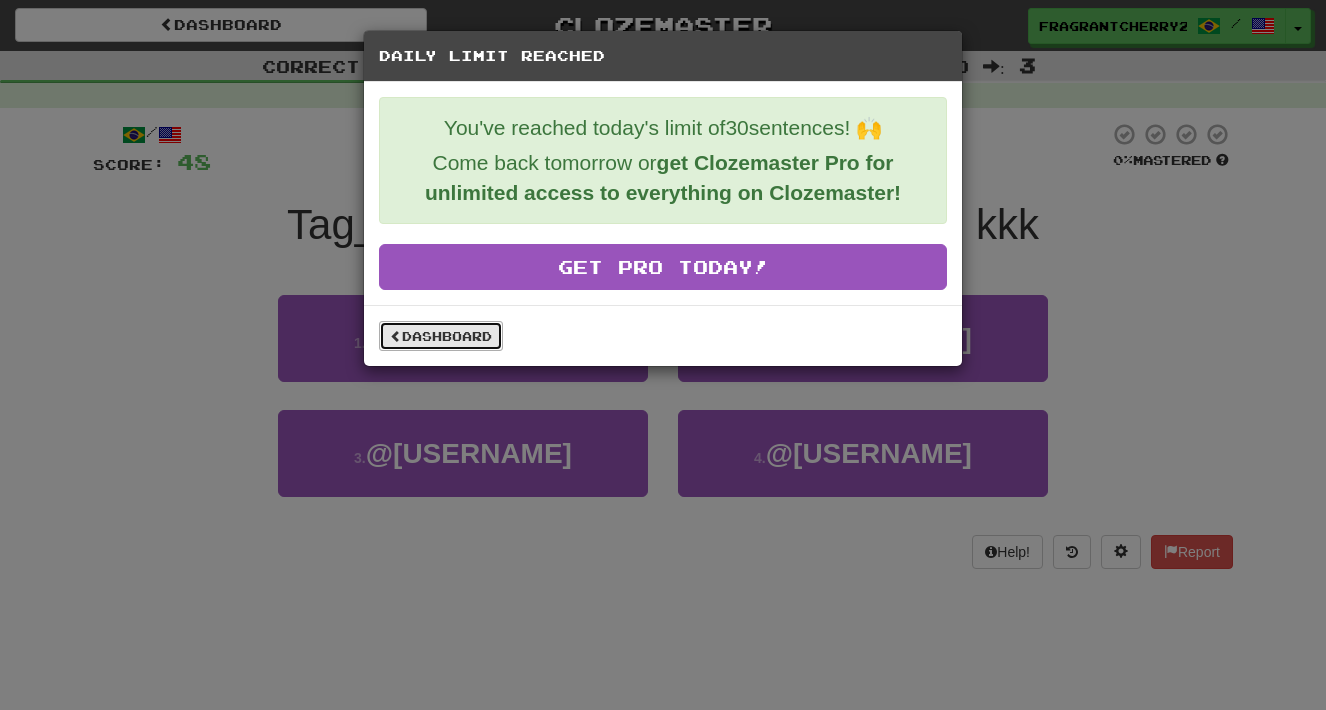 click on "Dashboard" at bounding box center (441, 336) 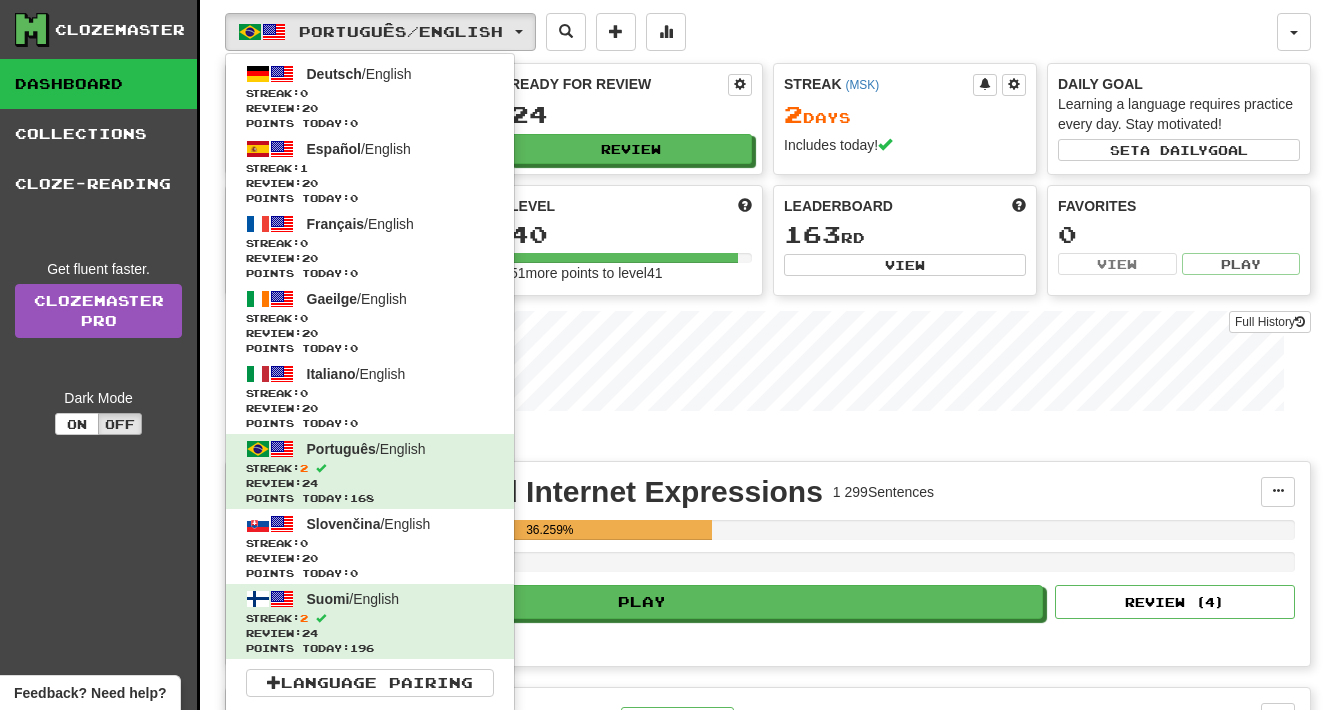 scroll, scrollTop: 0, scrollLeft: 0, axis: both 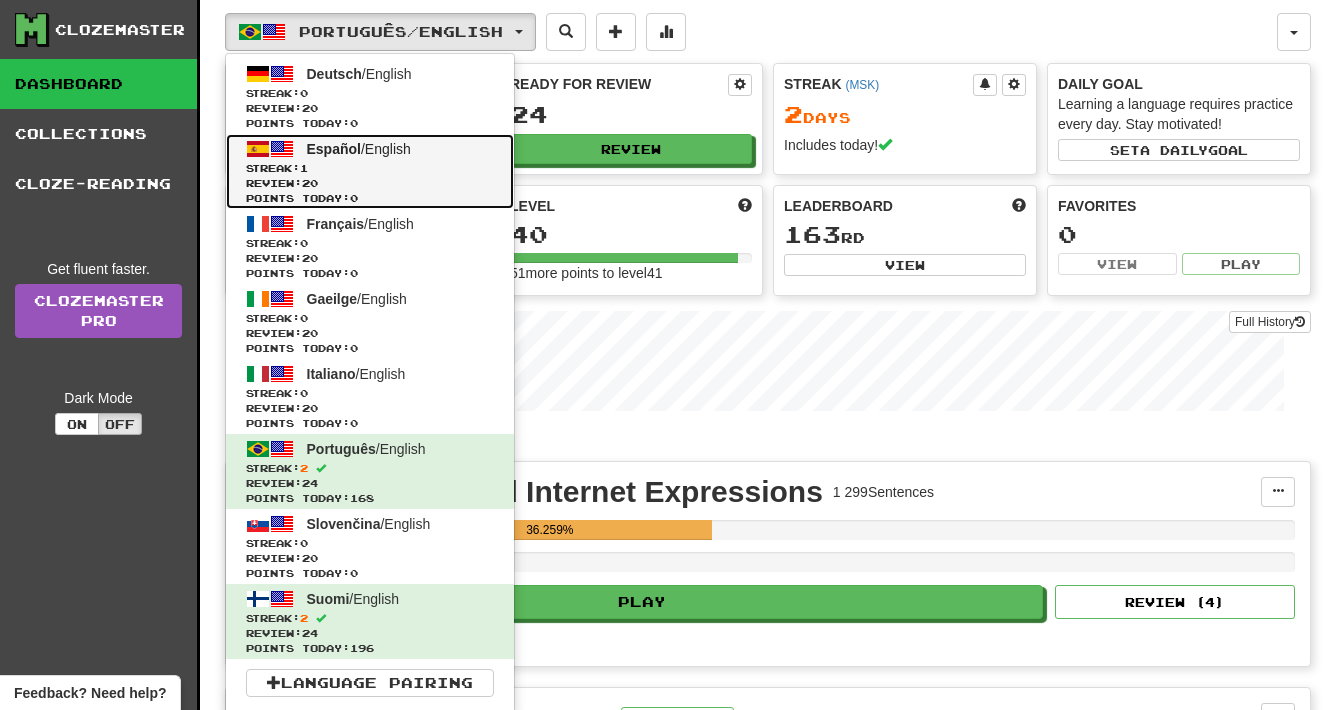 click on "Español" at bounding box center [334, 149] 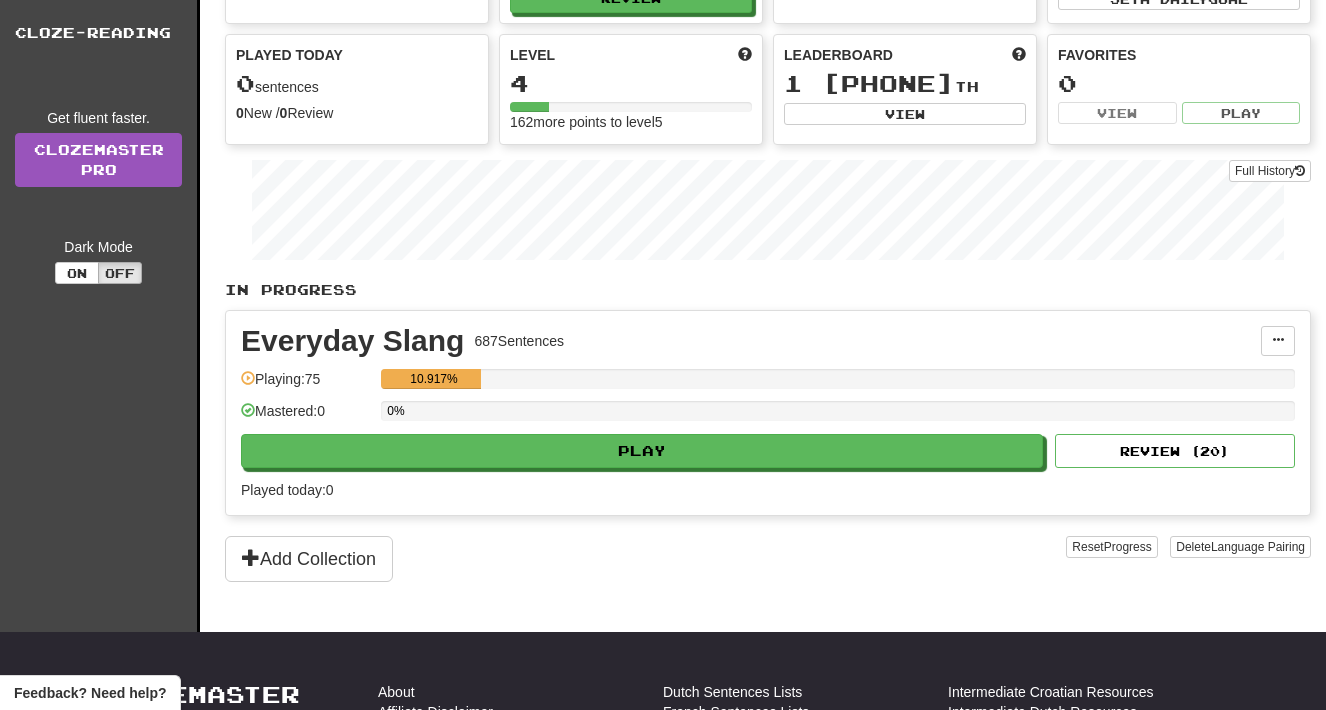 scroll, scrollTop: 194, scrollLeft: 0, axis: vertical 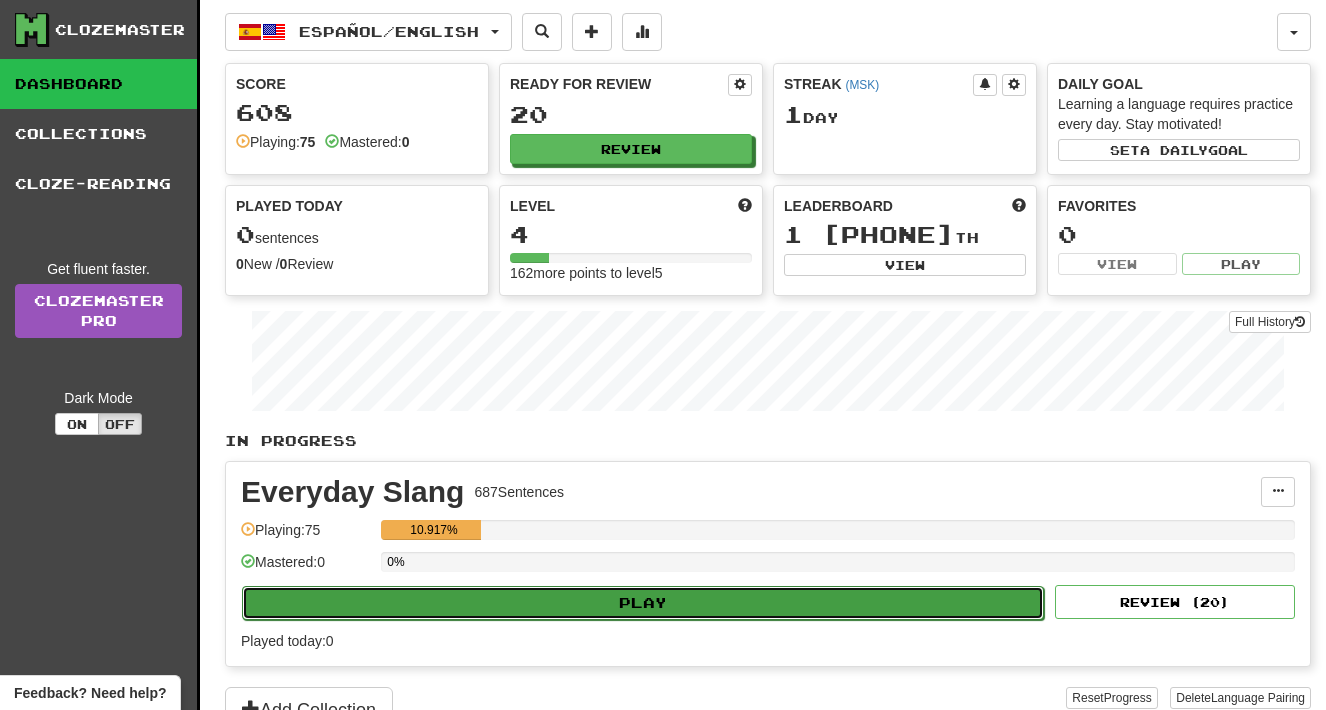 click on "Play" at bounding box center (643, 603) 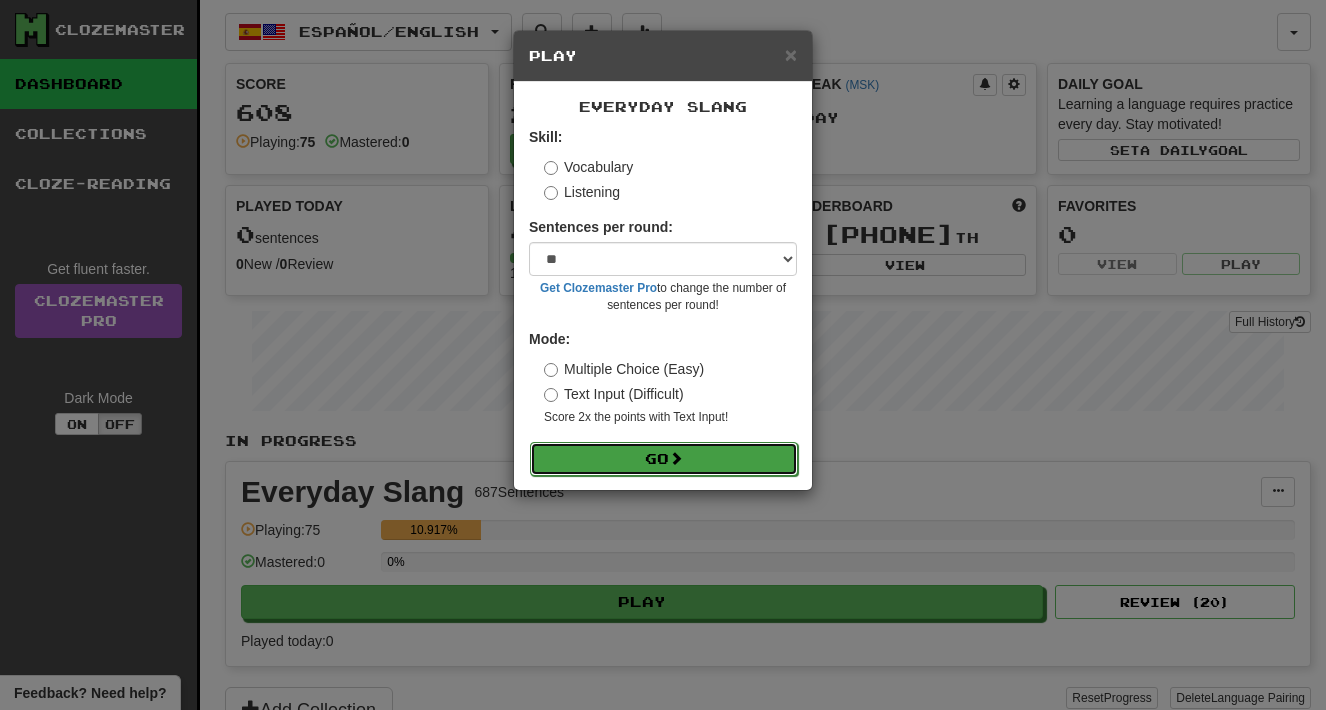 click on "Go" at bounding box center [664, 459] 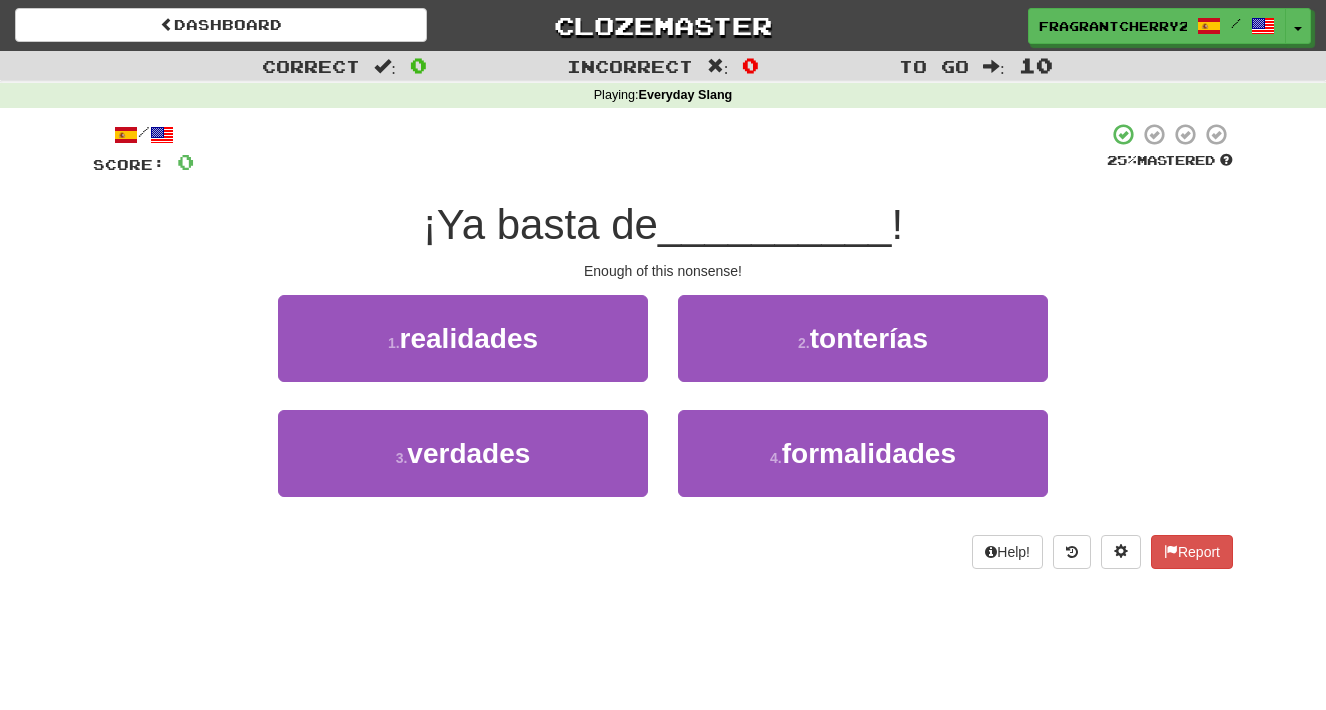 scroll, scrollTop: 0, scrollLeft: 0, axis: both 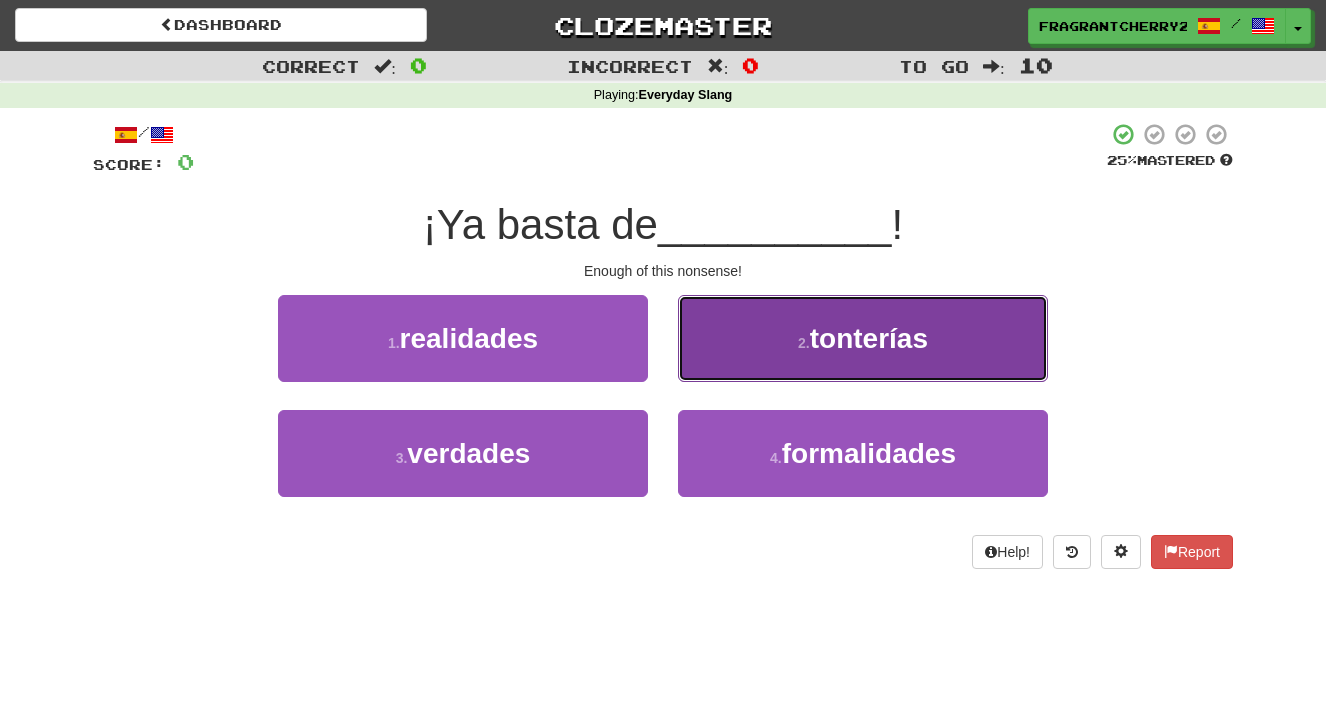click on "2 .  tonterías" at bounding box center (863, 338) 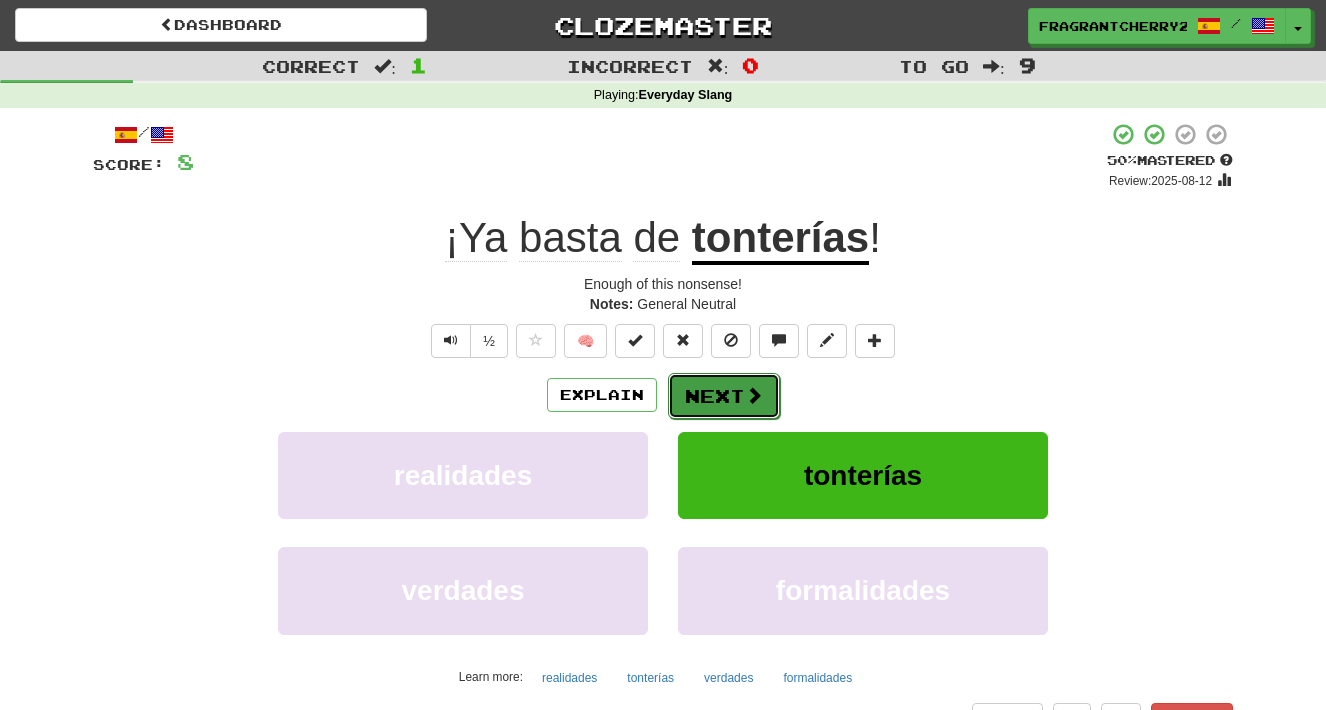 click on "Next" at bounding box center [724, 396] 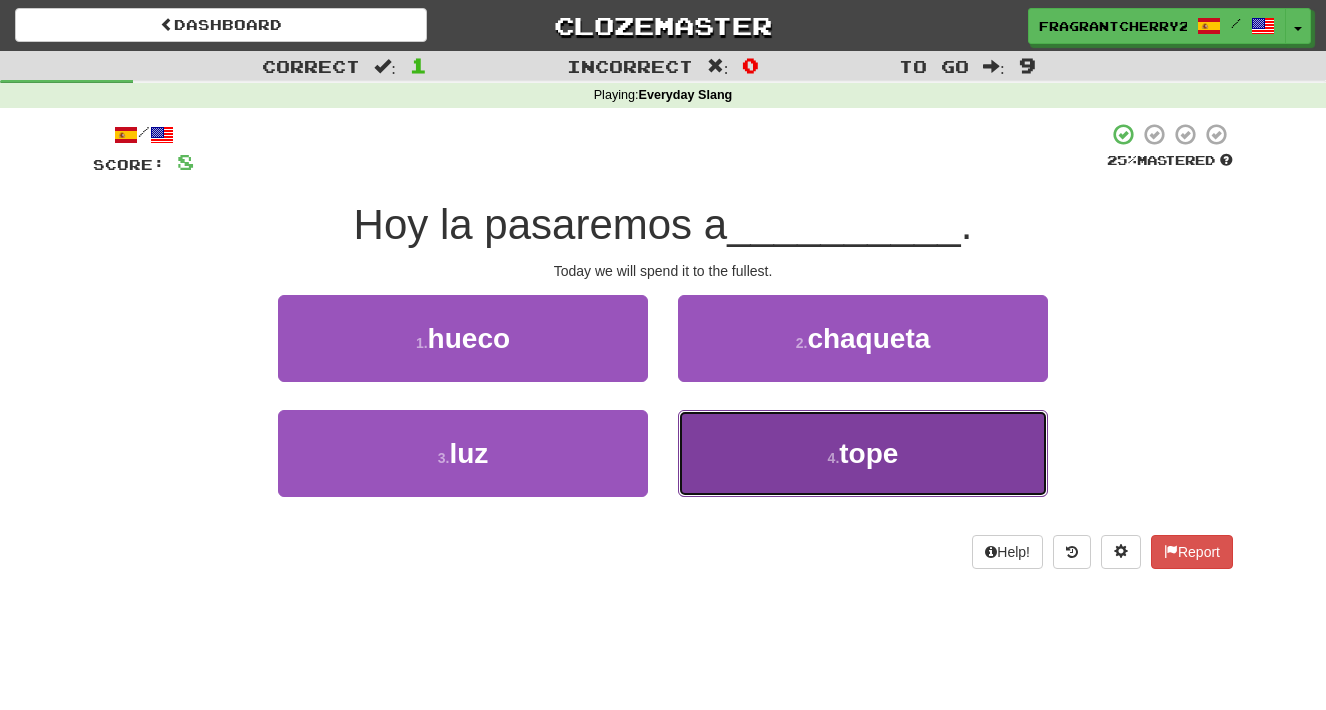 click on "4 .  tope" at bounding box center (863, 453) 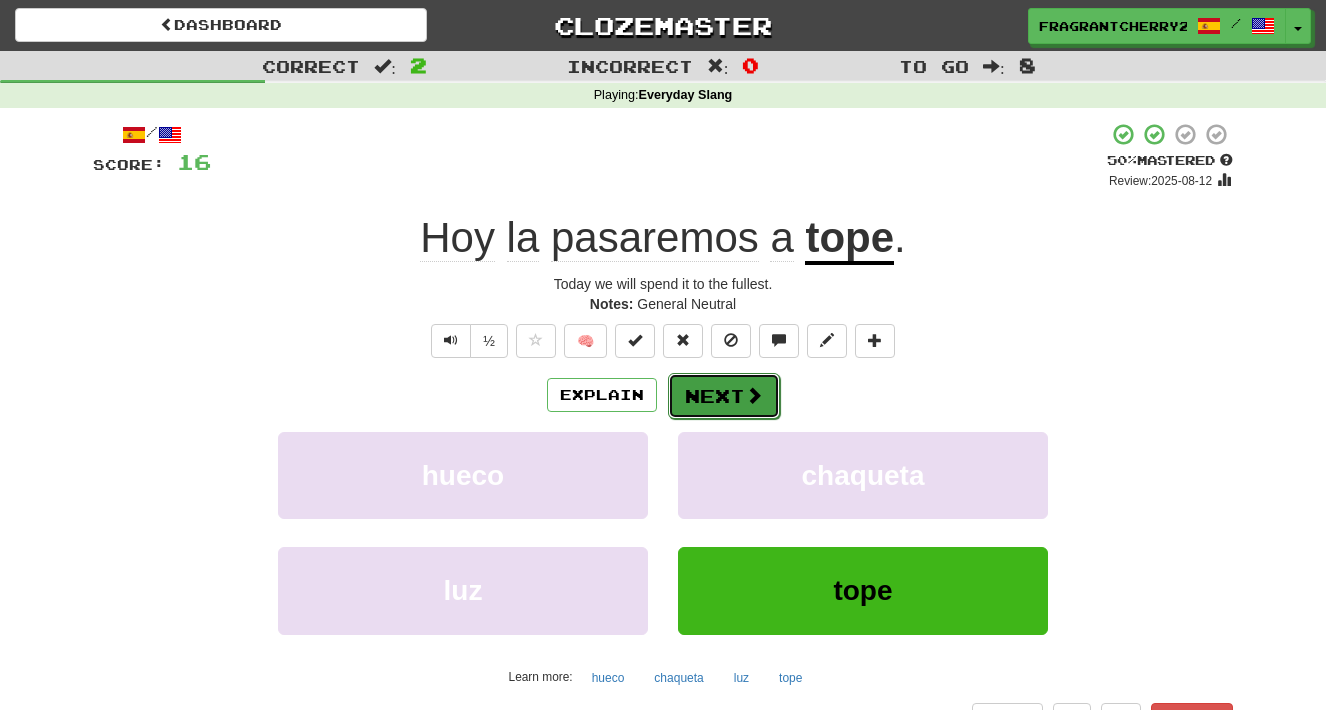 click on "Next" at bounding box center [724, 396] 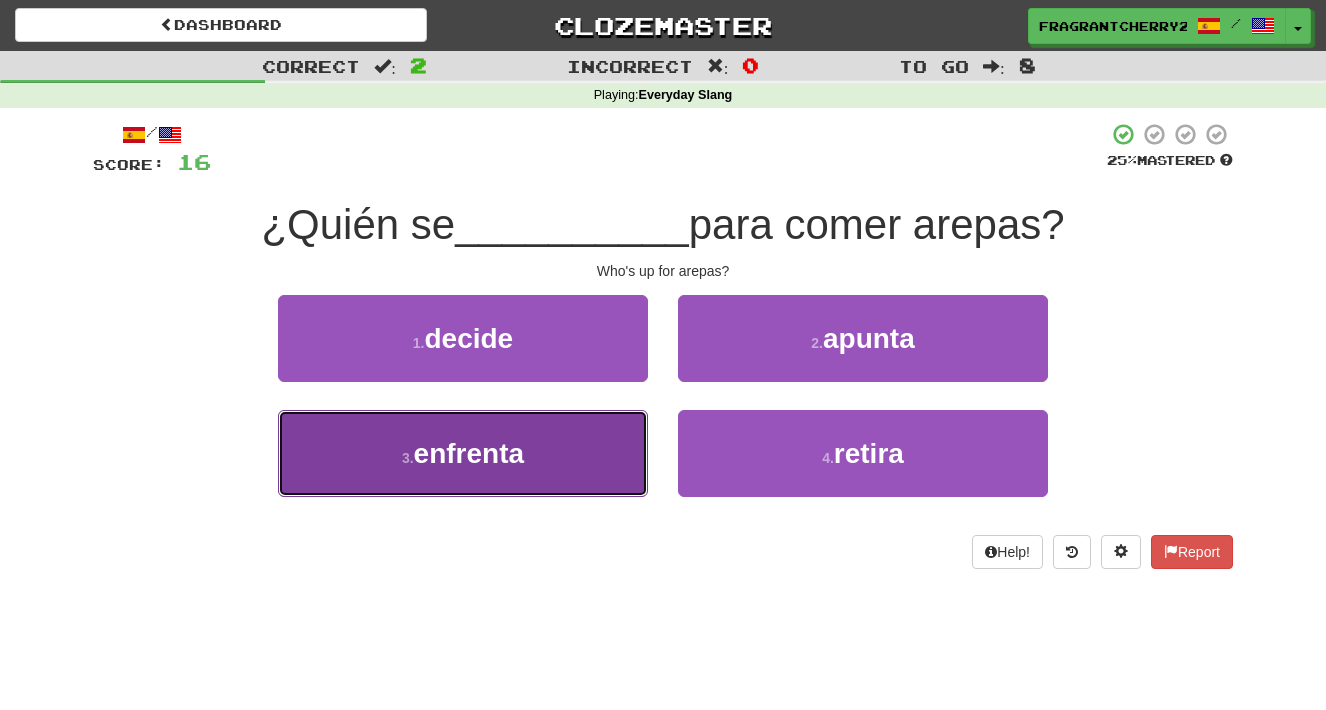 click on "3 .  enfrenta" at bounding box center (463, 453) 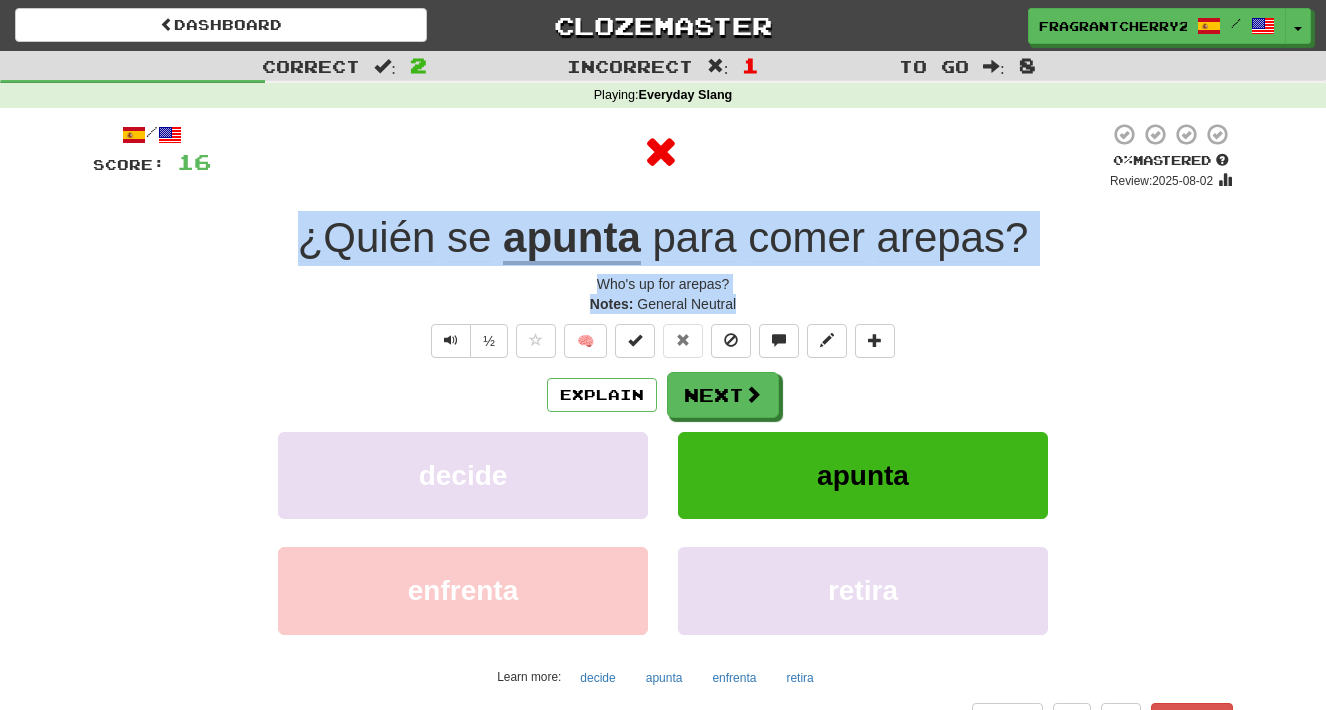 drag, startPoint x: 742, startPoint y: 305, endPoint x: 282, endPoint y: 259, distance: 462.29428 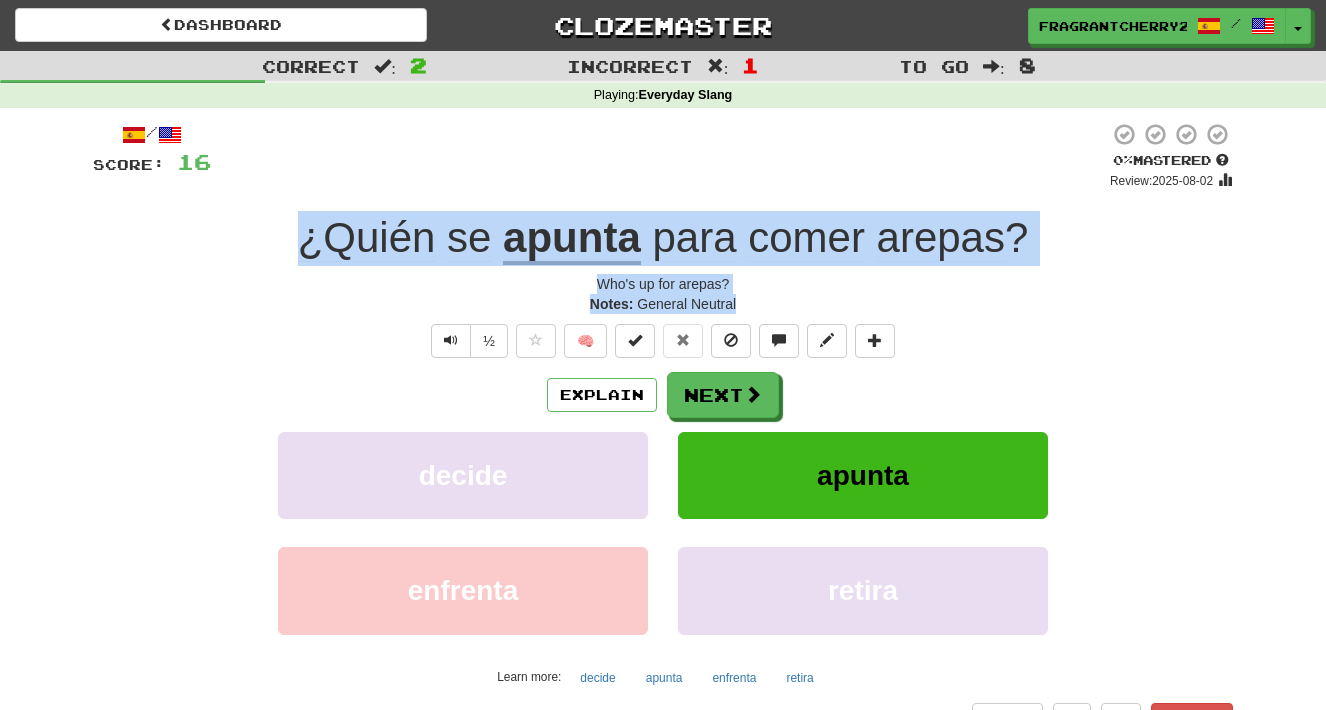 copy on "¿Quién   se   apunta   para   comer   arepas ? Who's up for arepas? Notes:   General Neutral" 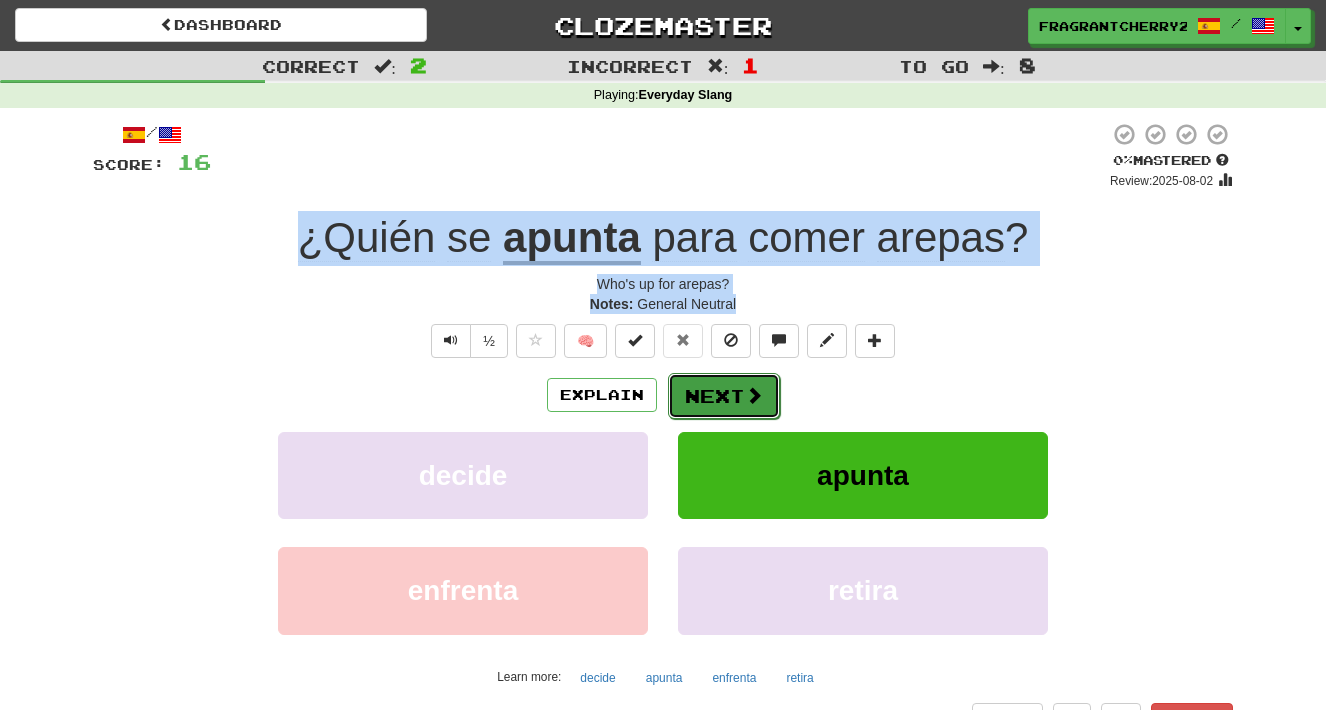 click on "Next" at bounding box center (724, 396) 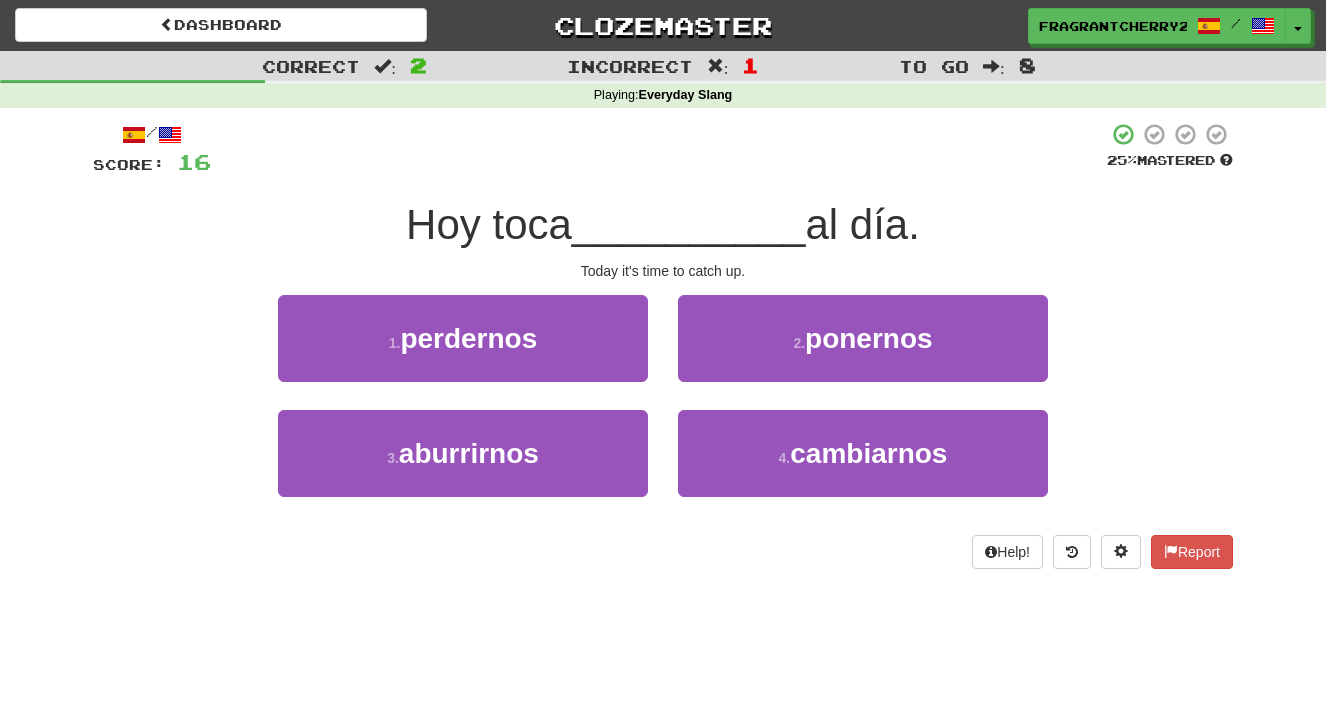 click on "2 .  ponernos" at bounding box center [863, 352] 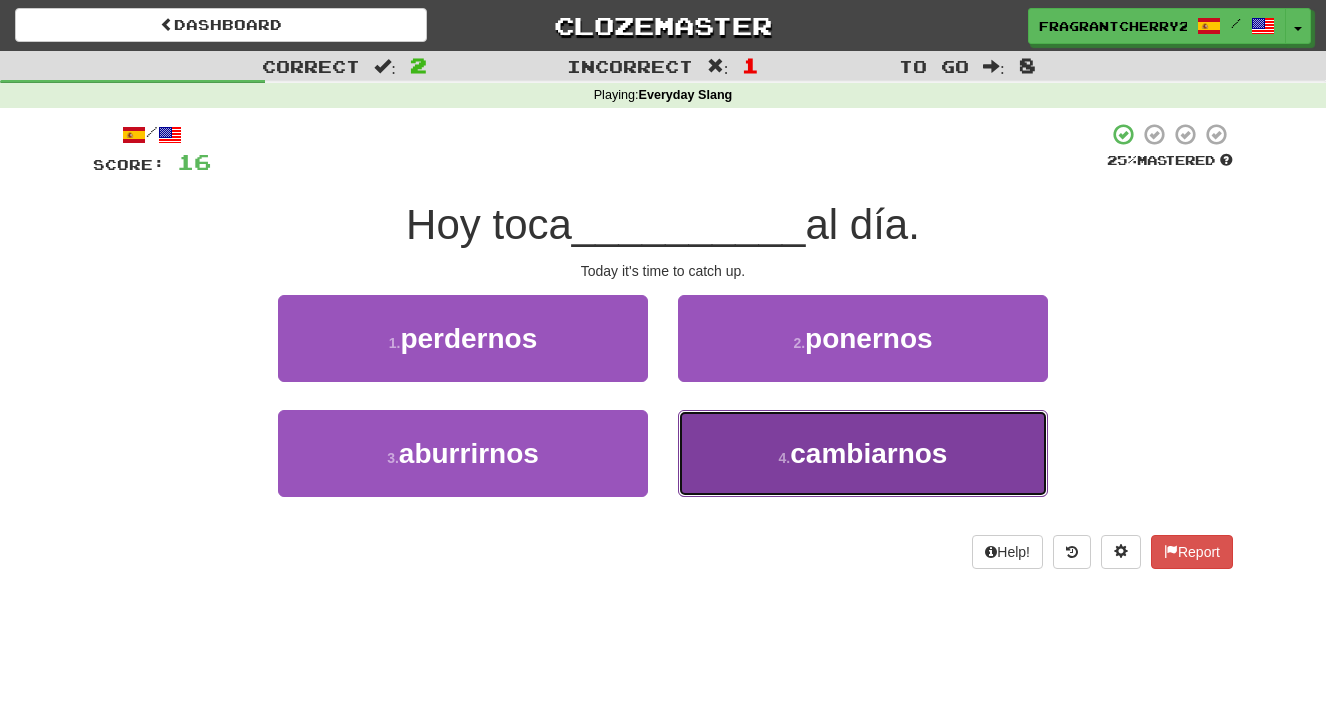 click on "4 .  cambiarnos" at bounding box center [863, 453] 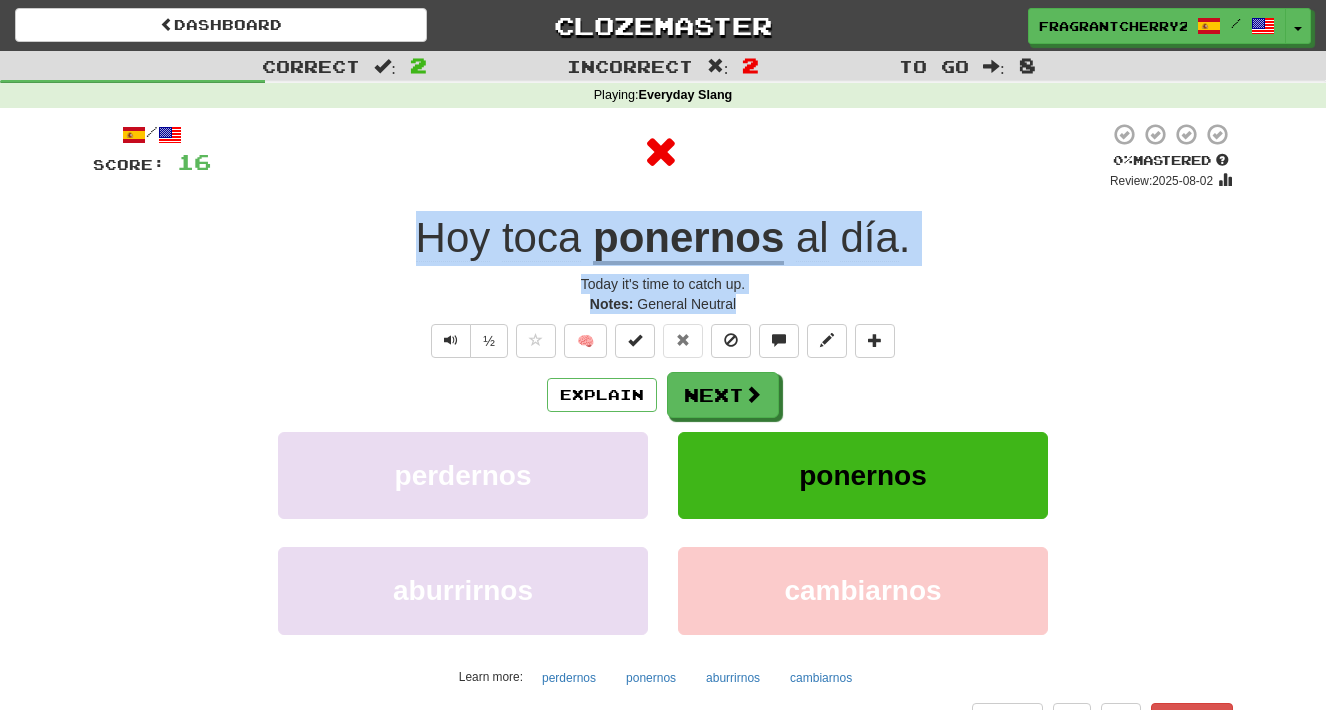drag, startPoint x: 747, startPoint y: 311, endPoint x: 398, endPoint y: 250, distance: 354.29083 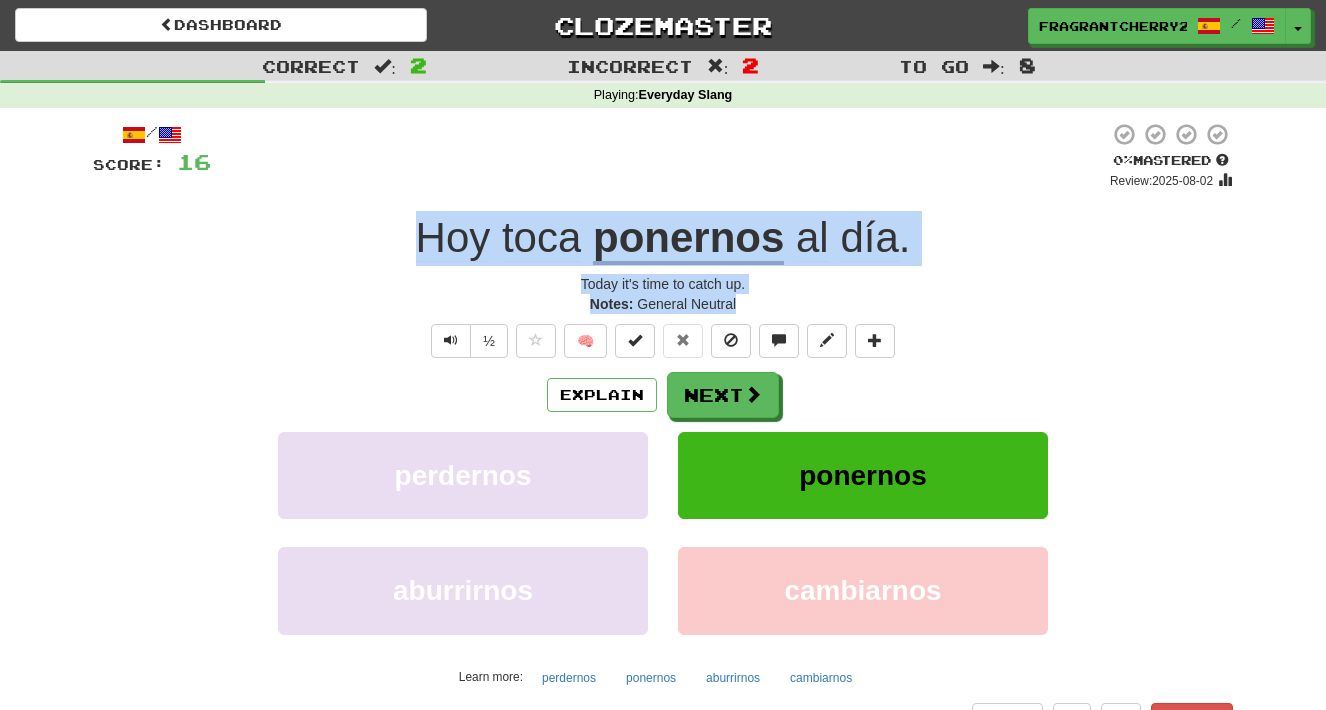 copy on "Hoy   toca   ponernos   al   día . Today it's time to catch up. Notes:   General Neutral" 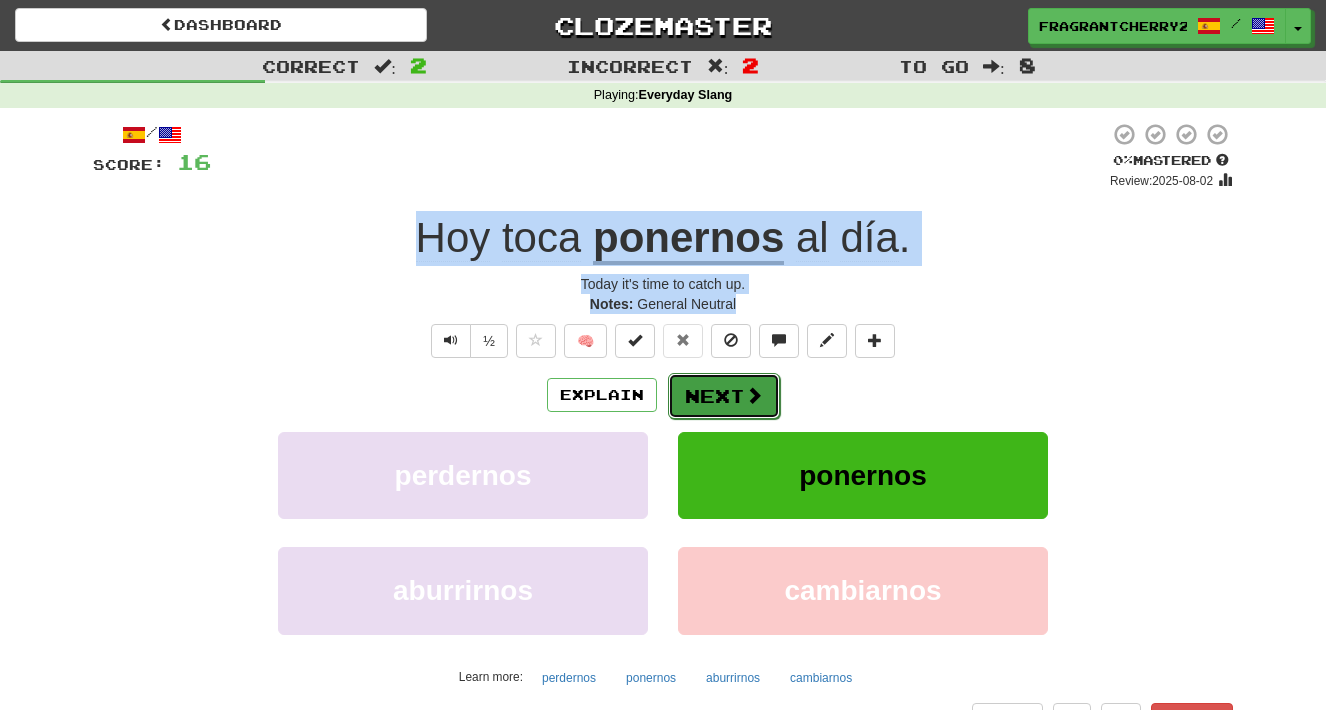 click on "Next" at bounding box center [724, 396] 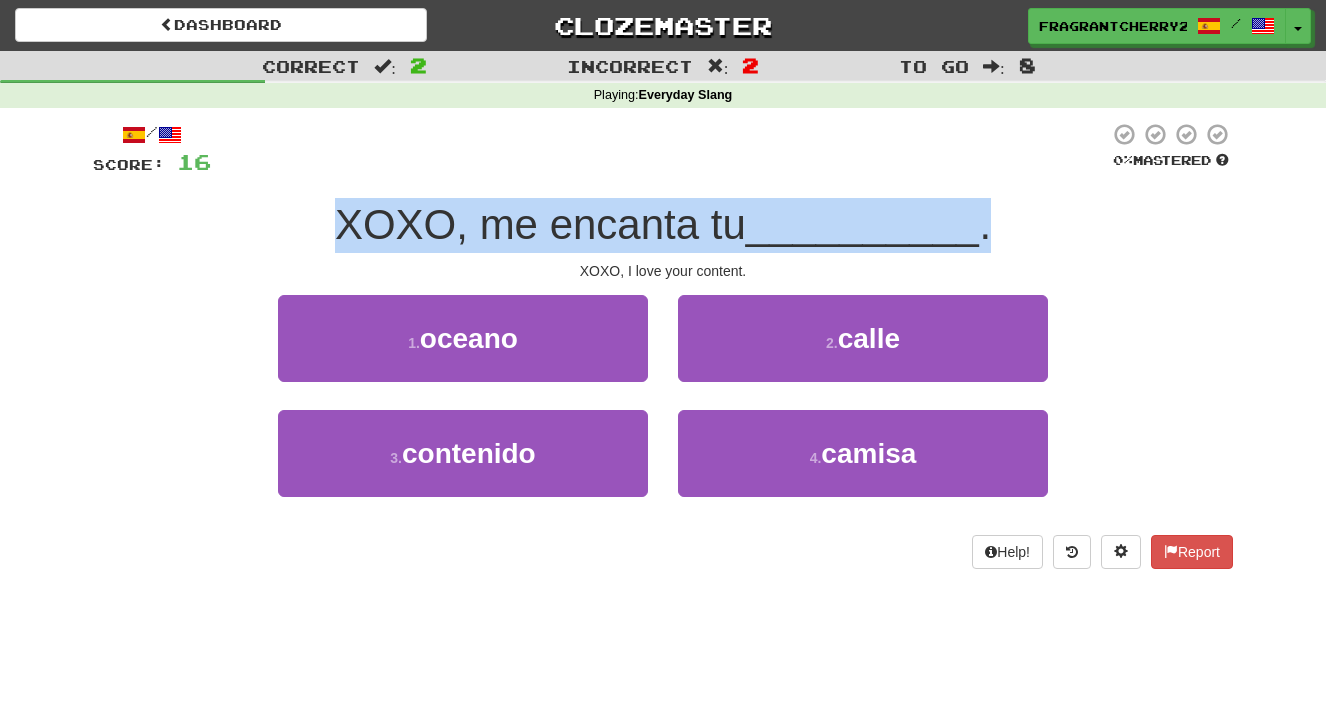 click on "XOXO, I love your content." at bounding box center (663, 271) 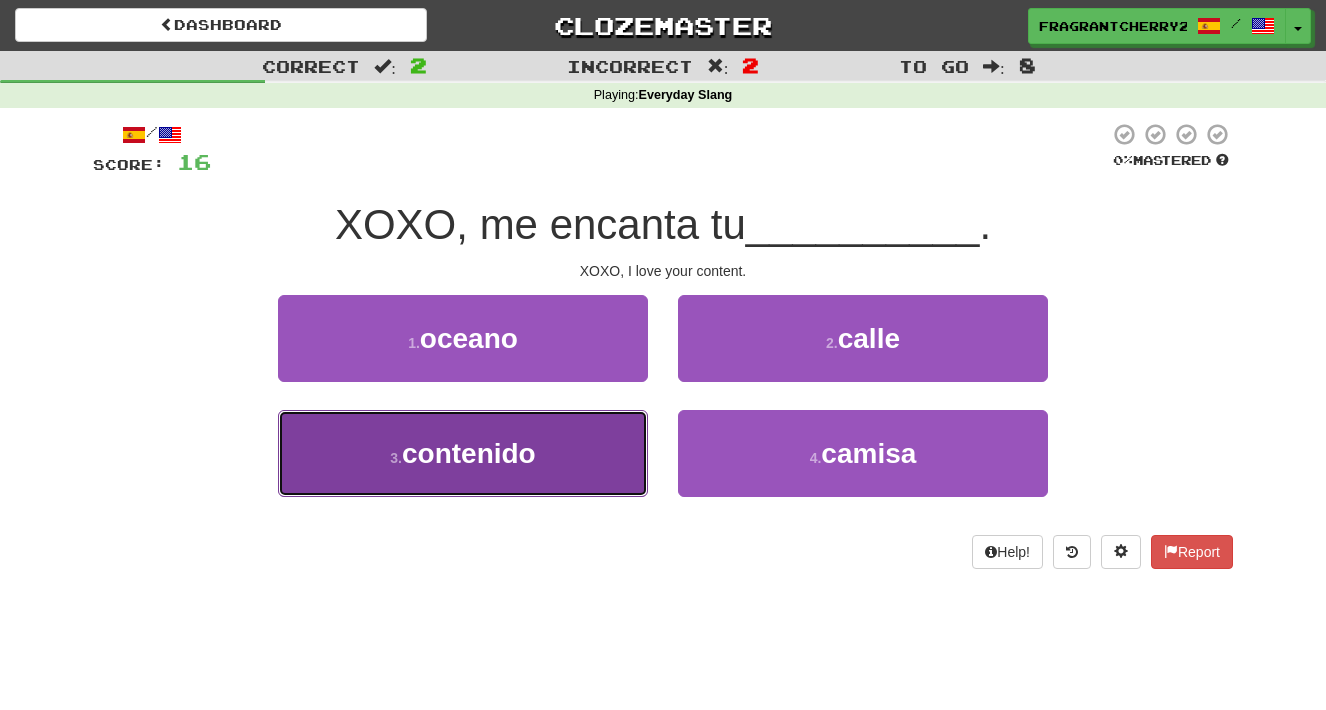 click on "3 .  contenido" at bounding box center (463, 453) 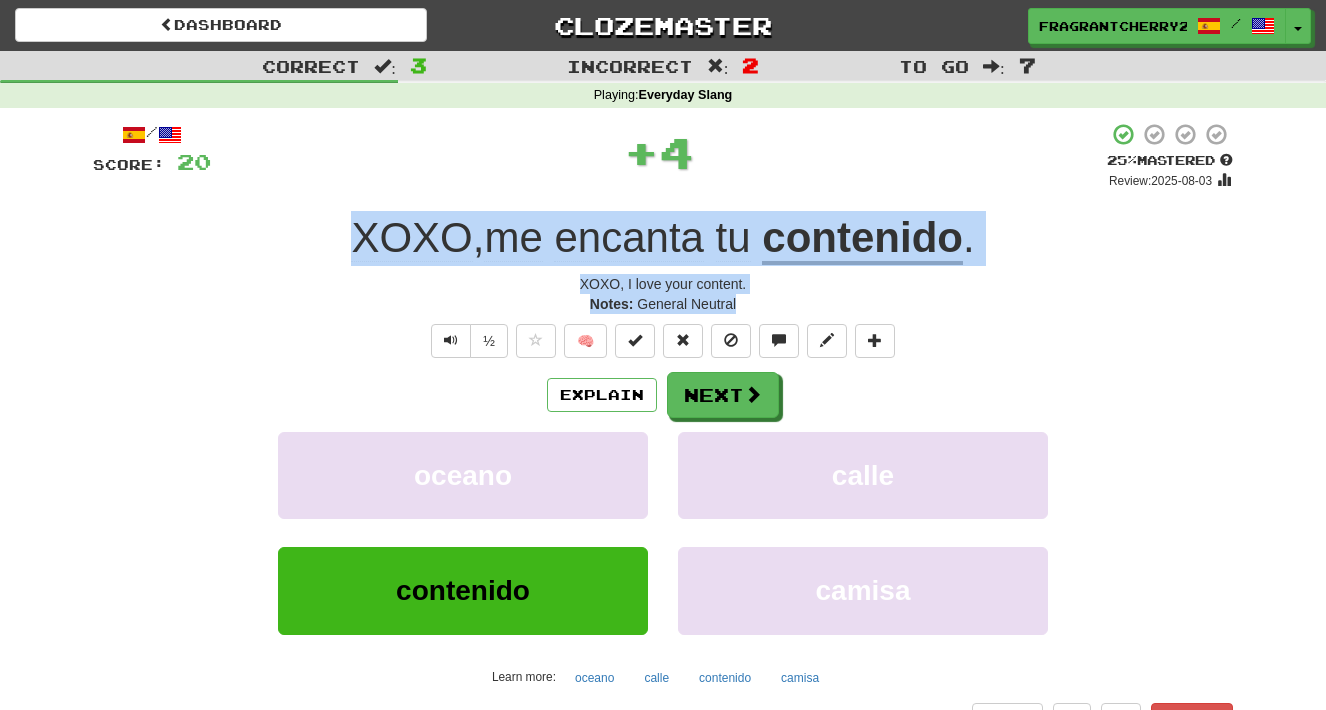 drag, startPoint x: 757, startPoint y: 307, endPoint x: 357, endPoint y: 248, distance: 404.32785 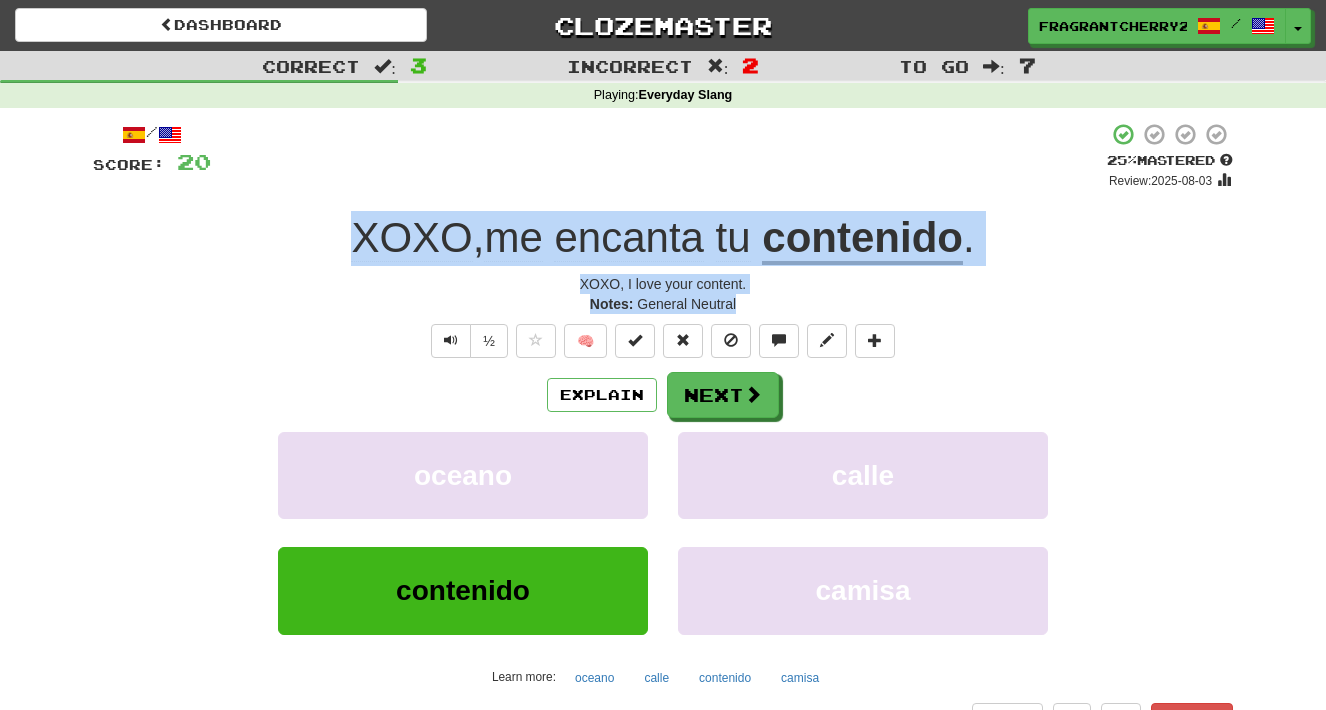 copy on "XOXO ,  me   encanta   tu   contenido . XOXO, I love your content. Notes:   General Neutral" 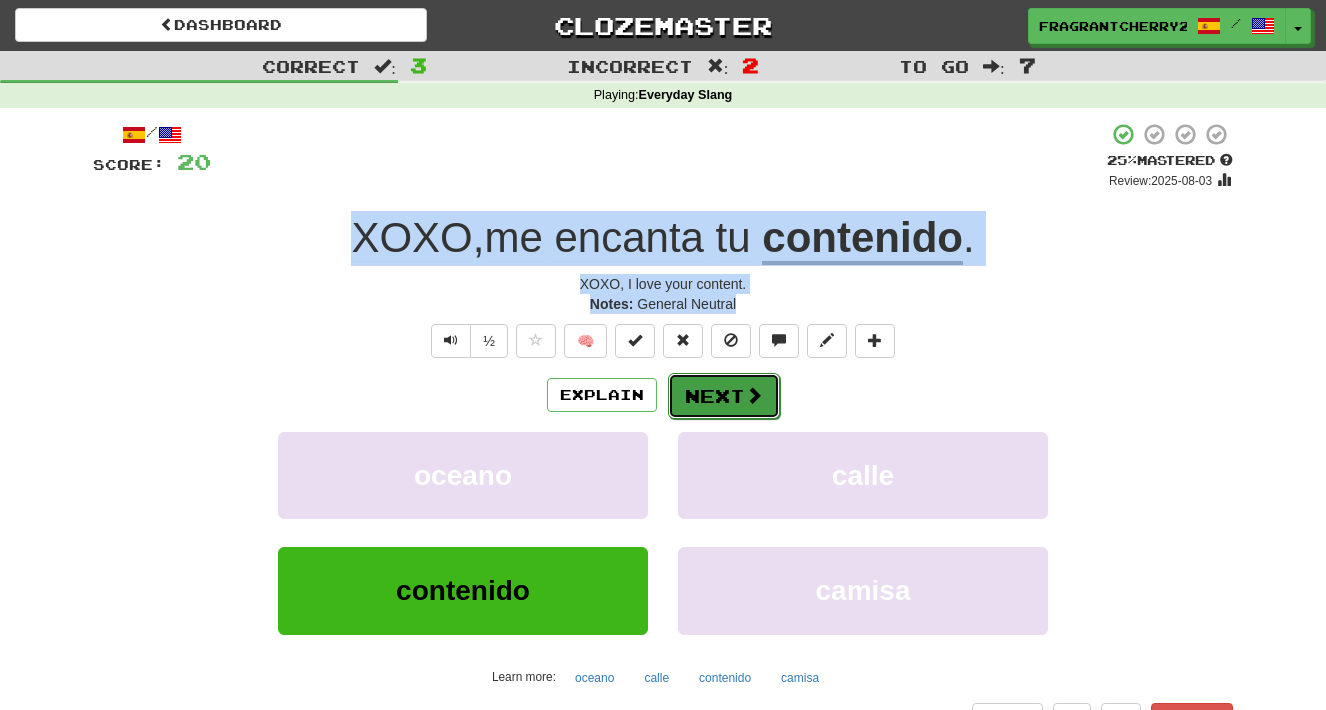 click on "Next" at bounding box center [724, 396] 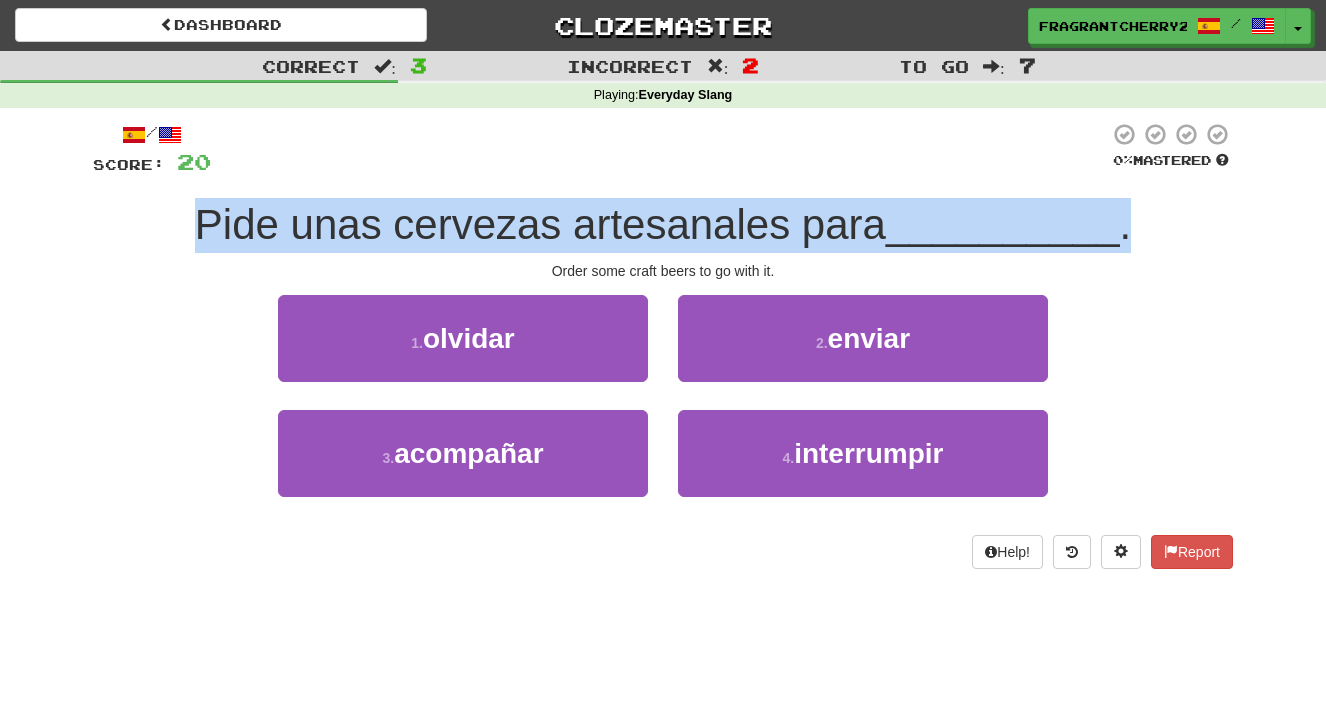 click on "Order some craft beers to go with it." at bounding box center [663, 271] 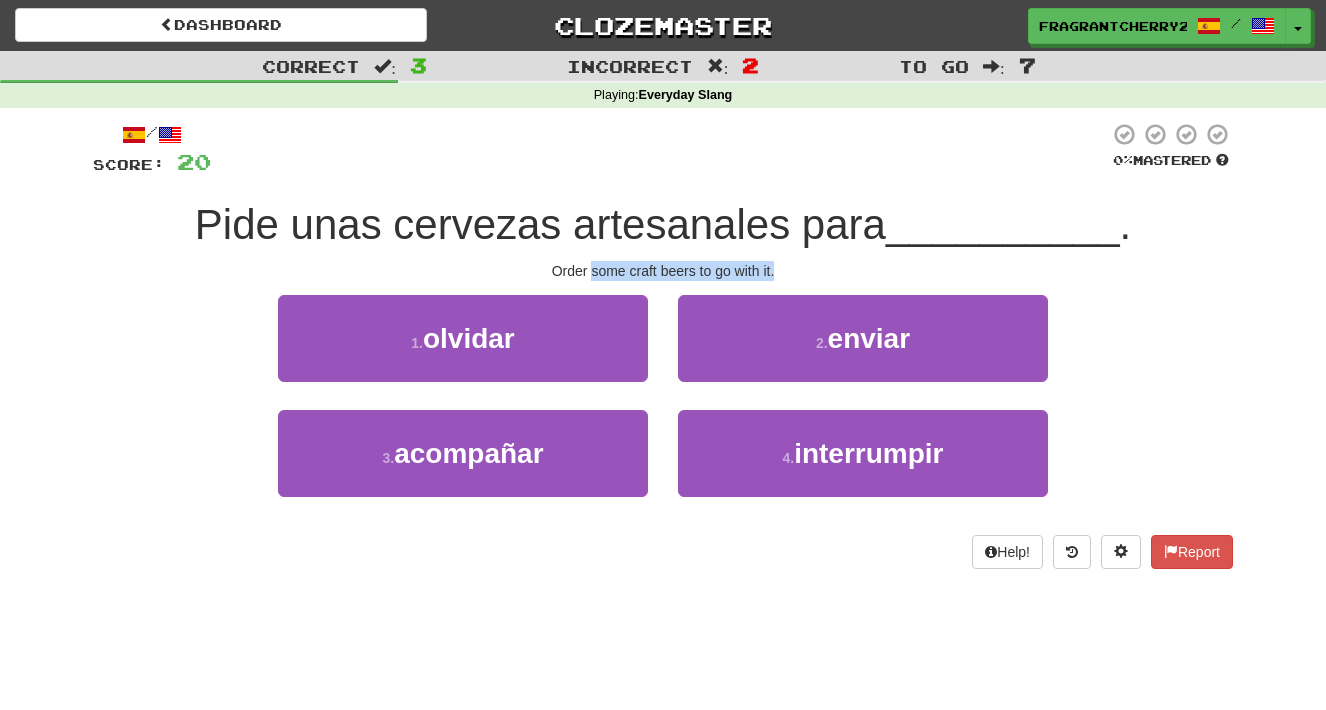 drag, startPoint x: 593, startPoint y: 266, endPoint x: 814, endPoint y: 270, distance: 221.0362 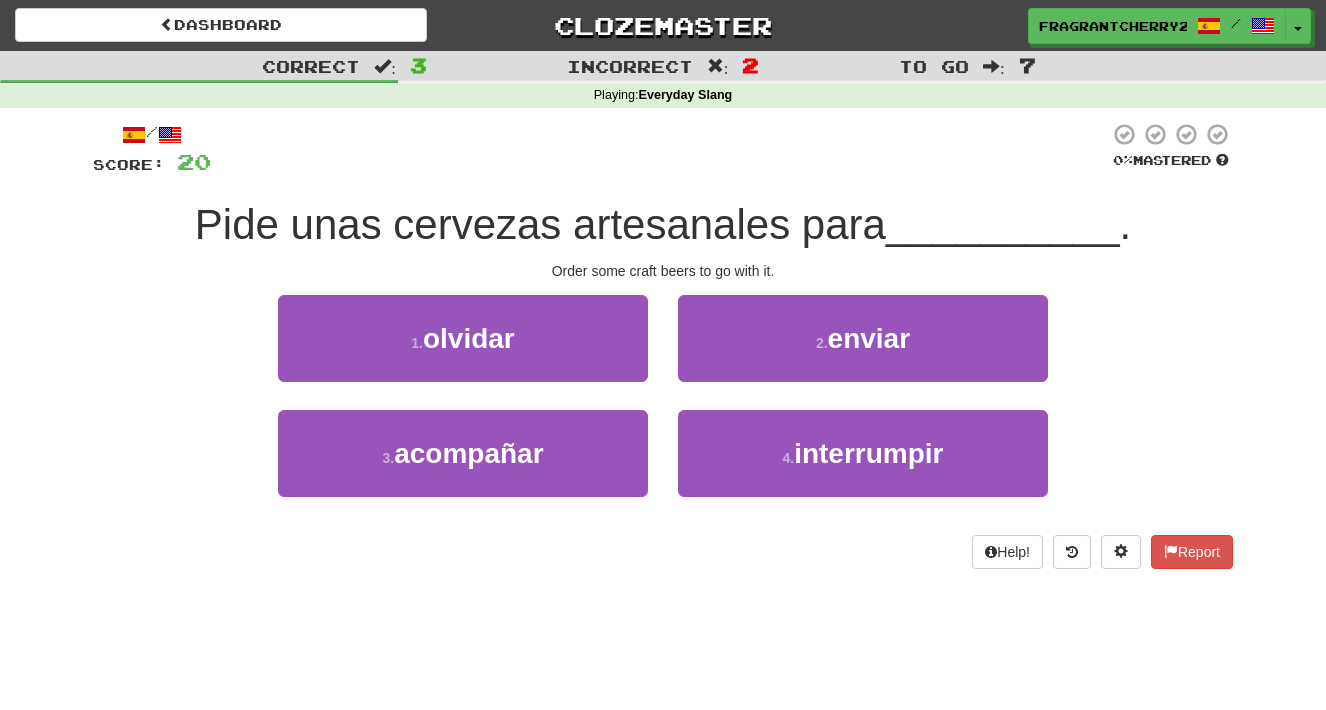 click on "Order some craft beers to go with it." at bounding box center (663, 271) 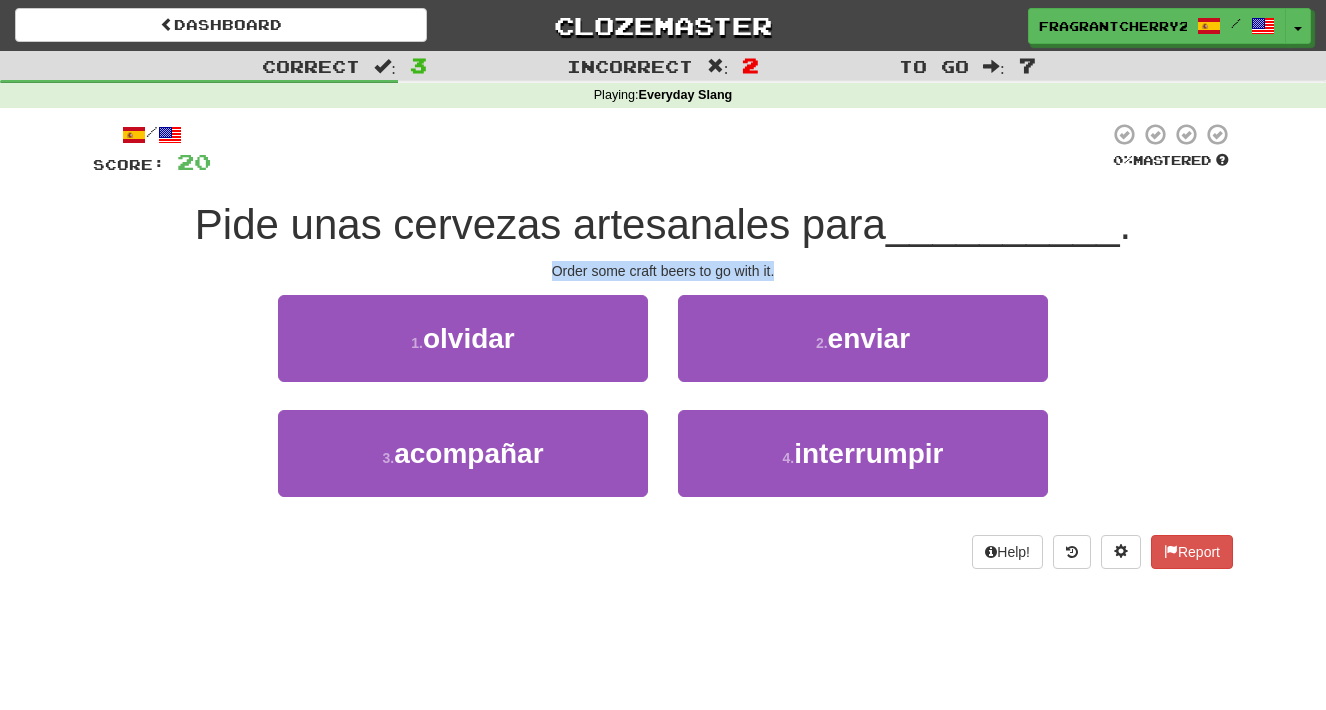 drag, startPoint x: 814, startPoint y: 270, endPoint x: 556, endPoint y: 270, distance: 258 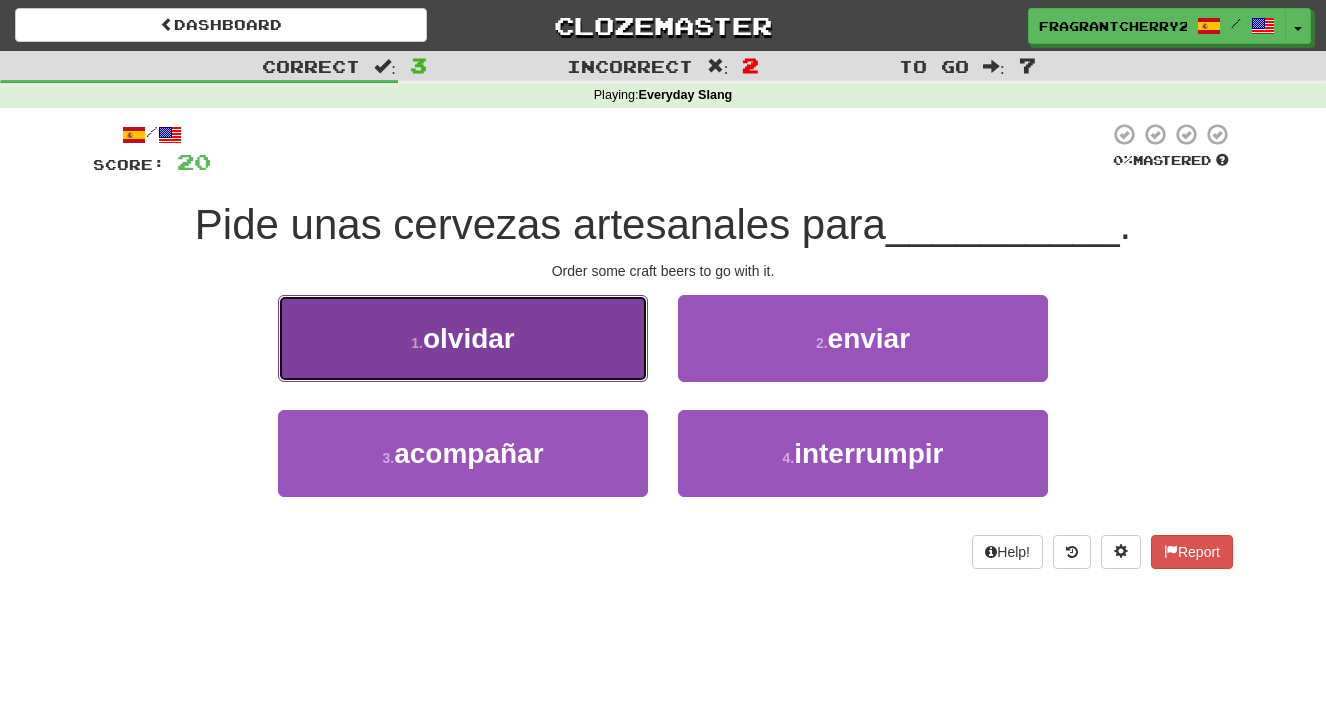 click on "1 .  olvidar" at bounding box center (463, 338) 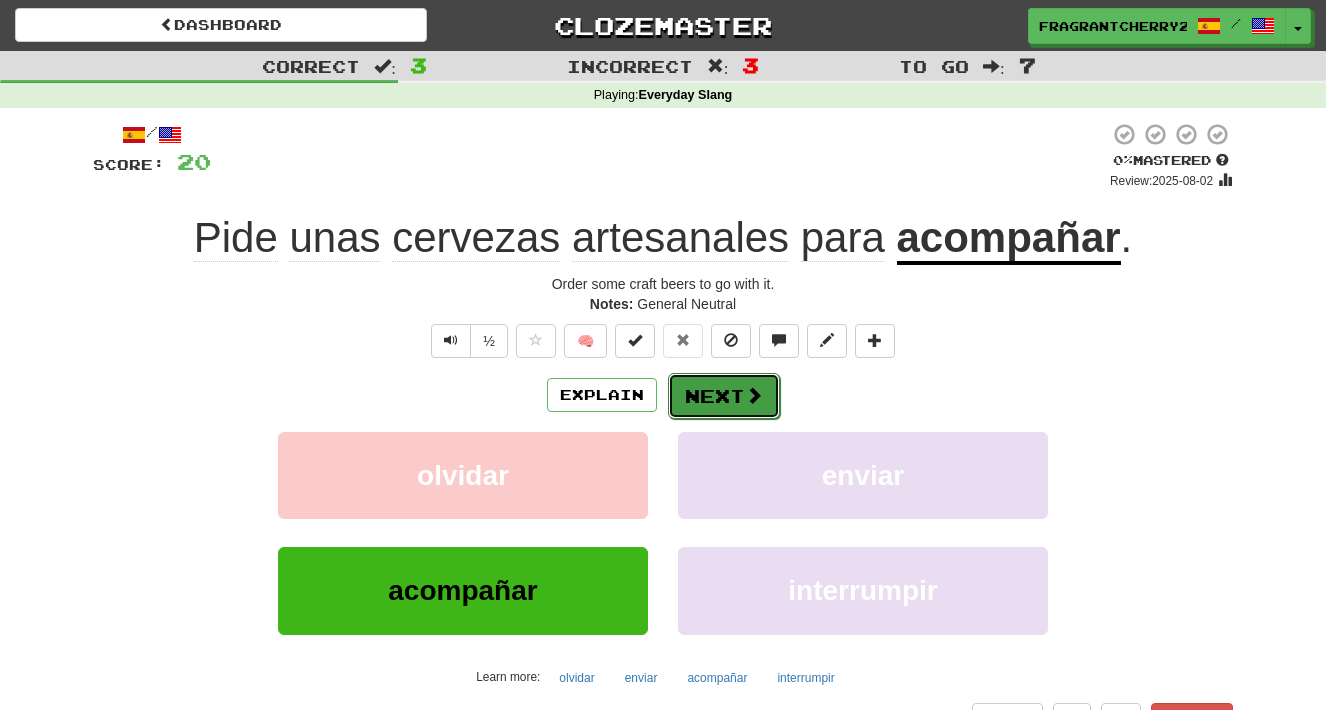 click on "Next" at bounding box center (724, 396) 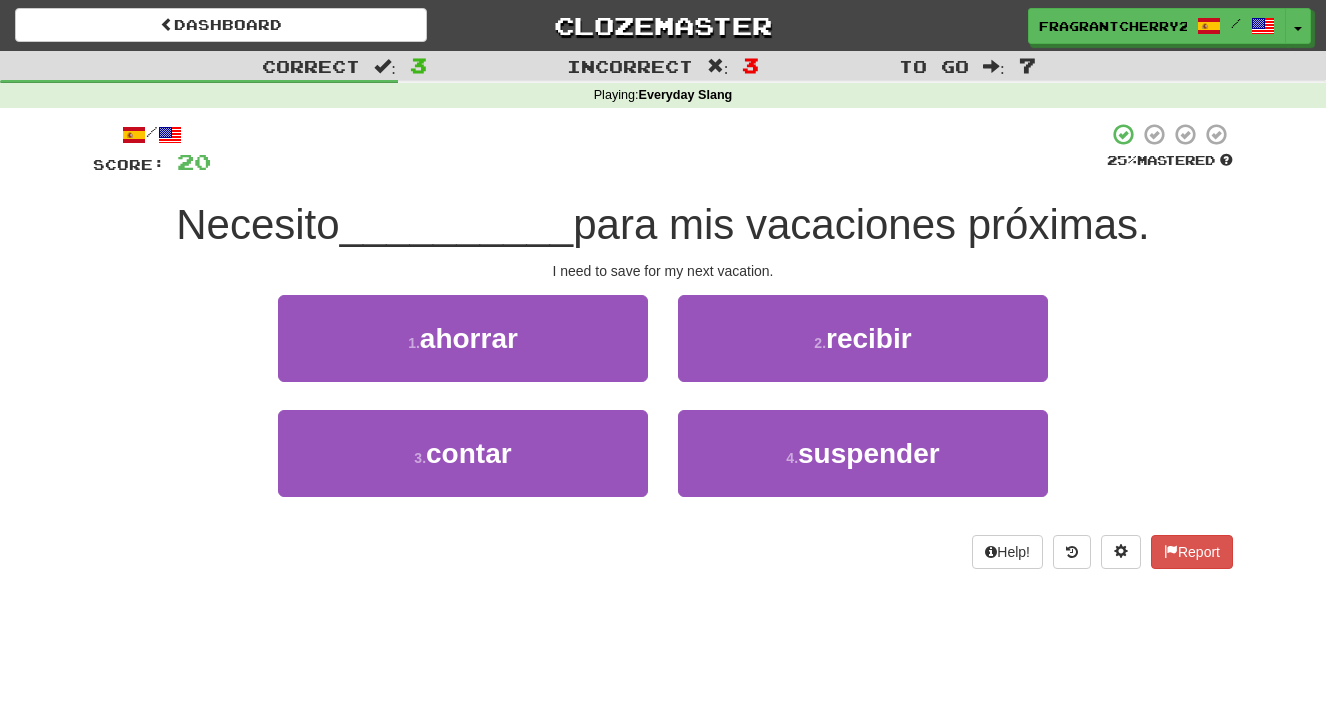 click on "/  Score:   20 25 %  Mastered Necesito  __________  para mis vacaciones próximas. I need to save for my next vacation. 1 .  ahorrar 2 .  recibir 3 .  contar 4 .  suspender  Help!  Report" at bounding box center (663, 345) 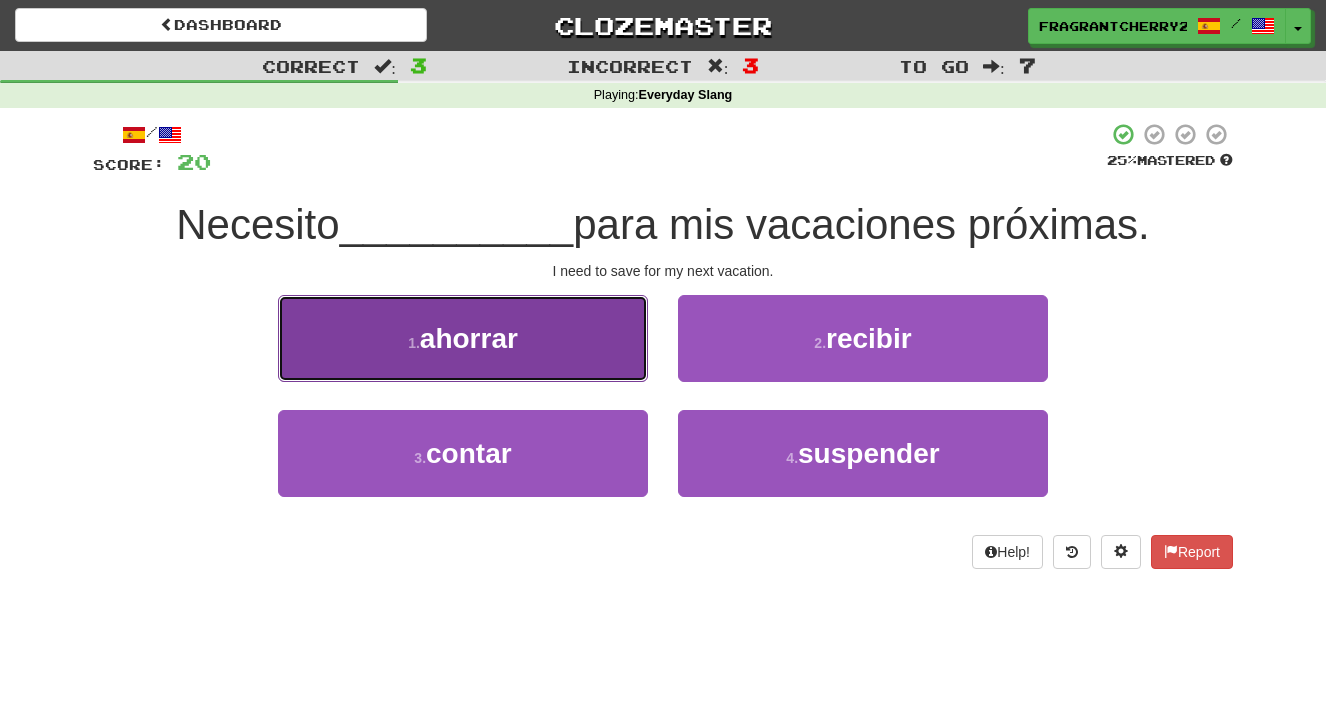 click on "1 .  ahorrar" at bounding box center [463, 338] 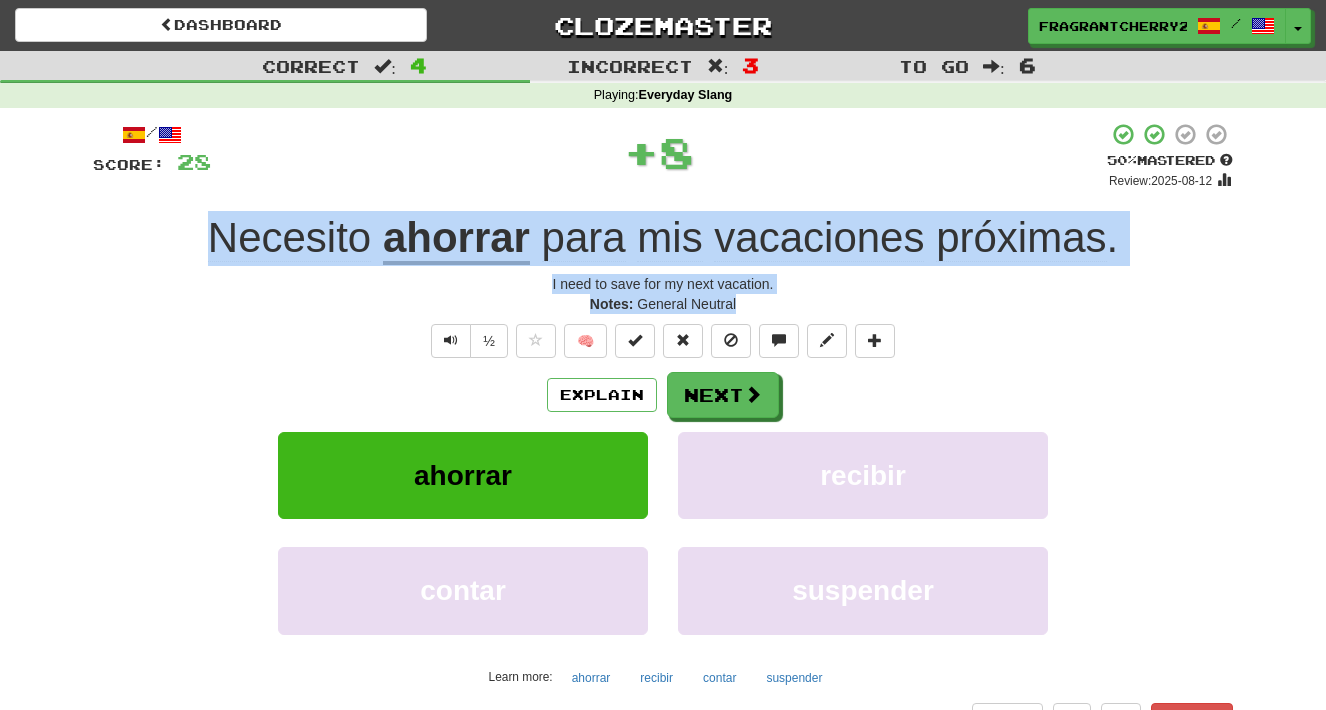 drag, startPoint x: 760, startPoint y: 308, endPoint x: 213, endPoint y: 255, distance: 549.56165 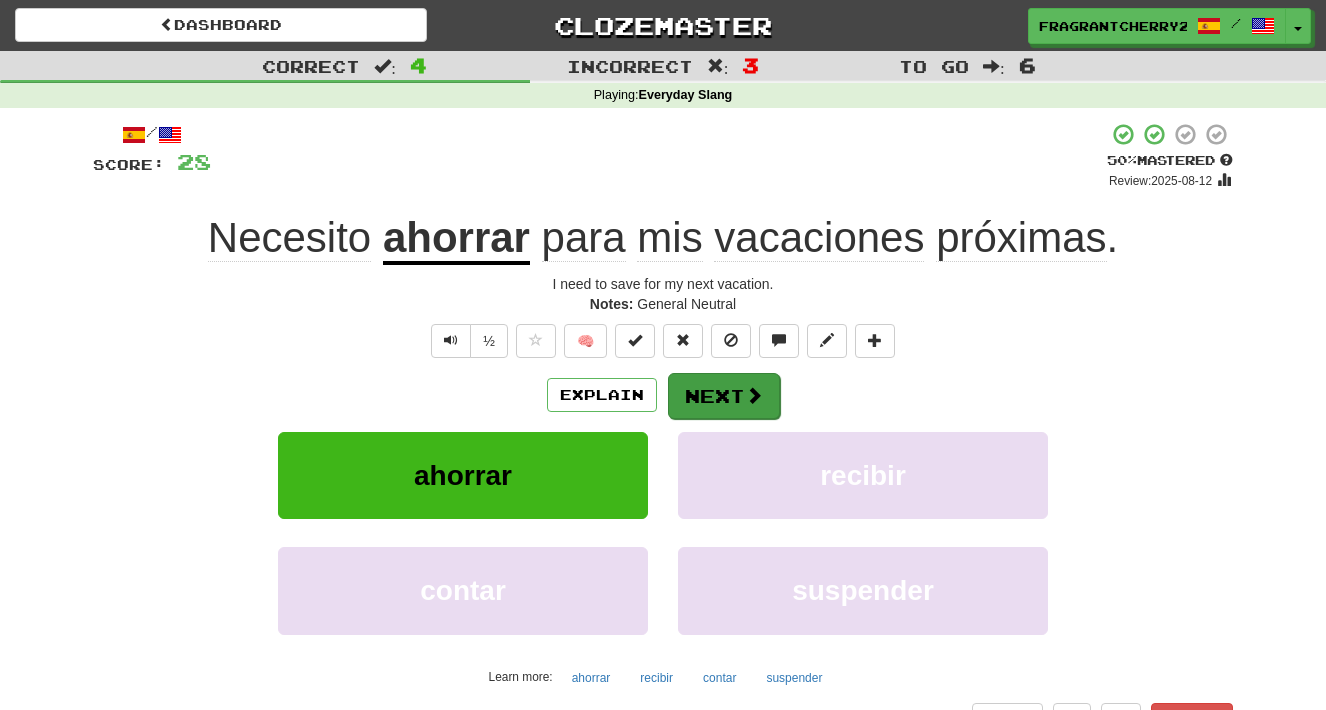 click on "/  Score:   28 + 8 50 %  Mastered Review:  2025-08-12 Necesito   ahorrar   para   mis   vacaciones   próximas . I need to save for my next vacation. Notes:   General Neutral ½ 🧠 Explain Next [VERB] [VERB] [VERB] [VERB] Learn more: [VERB] [VERB] [VERB] [VERB]  Help!  Report" at bounding box center (663, 429) 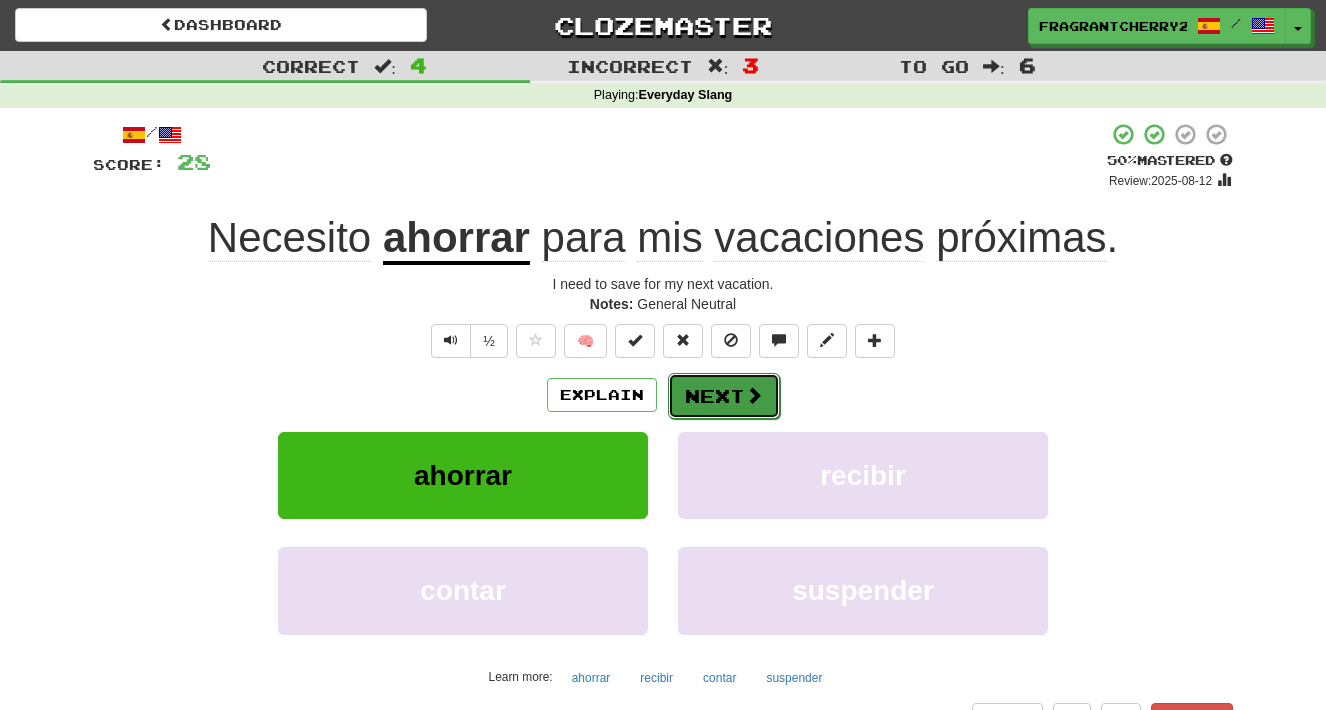 click on "Next" at bounding box center [724, 396] 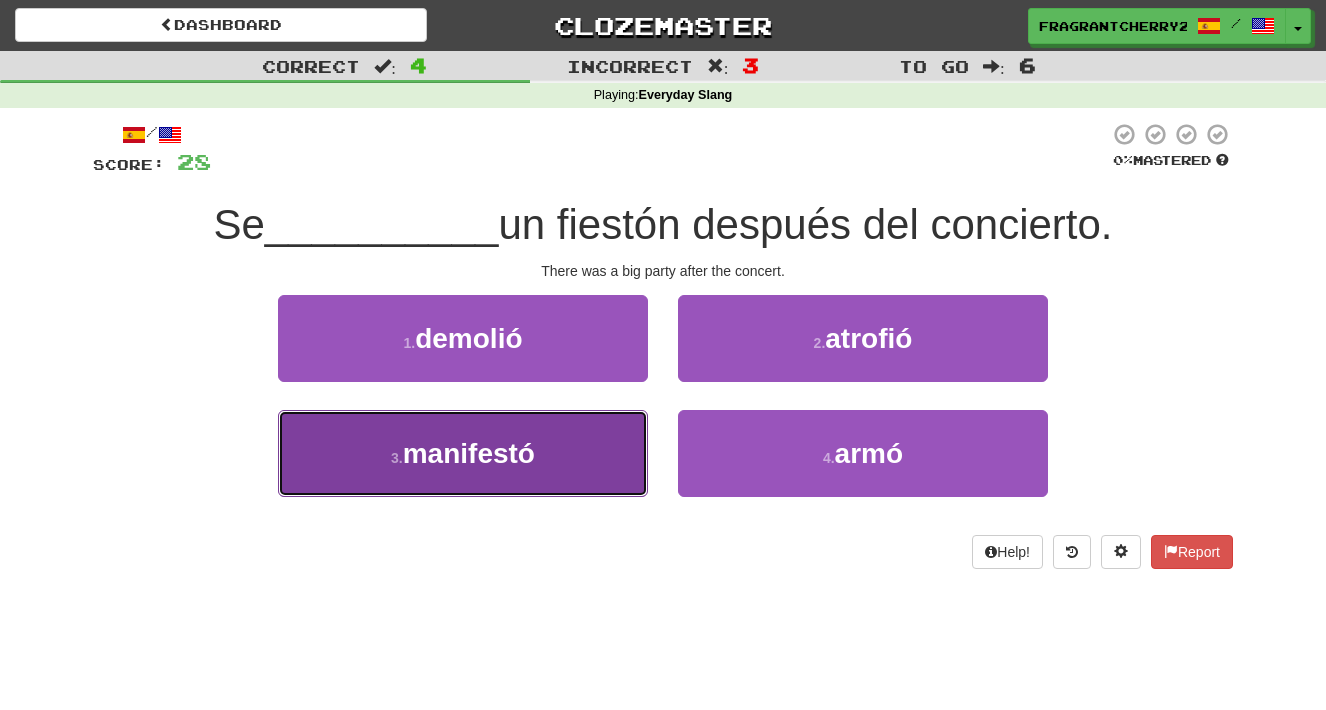 click on "3 .  manifestó" at bounding box center (463, 453) 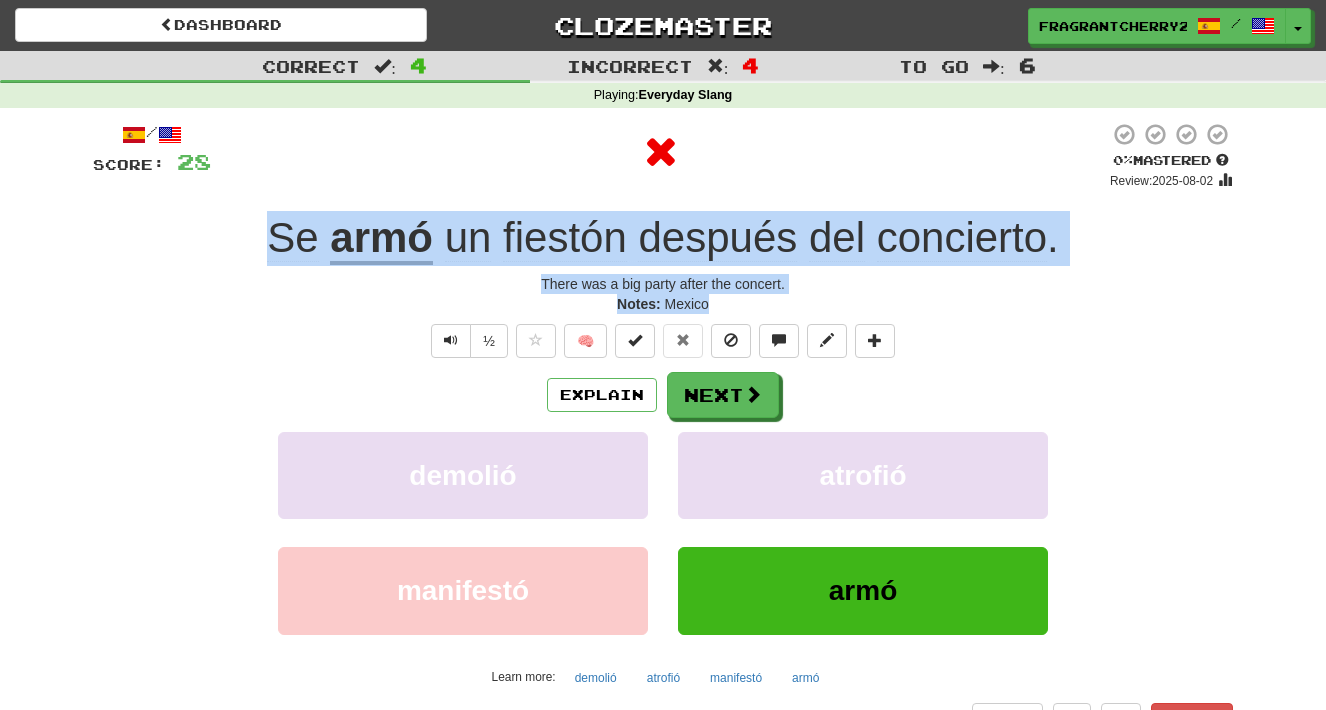 drag, startPoint x: 719, startPoint y: 306, endPoint x: 238, endPoint y: 225, distance: 487.7725 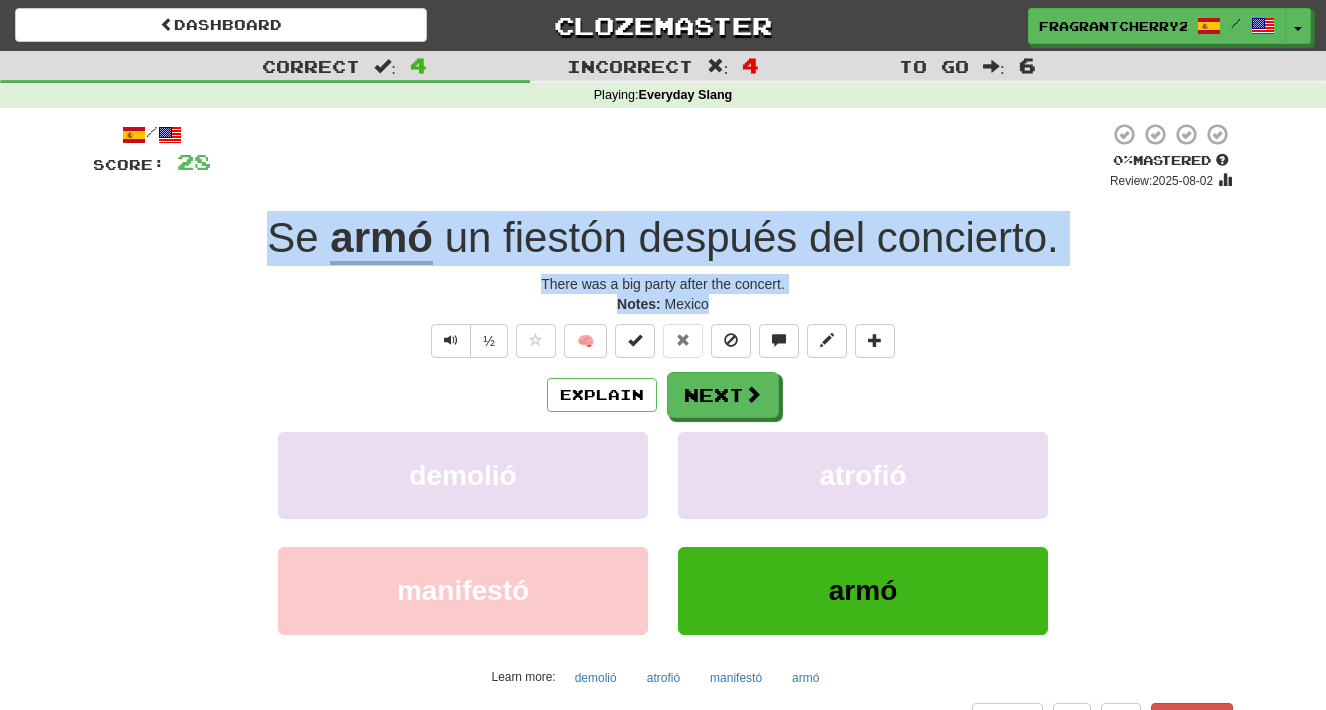copy on "Se   armó   un   fiestón   después   del   concierto . There was a big party after the concert. Notes:   Mexico" 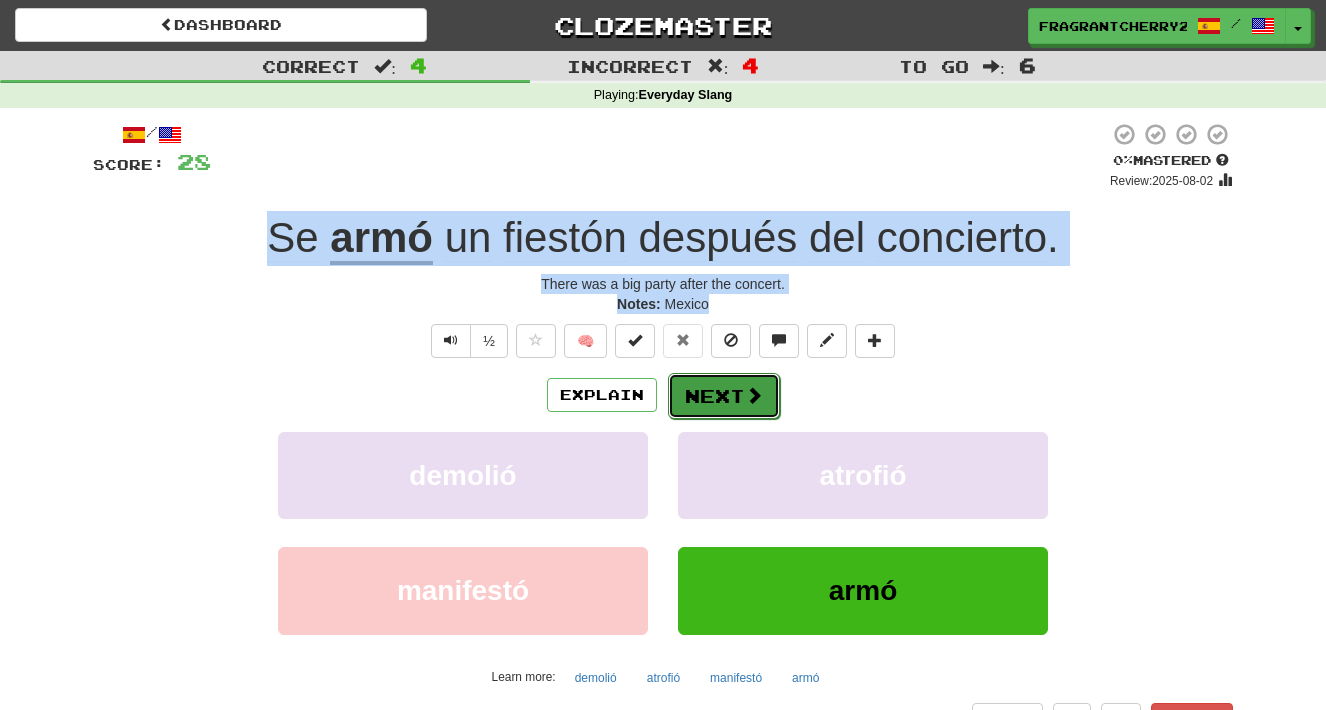 click on "Next" at bounding box center [724, 396] 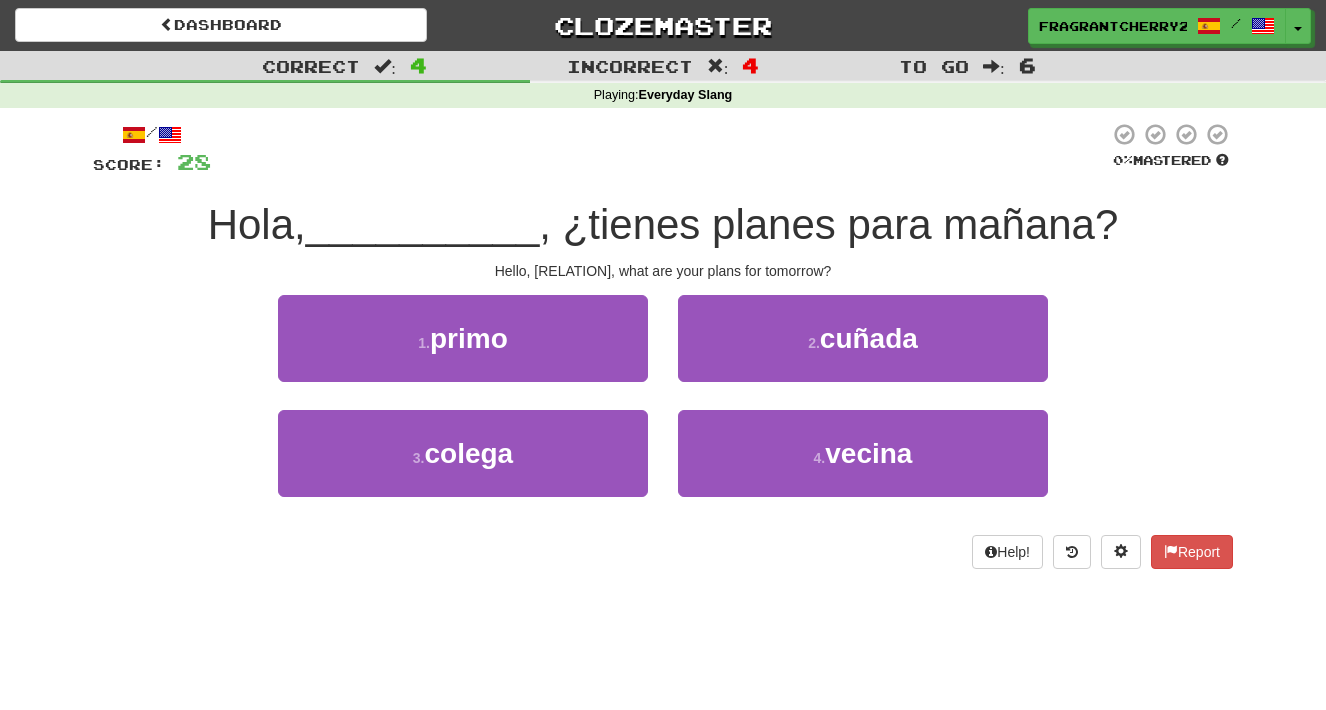 click on "2 .  [RELATION]" at bounding box center (863, 352) 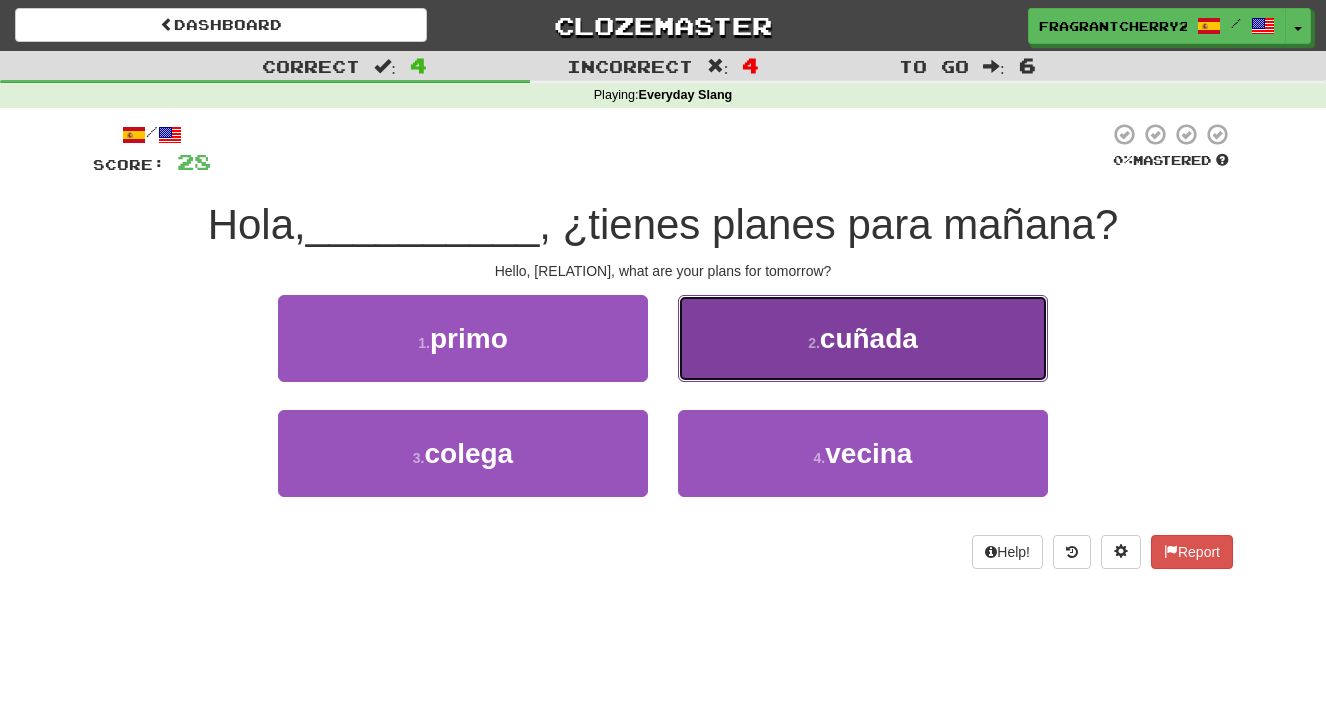 click on "2 .  [RELATION]" at bounding box center (863, 338) 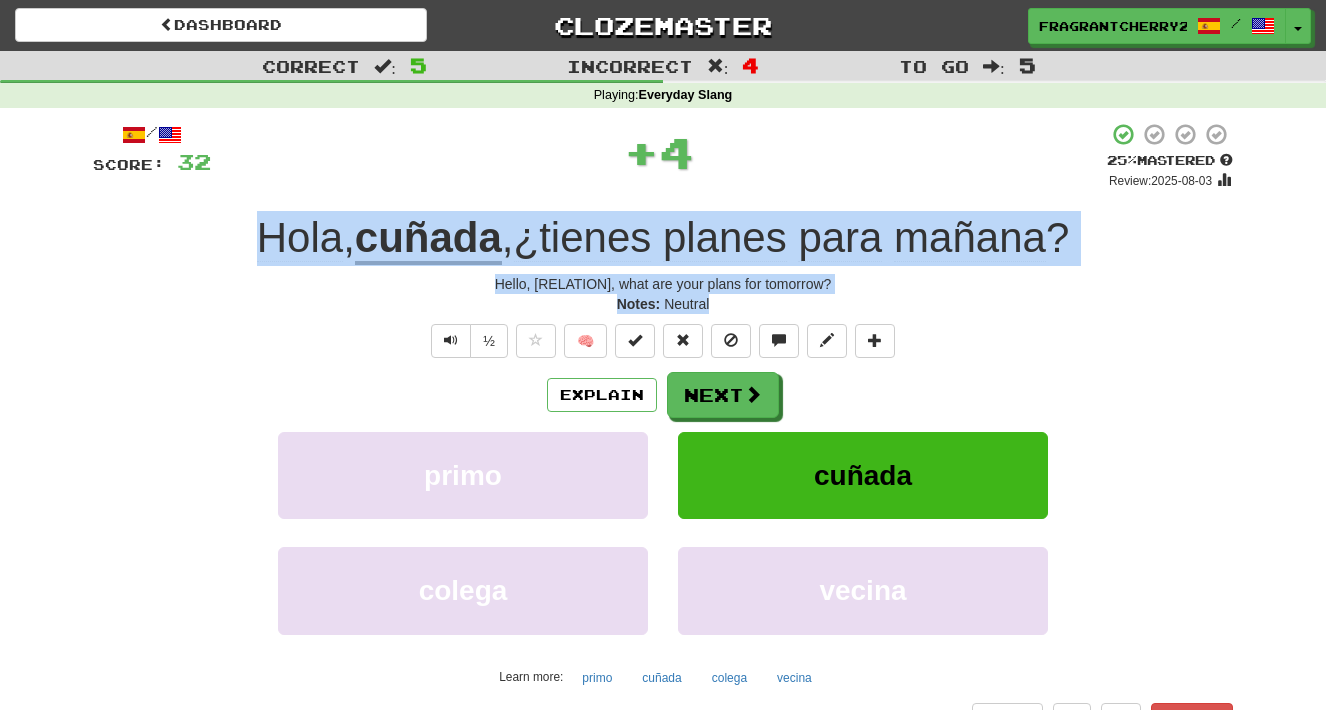 drag, startPoint x: 721, startPoint y: 306, endPoint x: 257, endPoint y: 244, distance: 468.1239 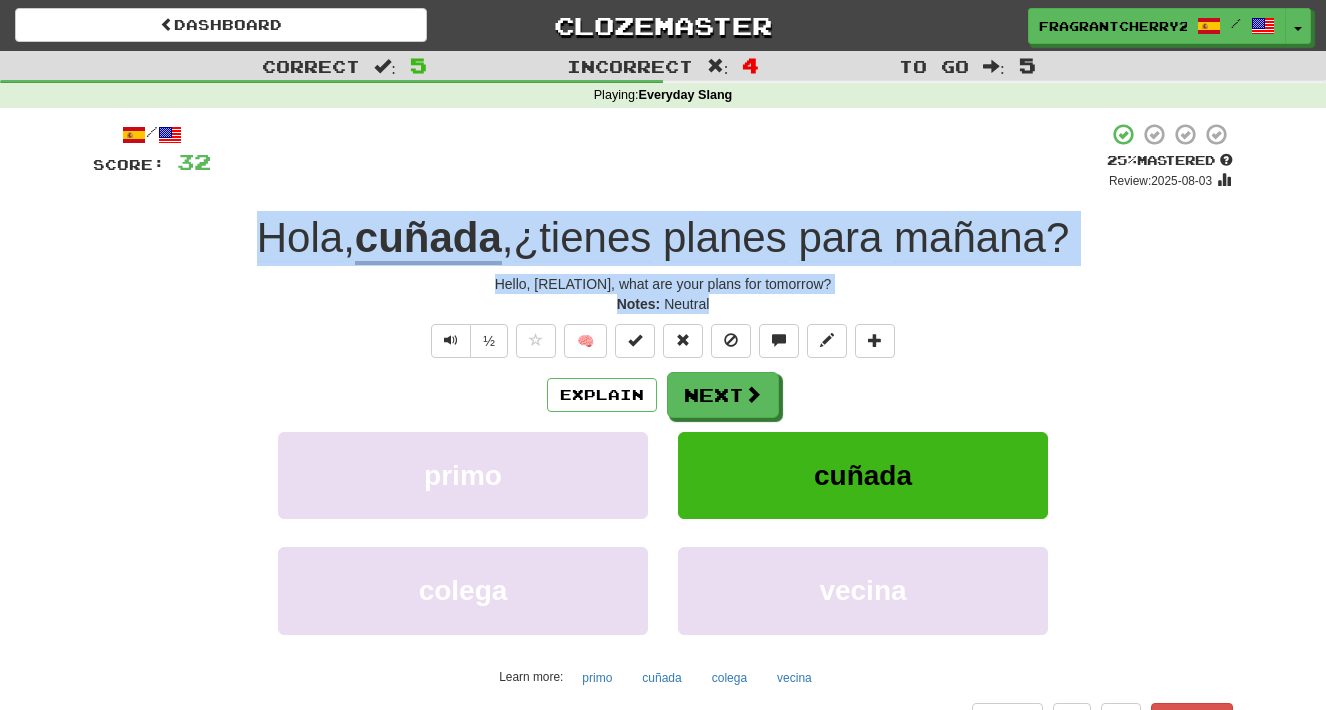 copy on "Hola ,  [RELATION] ,  ¿tienes   planes   para   mañana ? Hello, [RELATION], what are your plans for tomorrow? Notes:   Neutral" 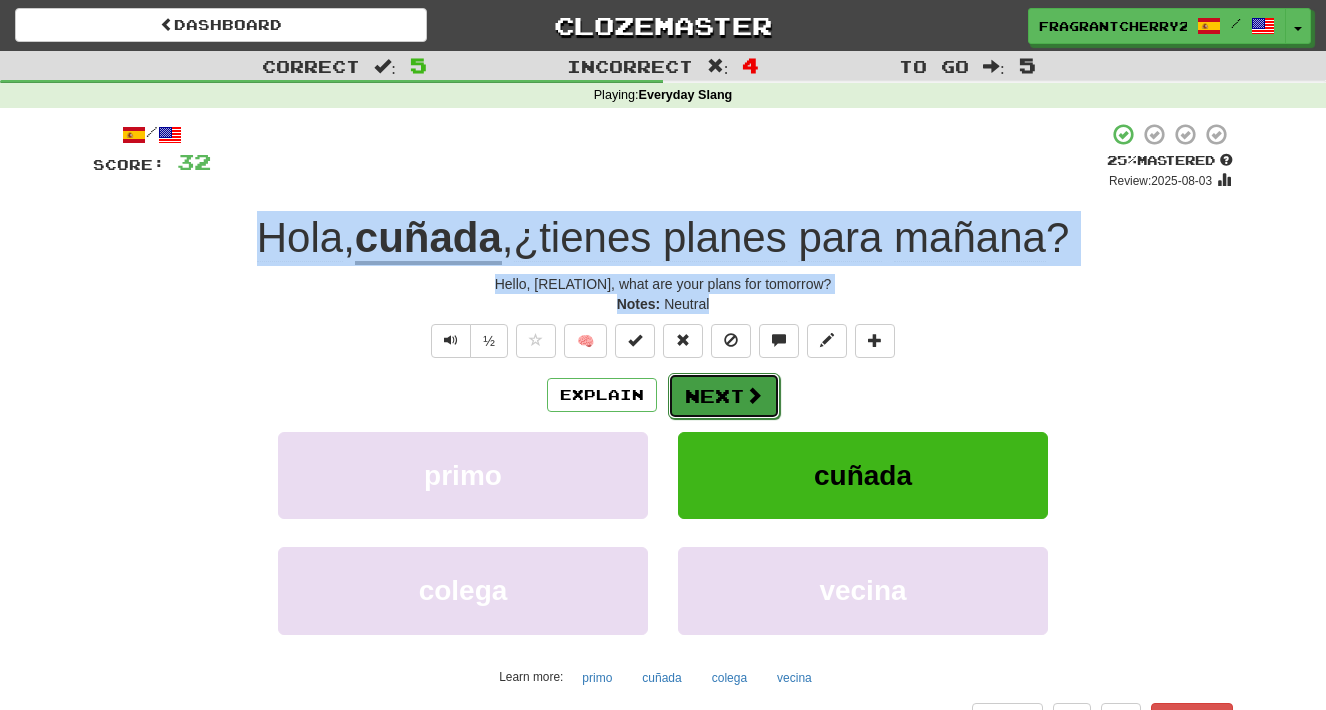 click on "Next" at bounding box center (724, 396) 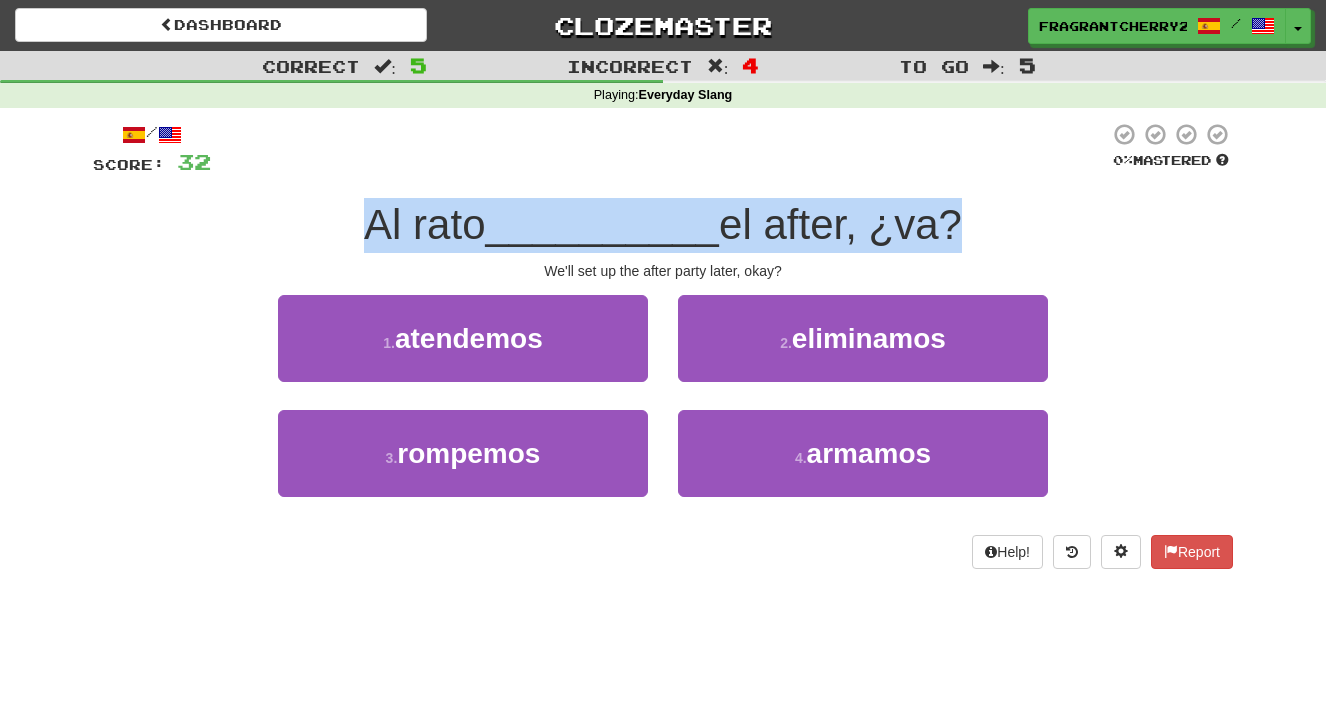click on "We'll set up the after party later, okay?" at bounding box center [663, 271] 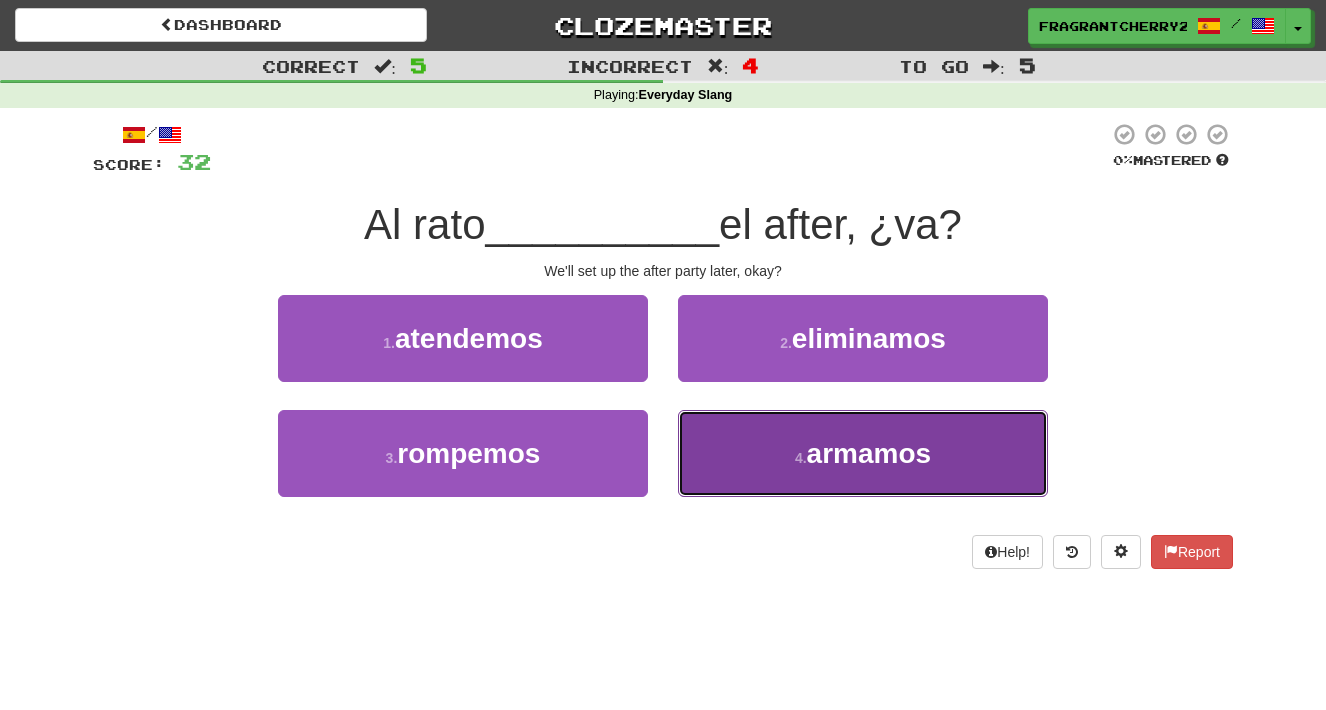 click on "4 .  armamos" at bounding box center [863, 453] 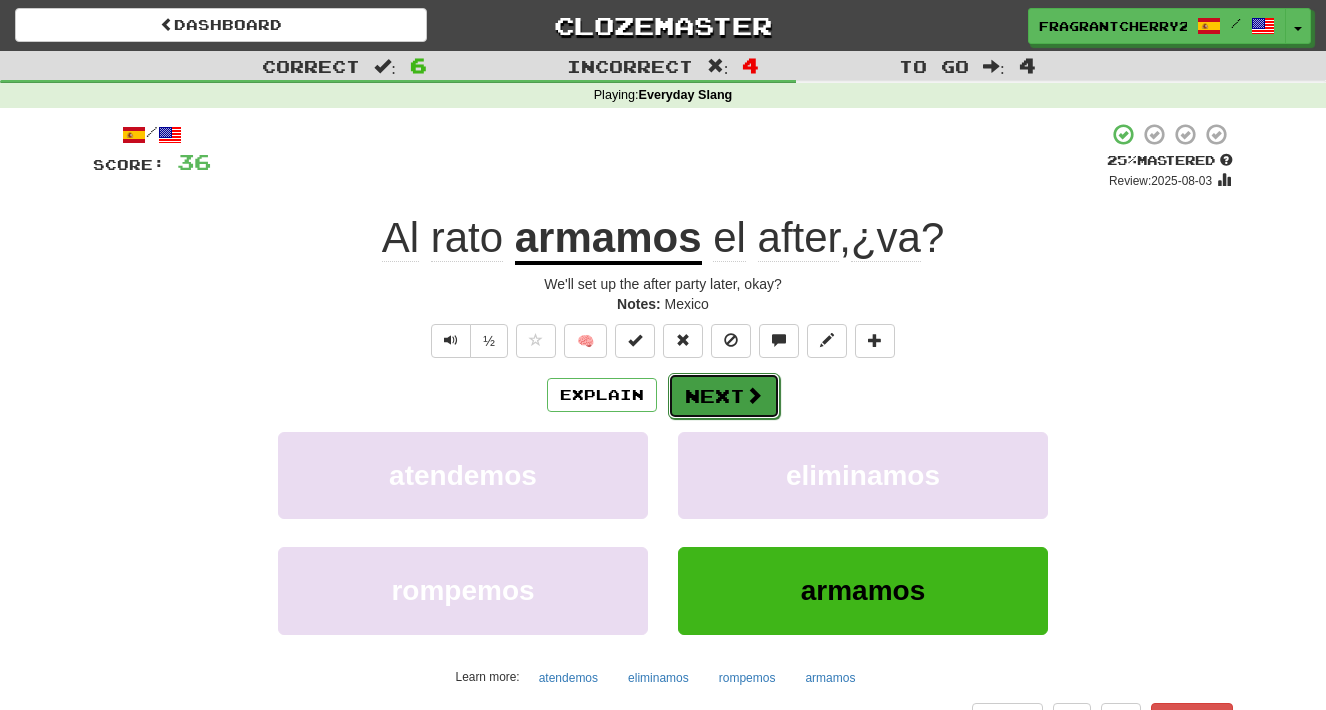click on "Next" at bounding box center [724, 396] 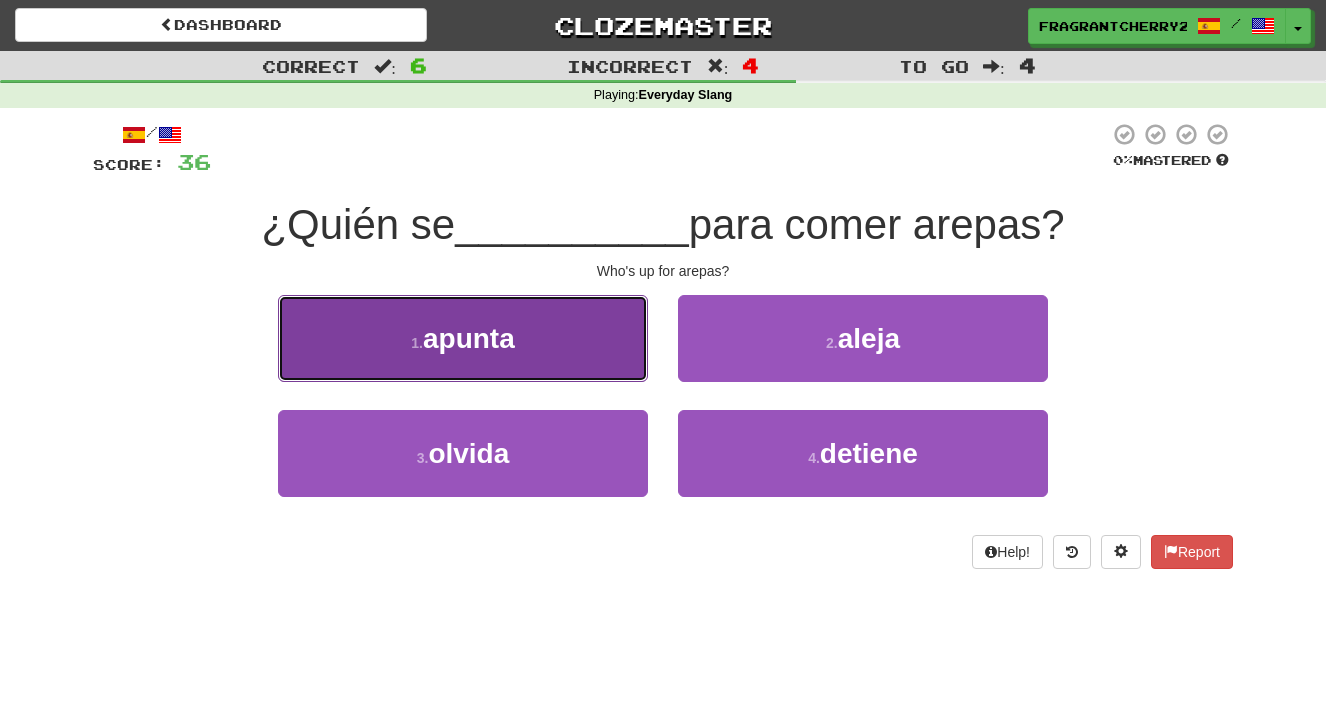 click on "1 .  apunta" at bounding box center [463, 338] 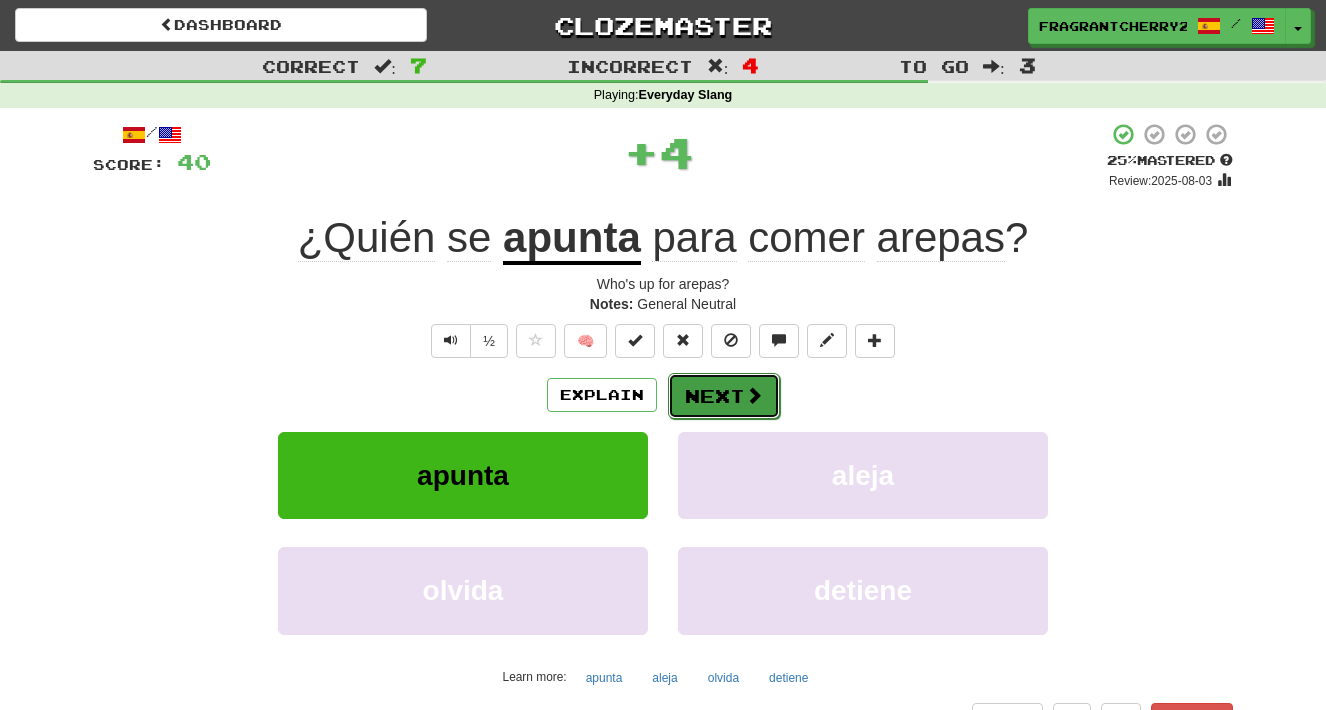 click at bounding box center [754, 395] 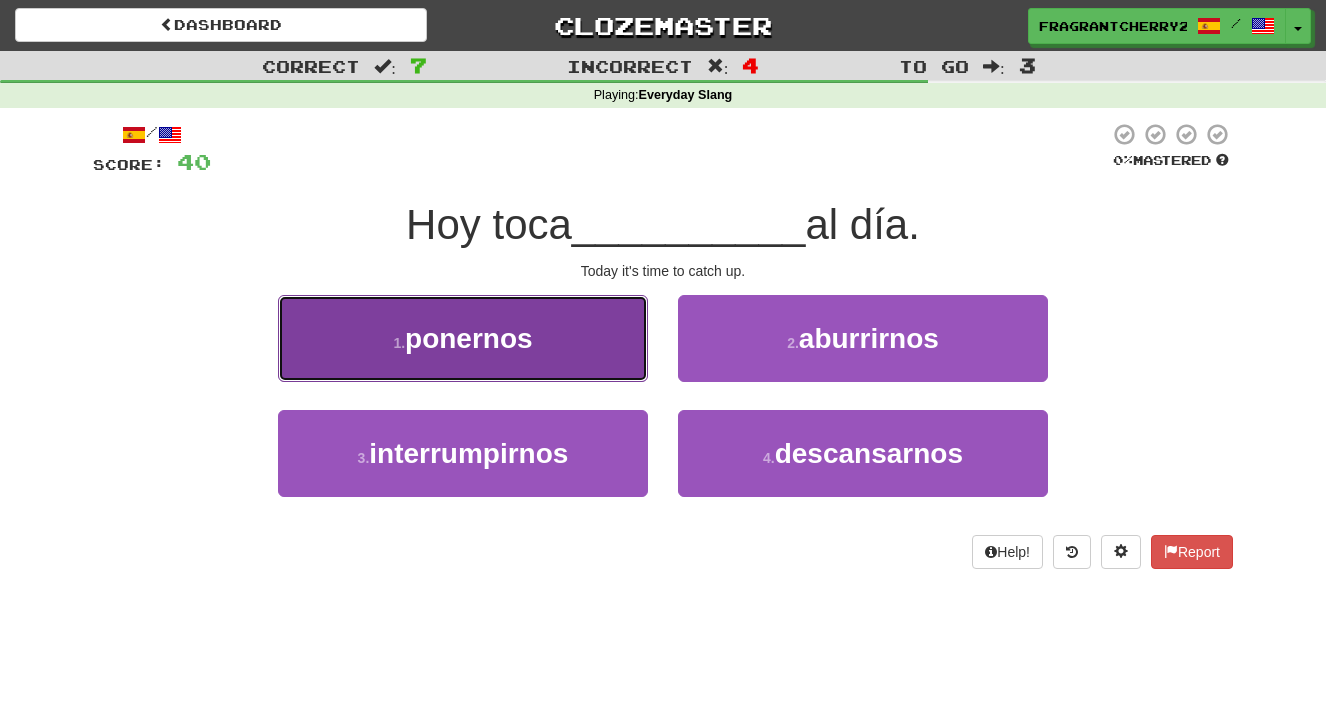 click on "1 .  ponernos" at bounding box center [463, 338] 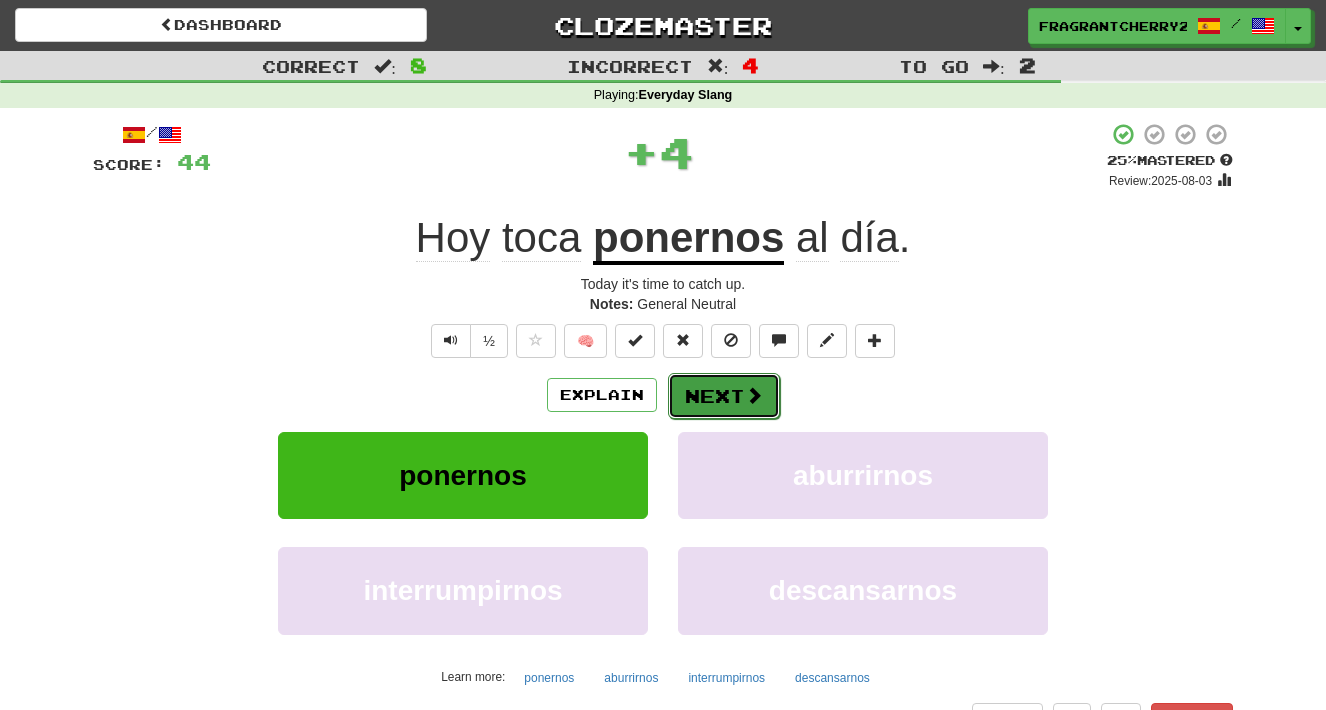 click on "Next" at bounding box center (724, 396) 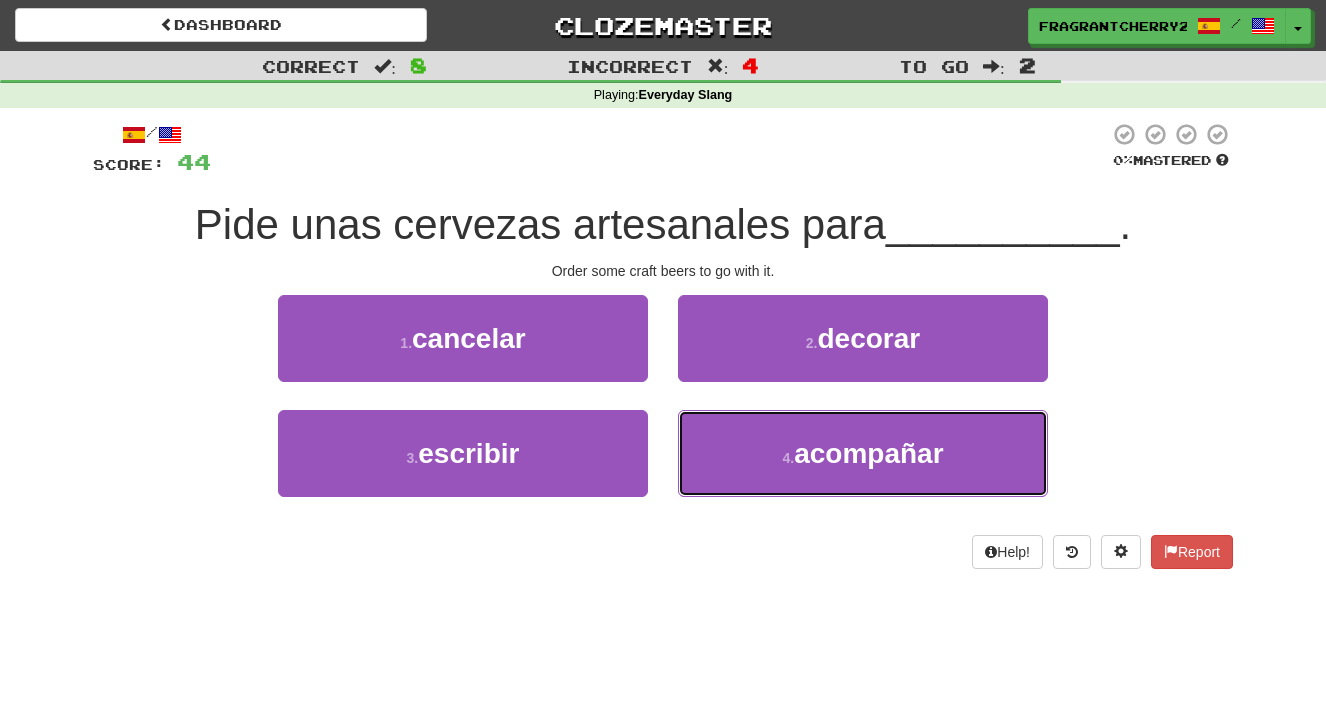 click on "4 .  acompañar" at bounding box center [863, 453] 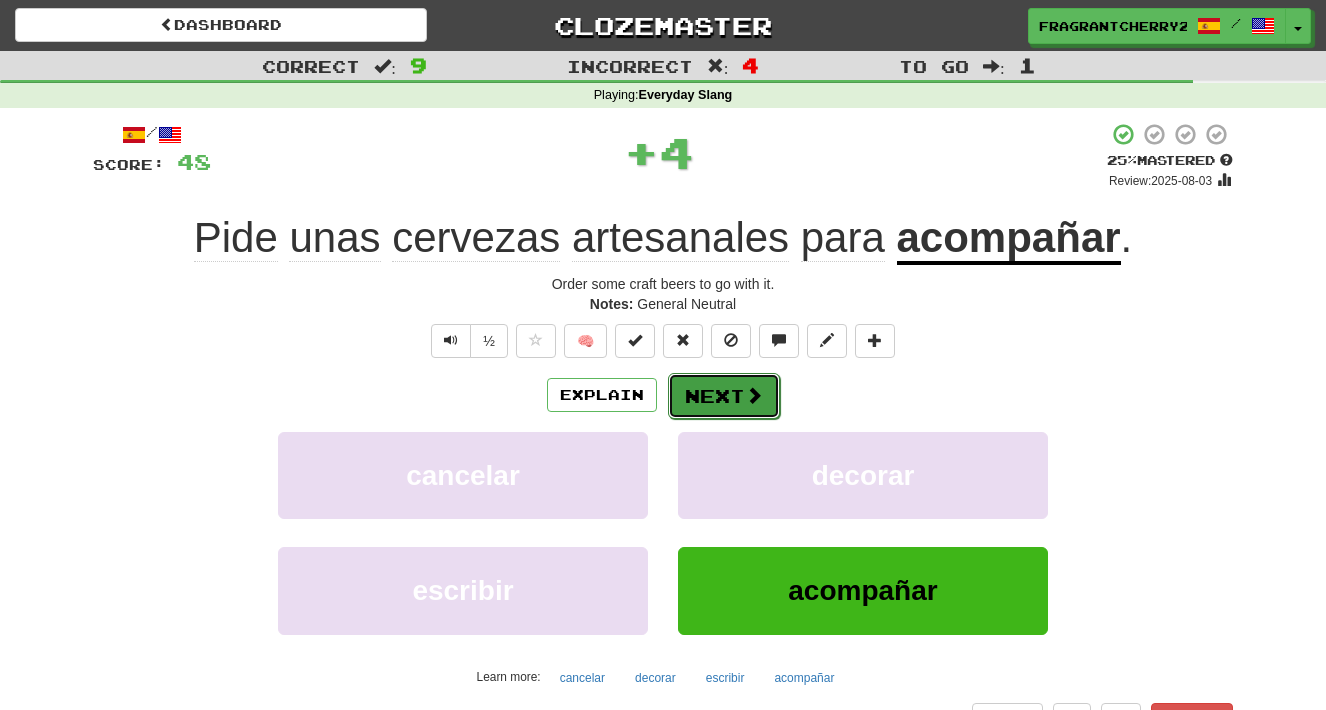 click on "Next" at bounding box center [724, 396] 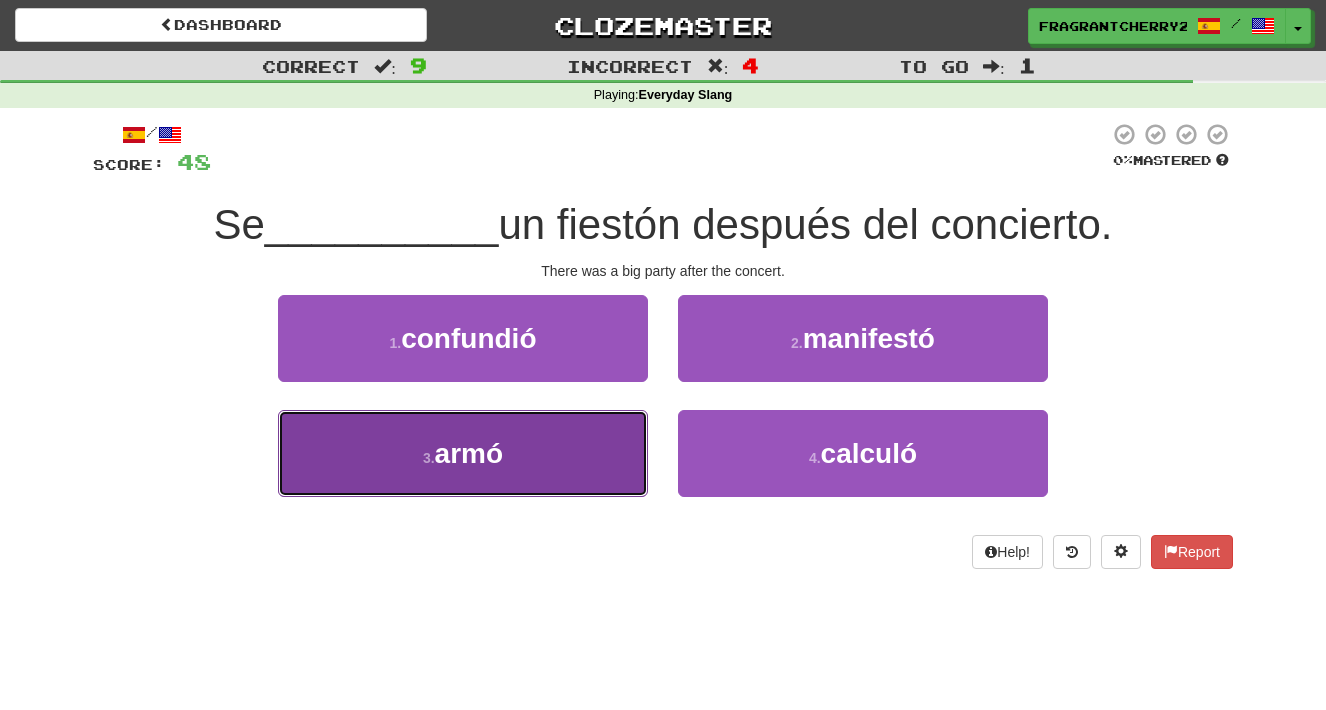 click on "3 .  armó" at bounding box center [463, 453] 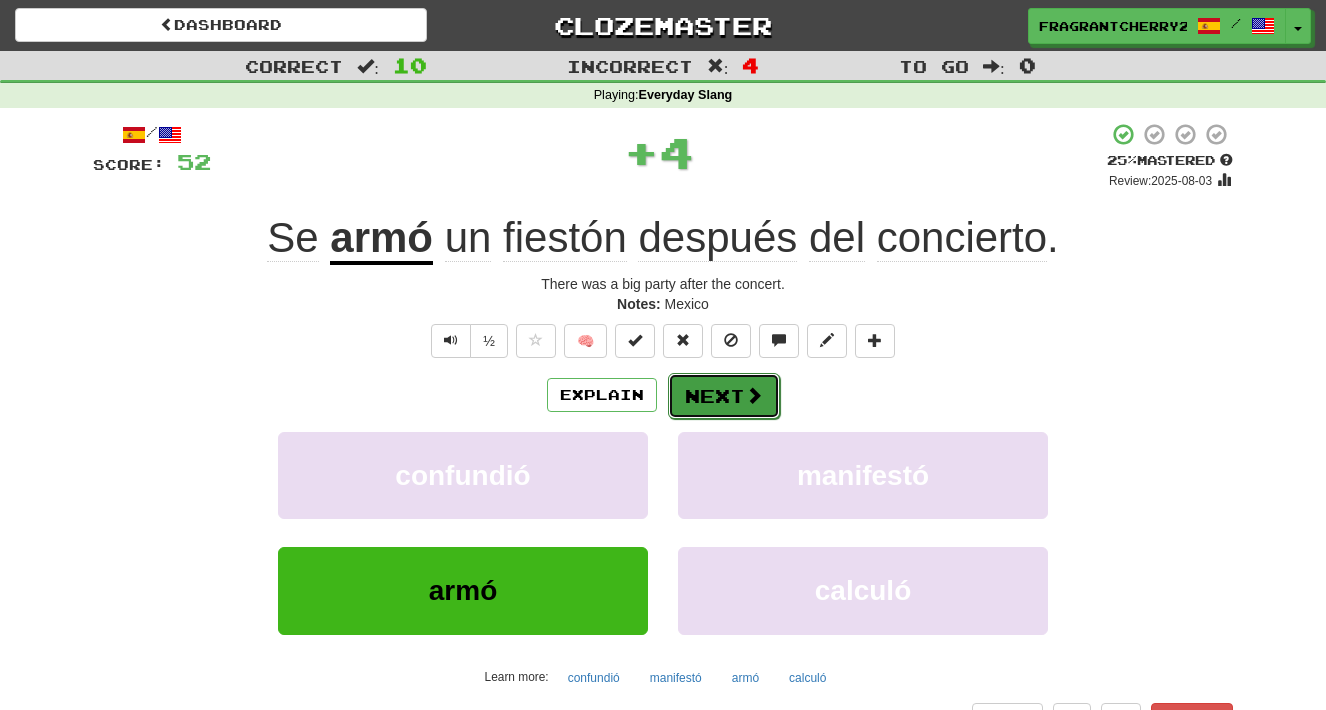 click on "Next" at bounding box center [724, 396] 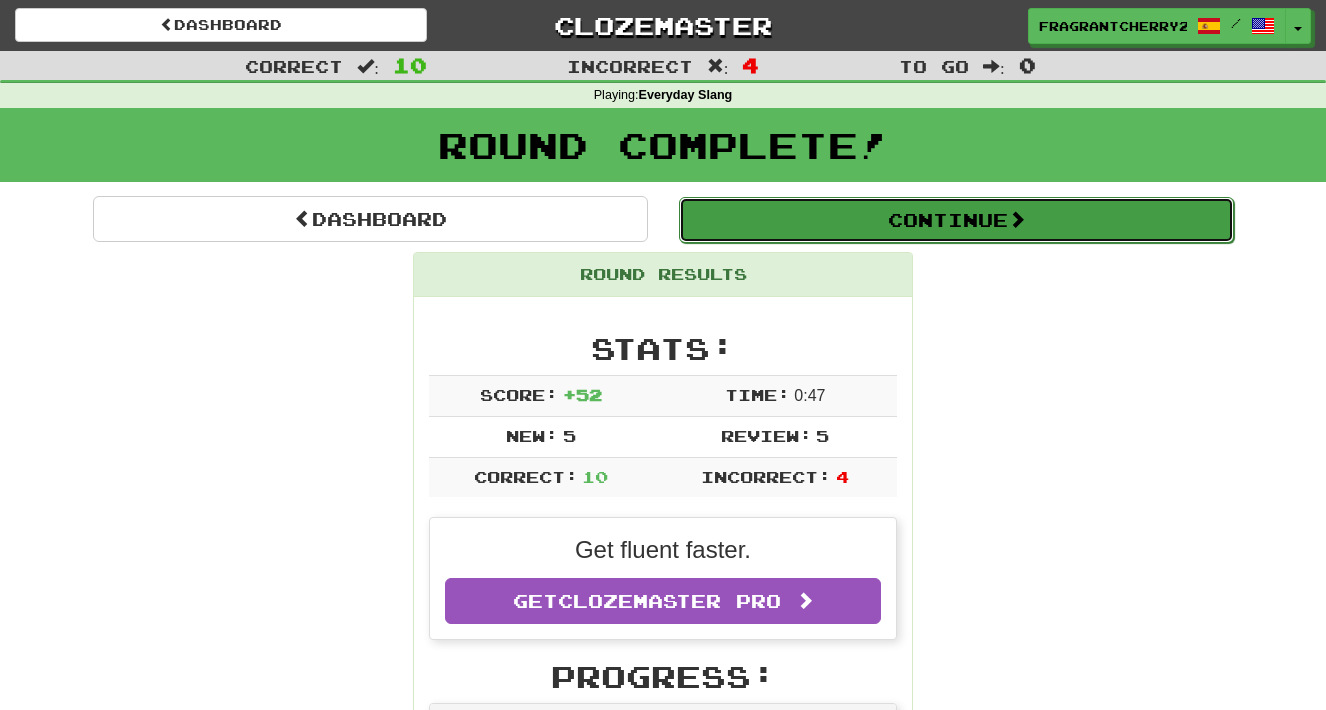 click on "Continue" at bounding box center [956, 220] 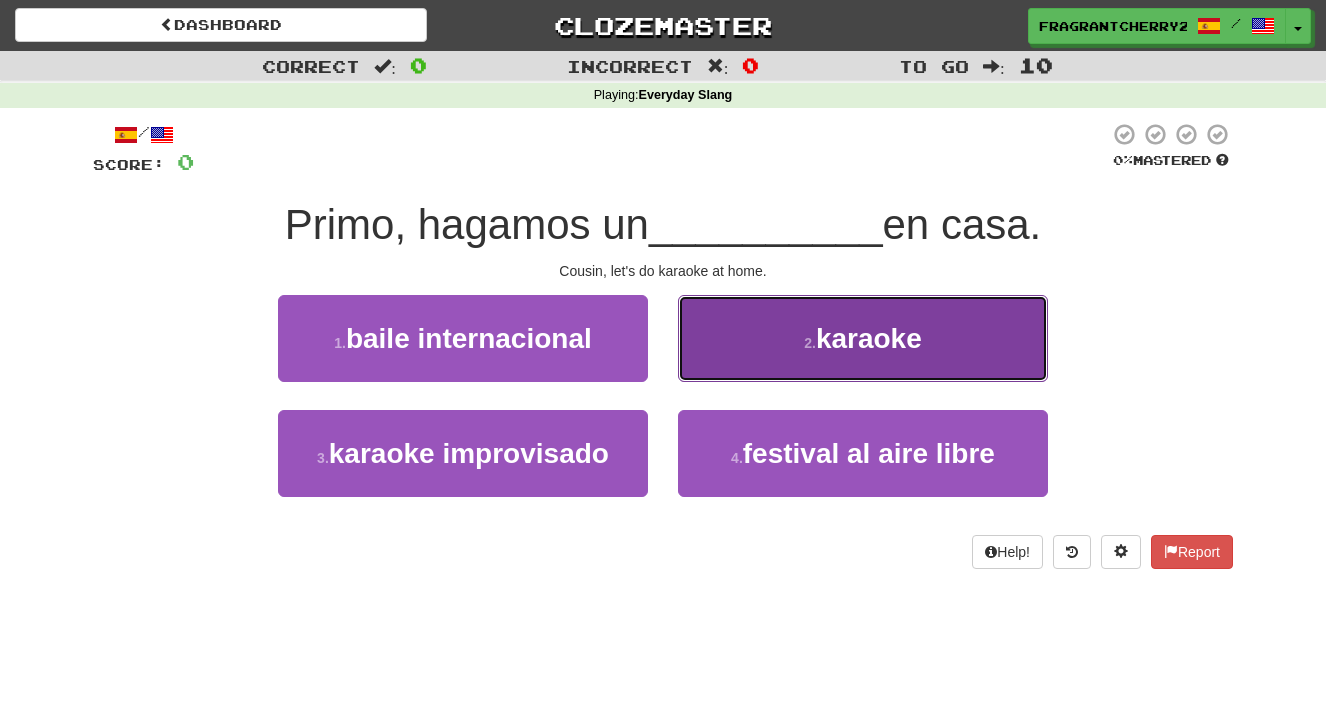 click on "2 ." at bounding box center [810, 343] 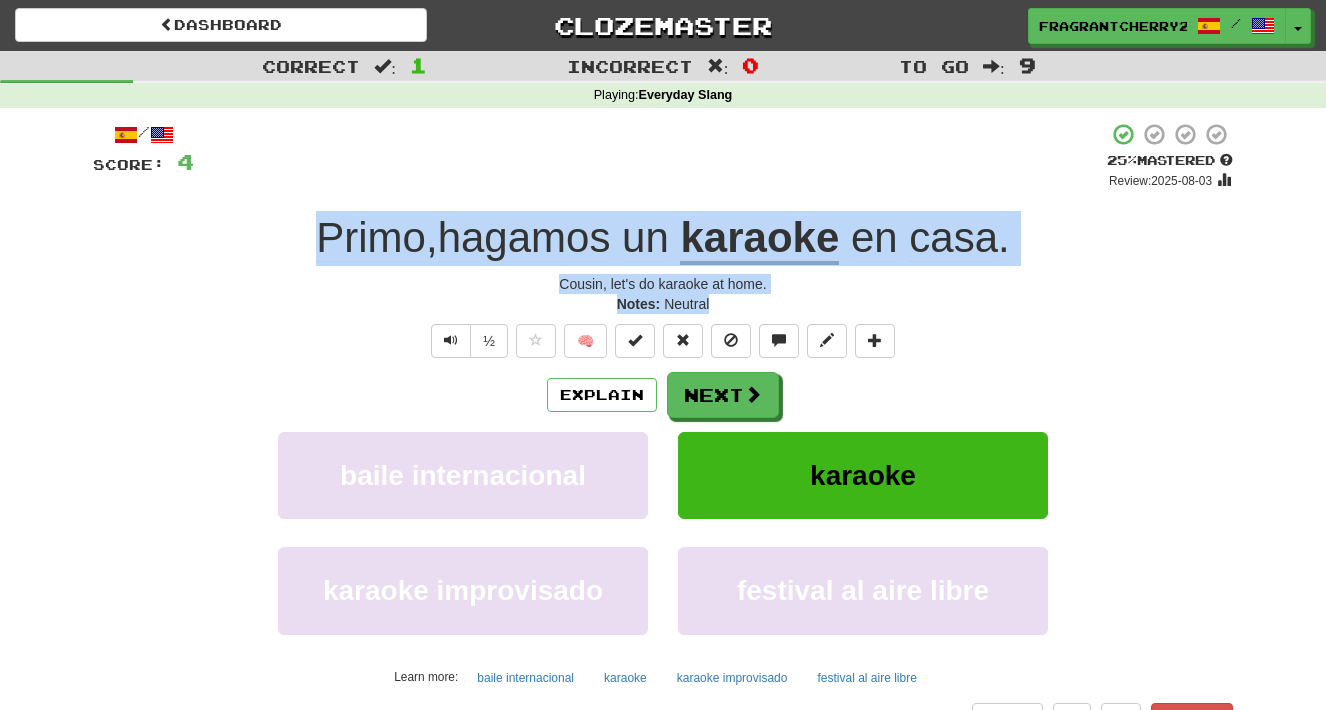 drag, startPoint x: 719, startPoint y: 310, endPoint x: 320, endPoint y: 260, distance: 402.12064 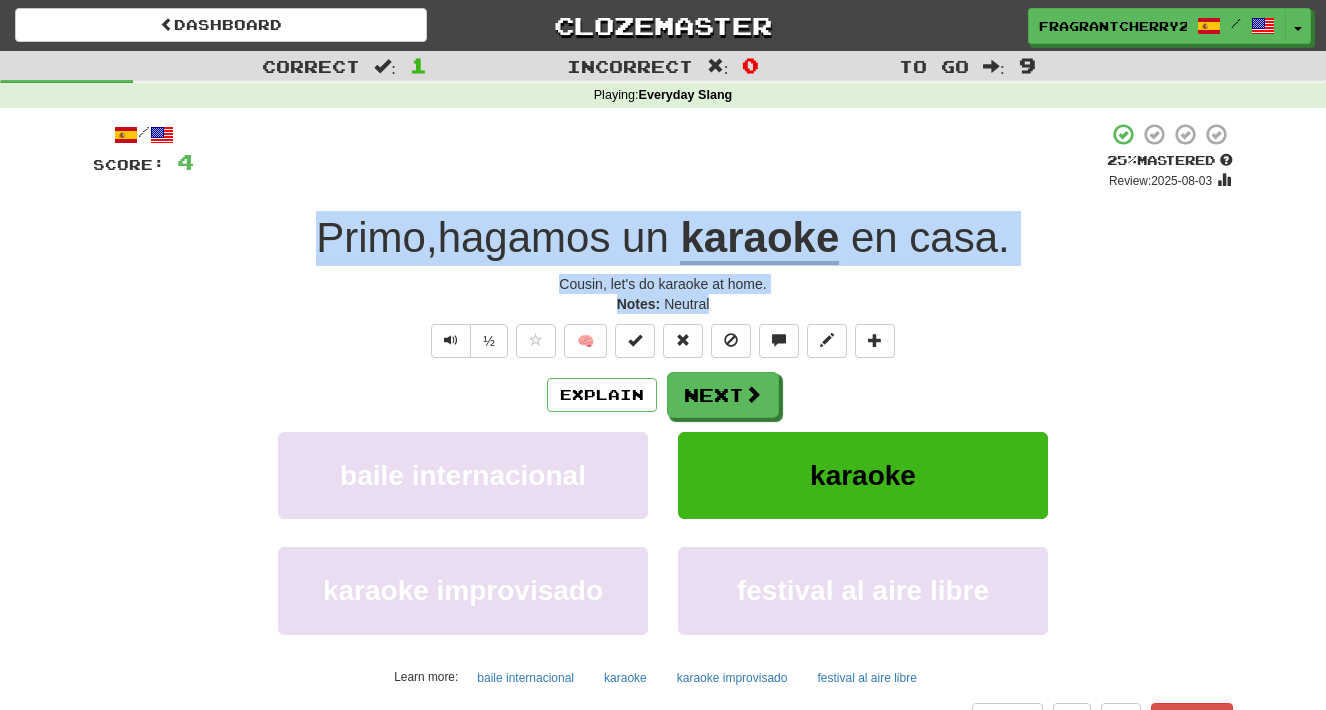 copy on "[RELATION] ,  hagamos   un   karaoke   en   casa . [RELATION], let's do karaoke at home. Notes:   Neutral" 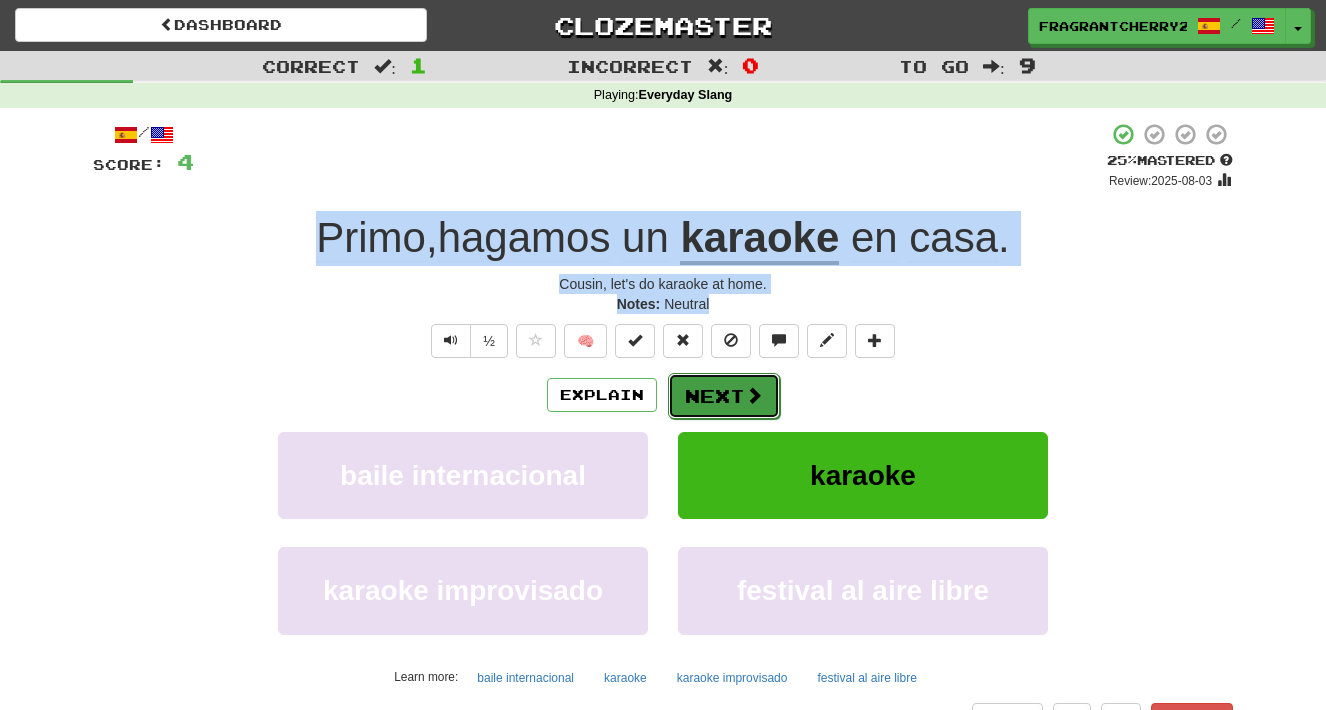 click on "Next" at bounding box center (724, 396) 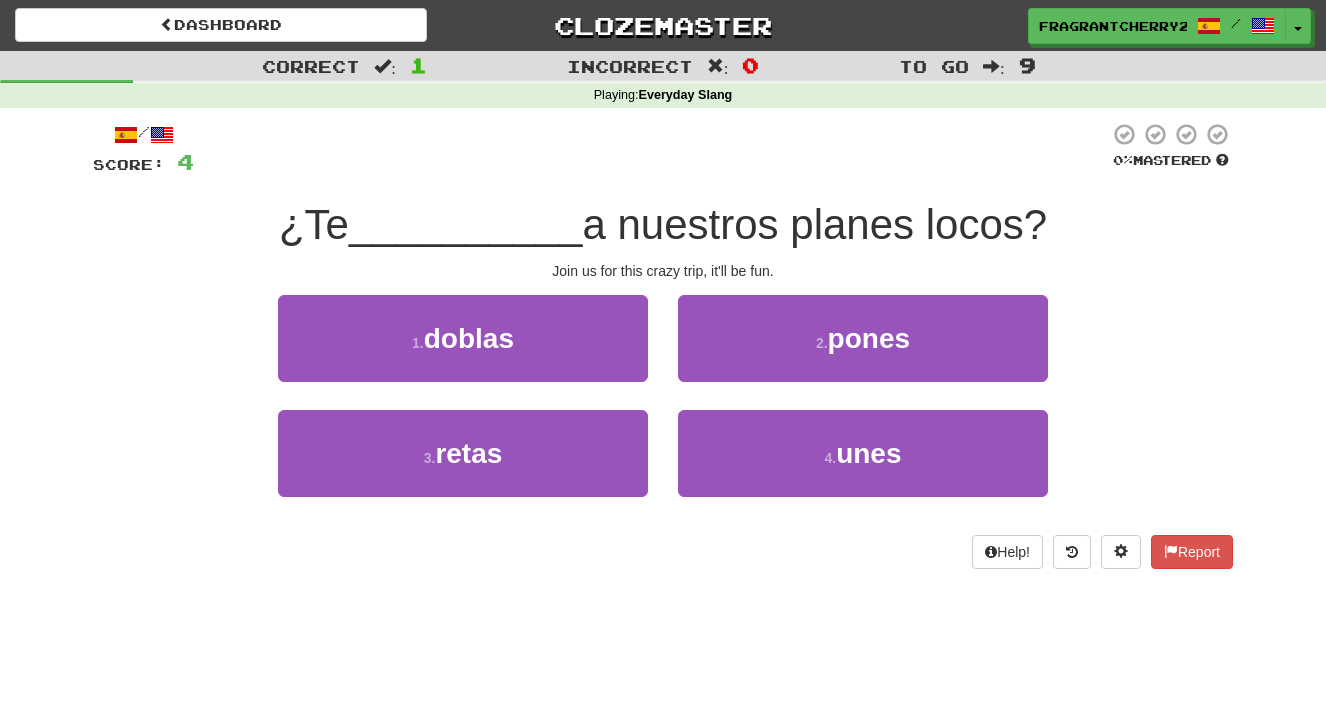 click on "2 .  pones" at bounding box center (863, 352) 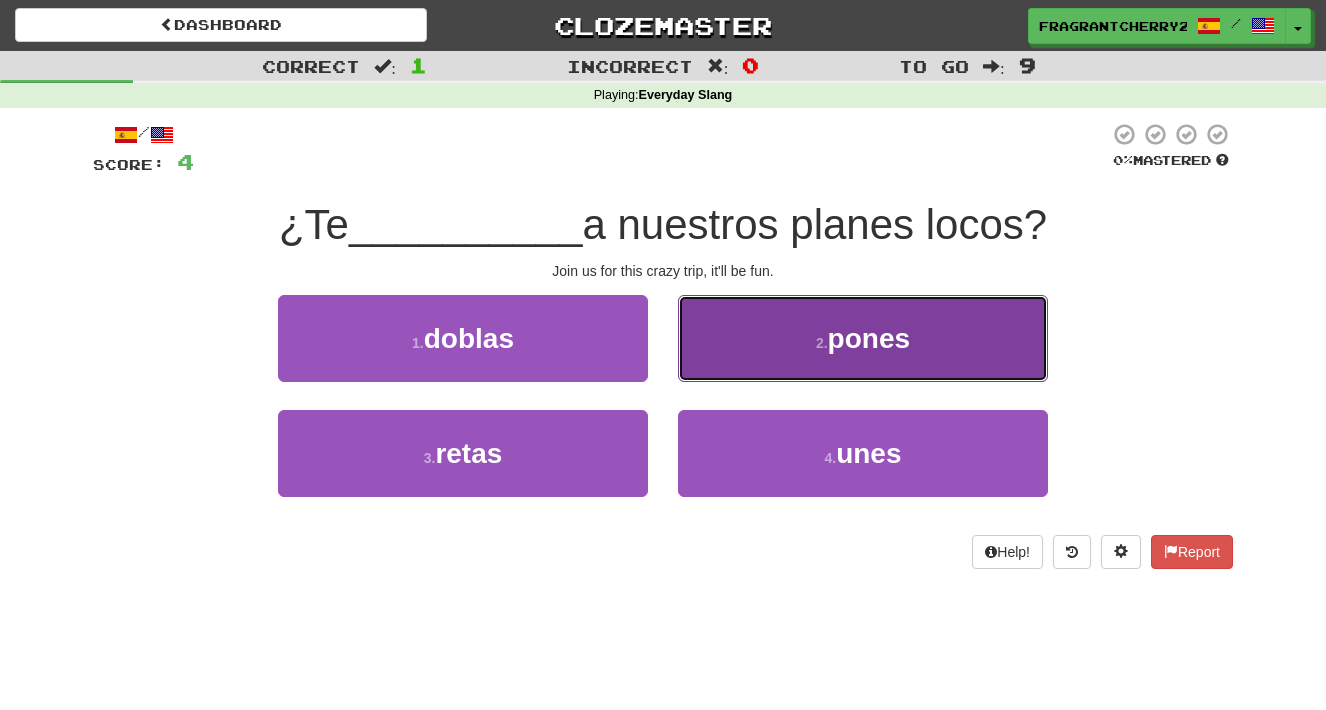 click on "2 .  pones" at bounding box center (863, 338) 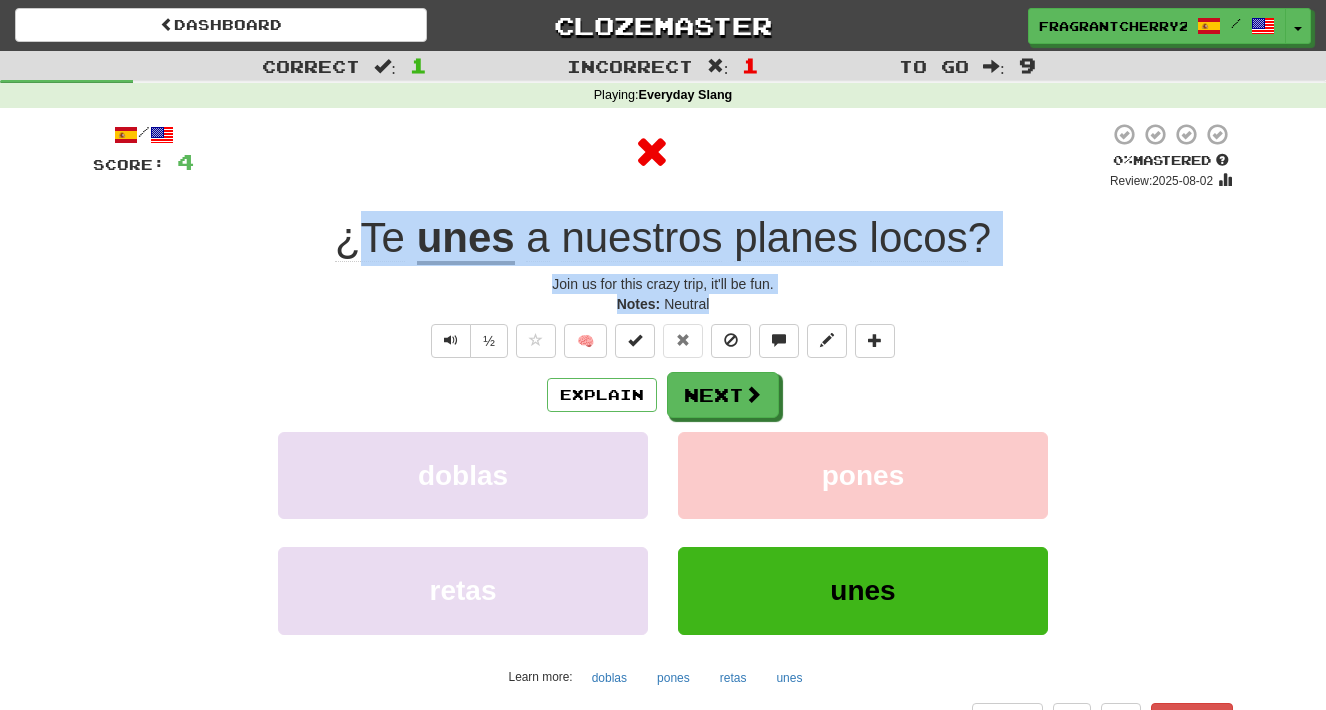 drag, startPoint x: 731, startPoint y: 304, endPoint x: 354, endPoint y: 240, distance: 382.39377 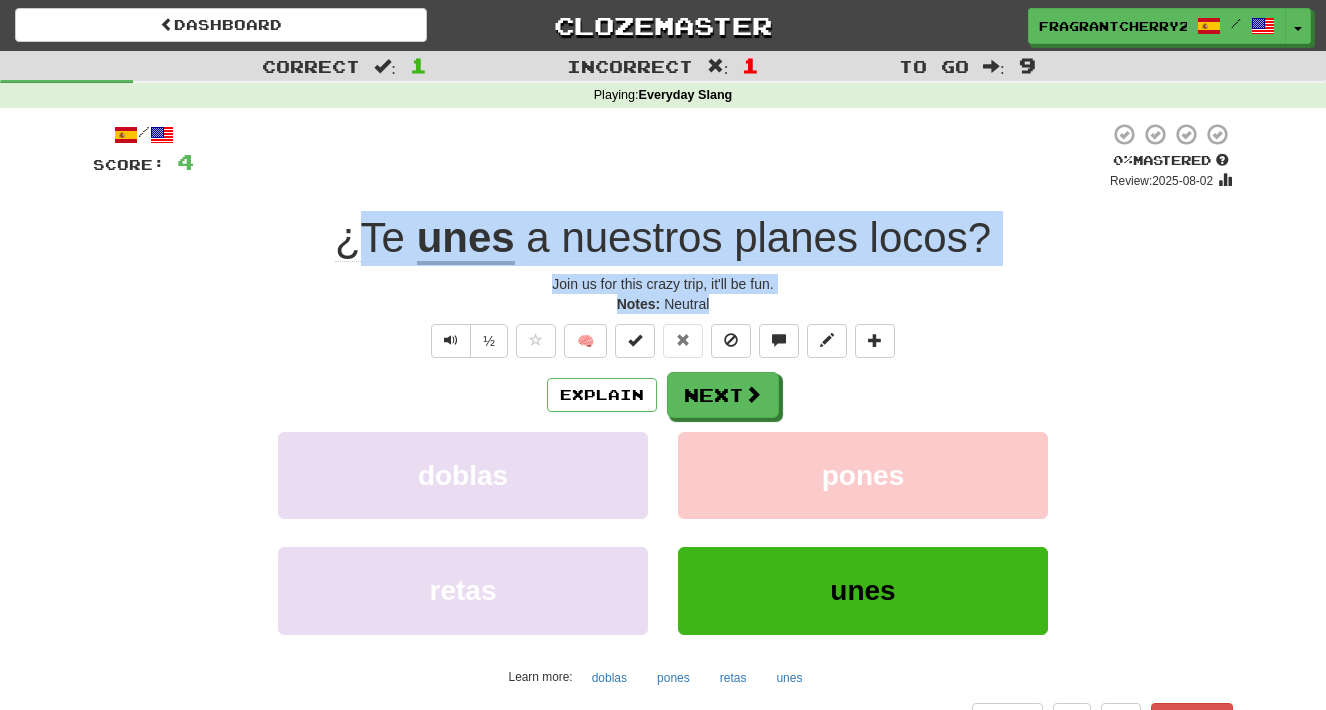 copy on "Te   unes   a   nuestros   planes   locos ? Join us for this crazy trip, it'll be fun. Notes:   Neutral" 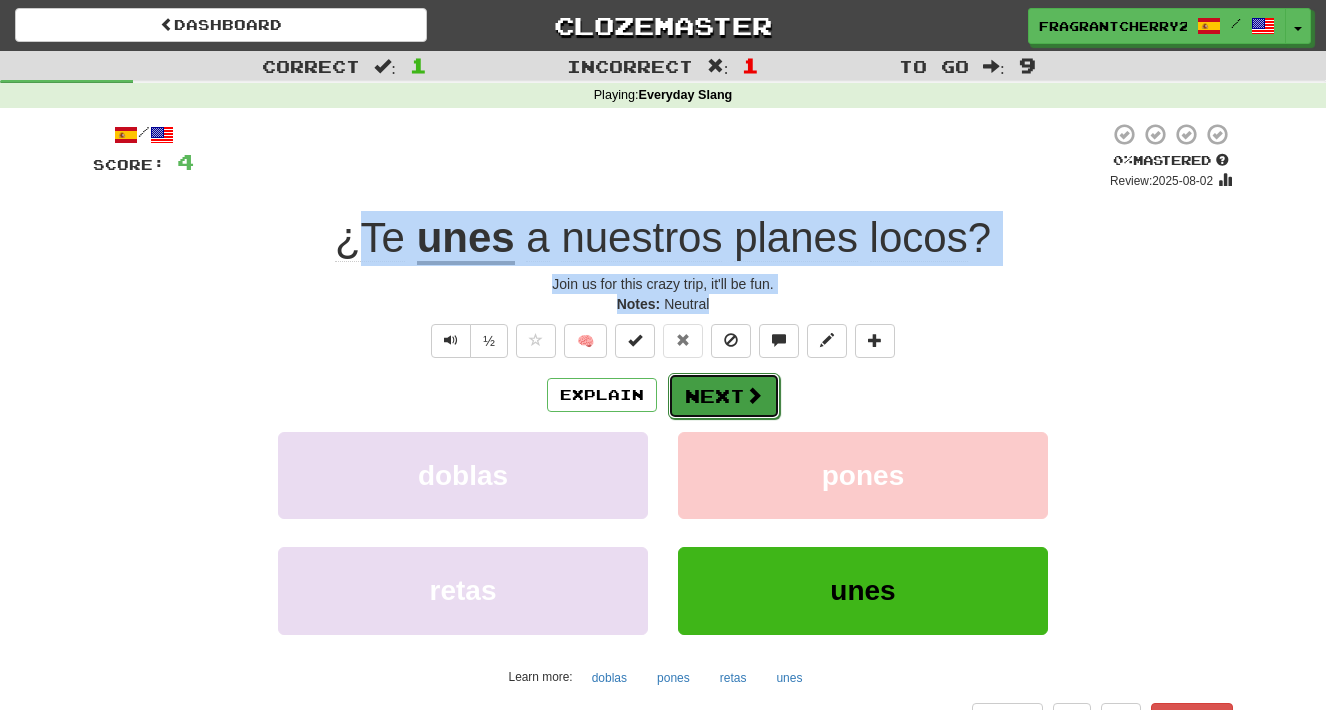 click on "Next" at bounding box center (724, 396) 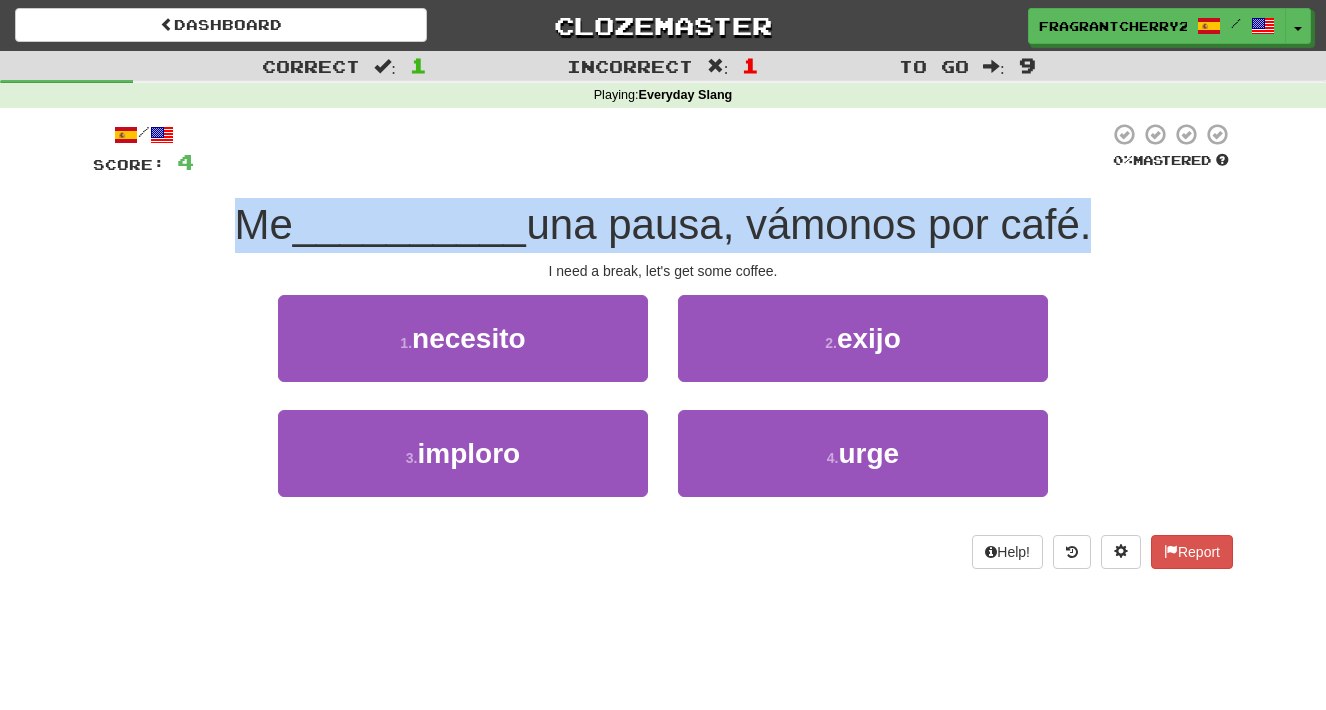click on "I need a break, let's get some coffee." at bounding box center [663, 271] 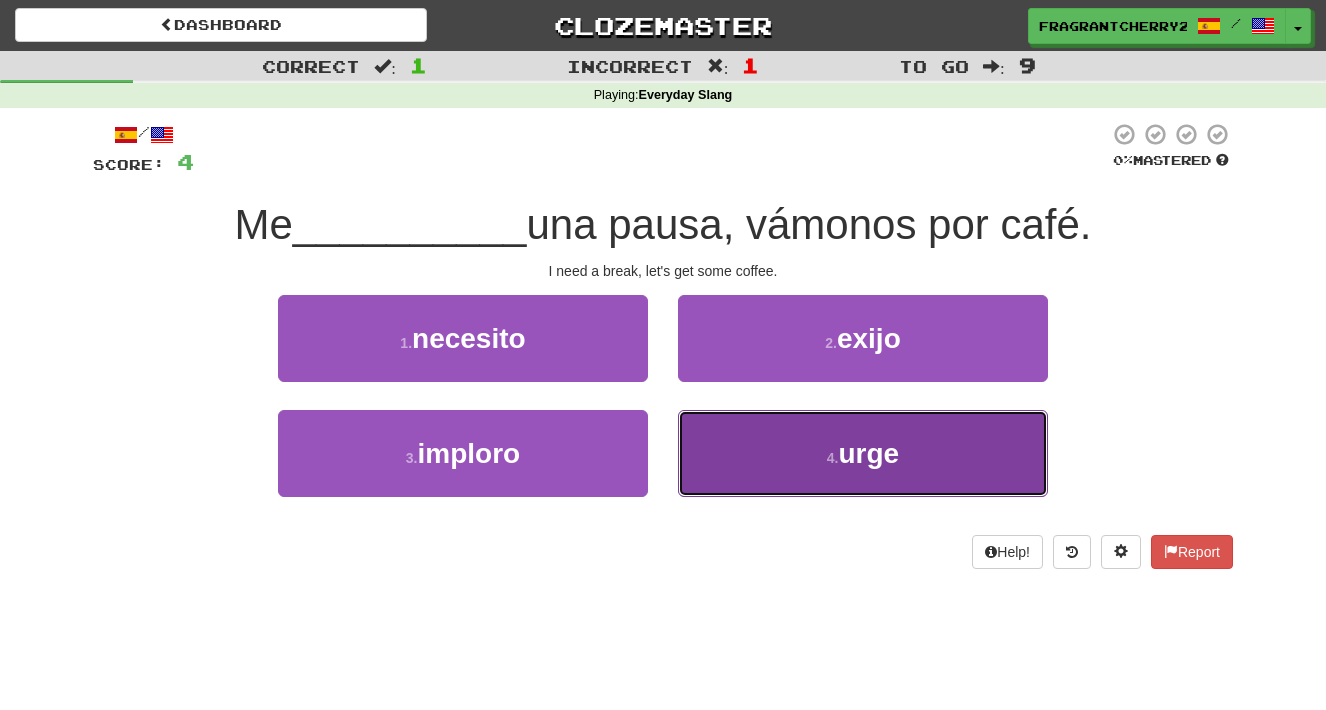 click on "4 ." at bounding box center [833, 458] 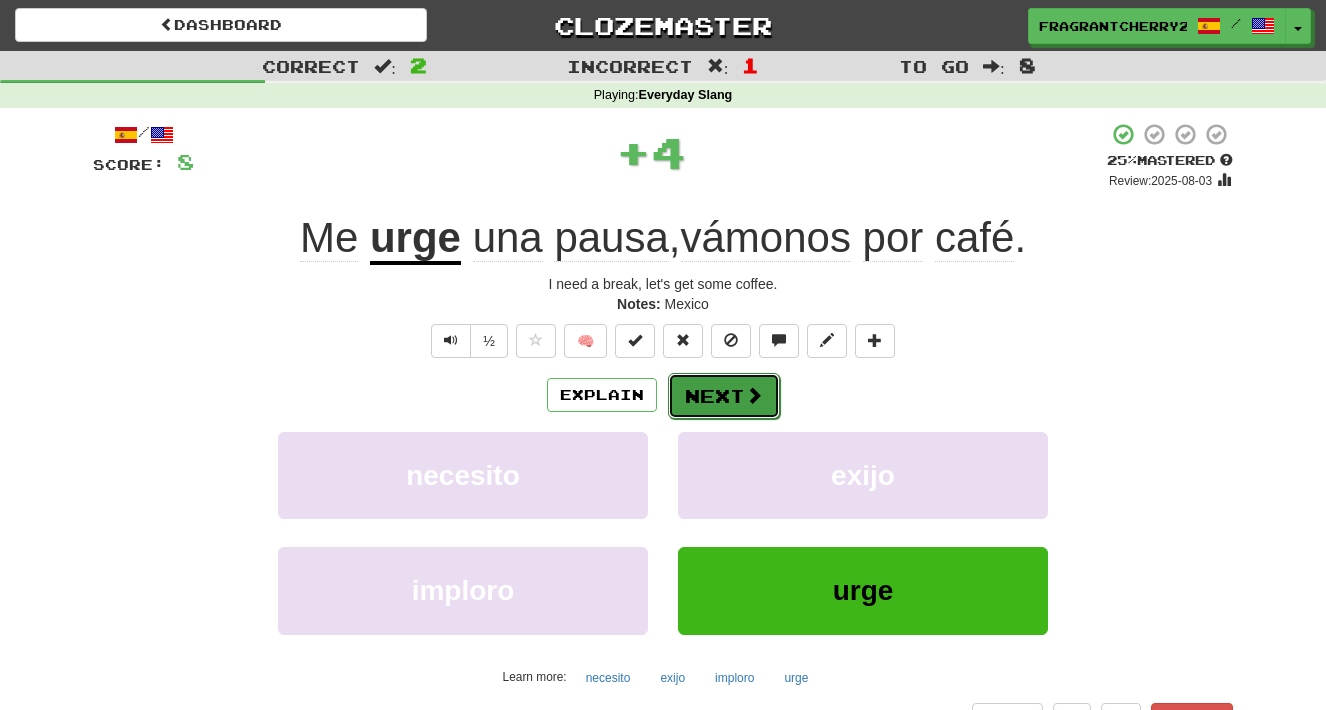 click on "Next" at bounding box center [724, 396] 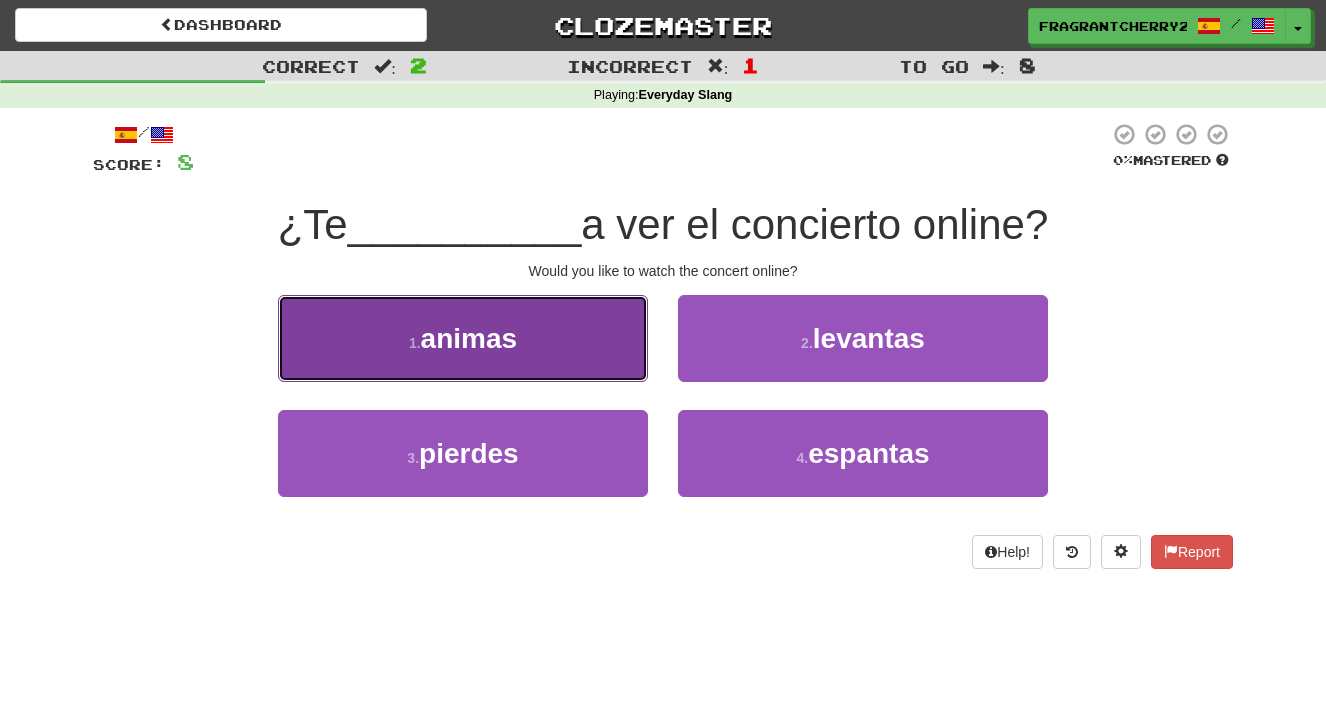 click on "1 .  animas" at bounding box center (463, 338) 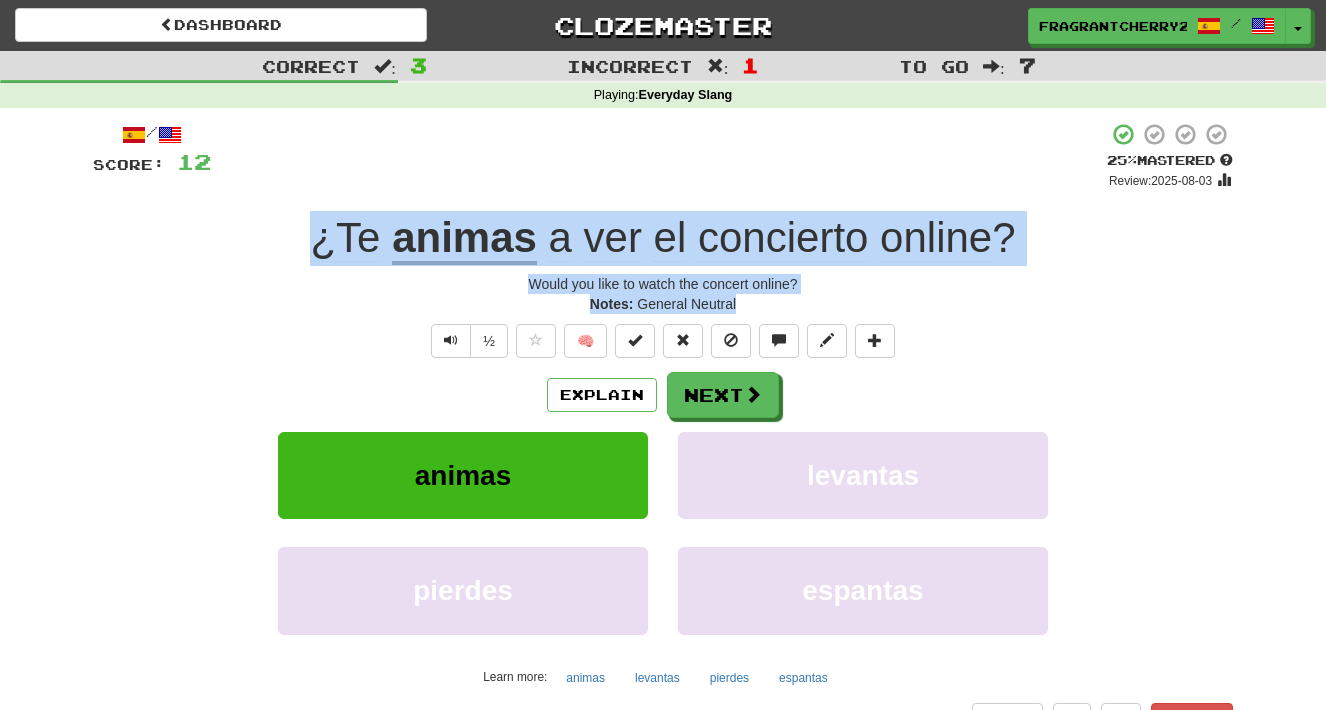 drag, startPoint x: 750, startPoint y: 303, endPoint x: 233, endPoint y: 258, distance: 518.9547 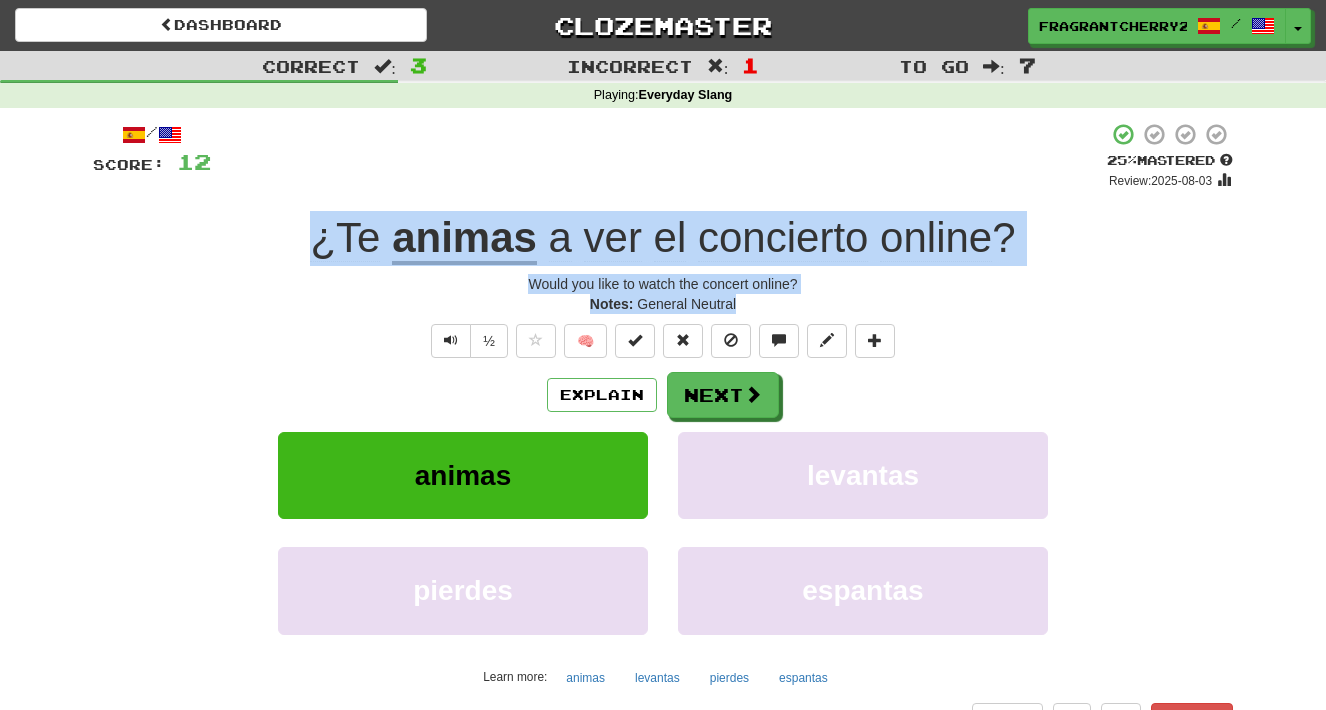 copy on "¿Te   animas   a   ver   el   concierto   online ? Would you like to watch the concert online? Notes:   General Neutral" 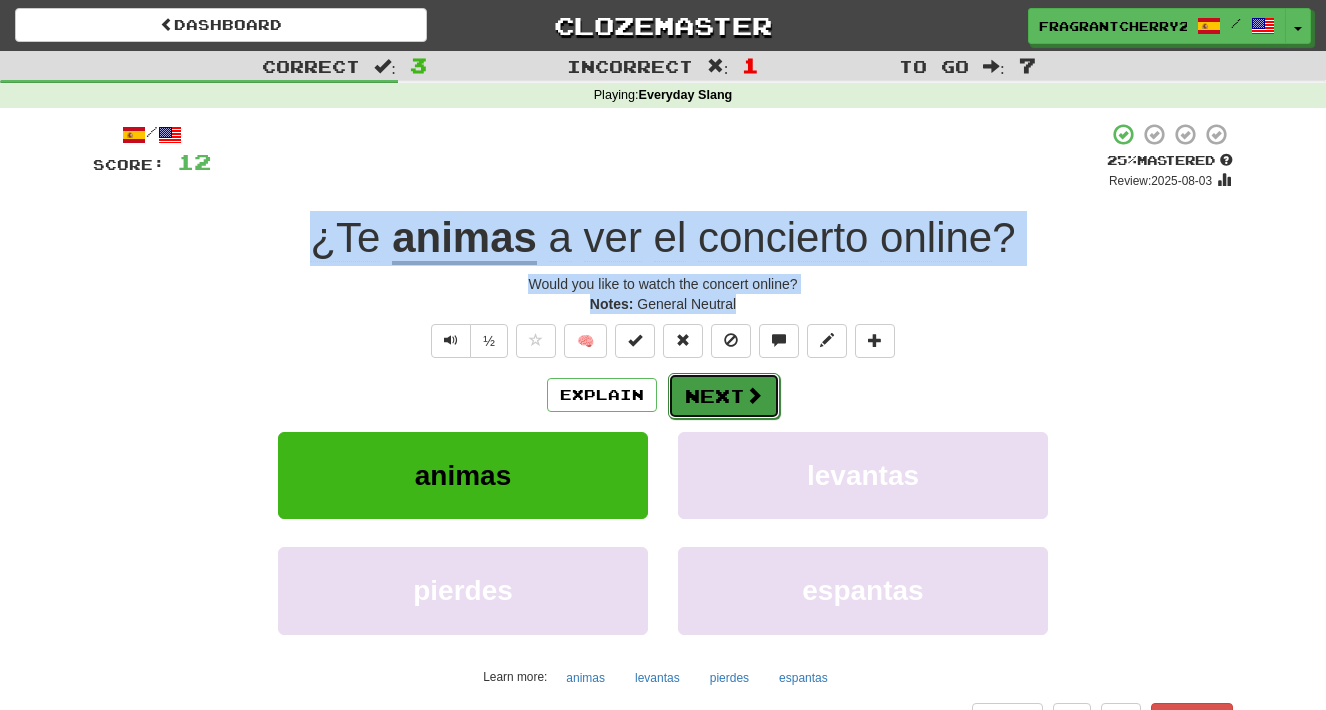 click on "Next" at bounding box center [724, 396] 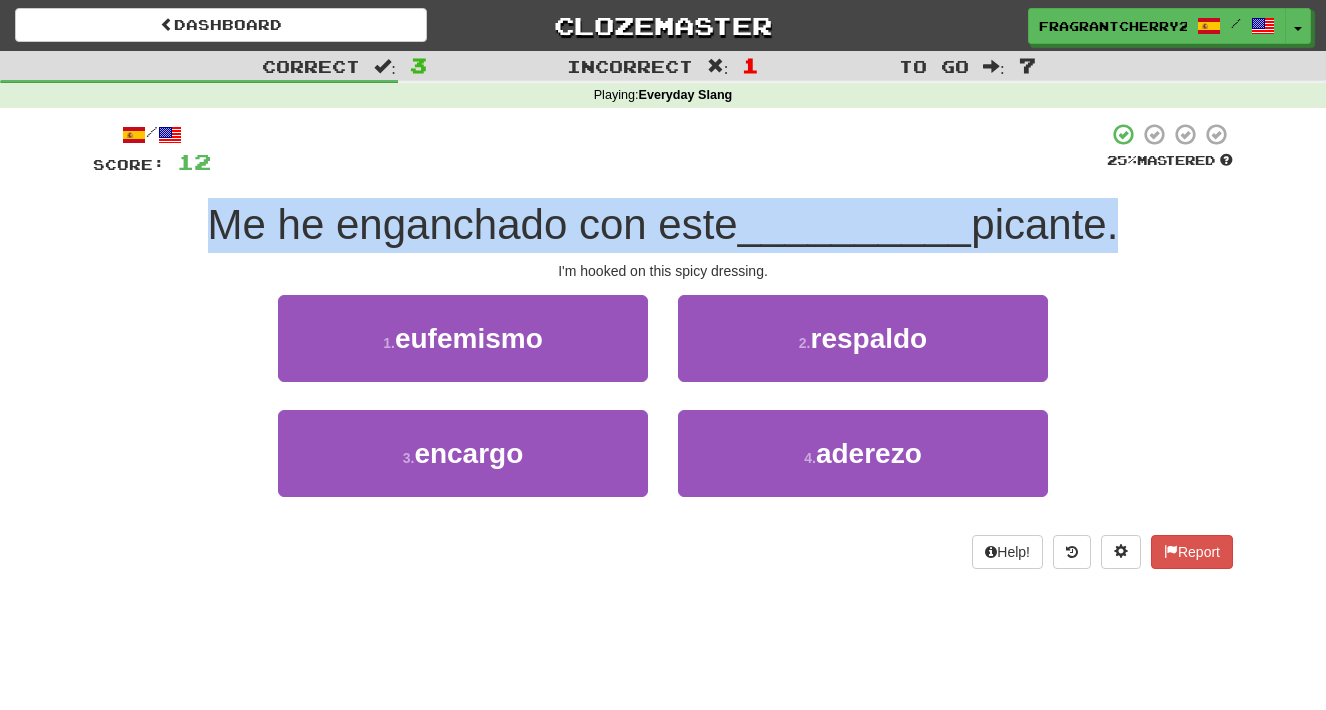 click on "/  Score:   12 25 %  Mastered Me he enganchado con este  __________  picante. I'm hooked on this spicy dressing. 1 .  eufemismo 2 .  respaldo 3 .  encargo 4 .  aderezo  Help!  Report" at bounding box center [663, 345] 